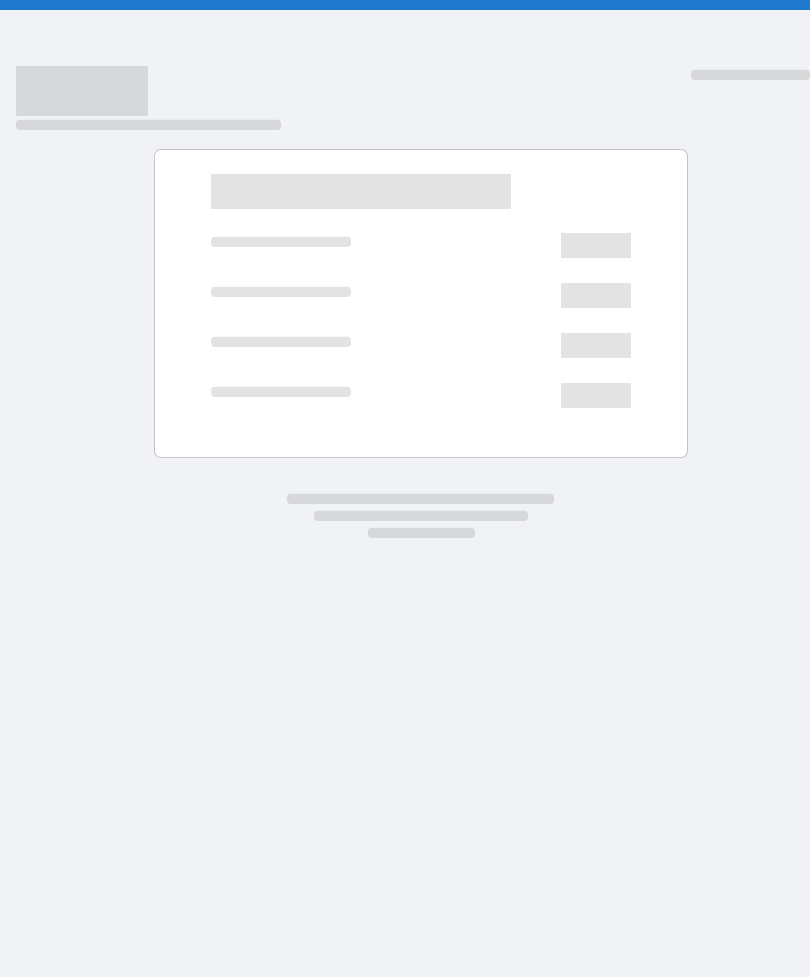 scroll, scrollTop: 0, scrollLeft: 0, axis: both 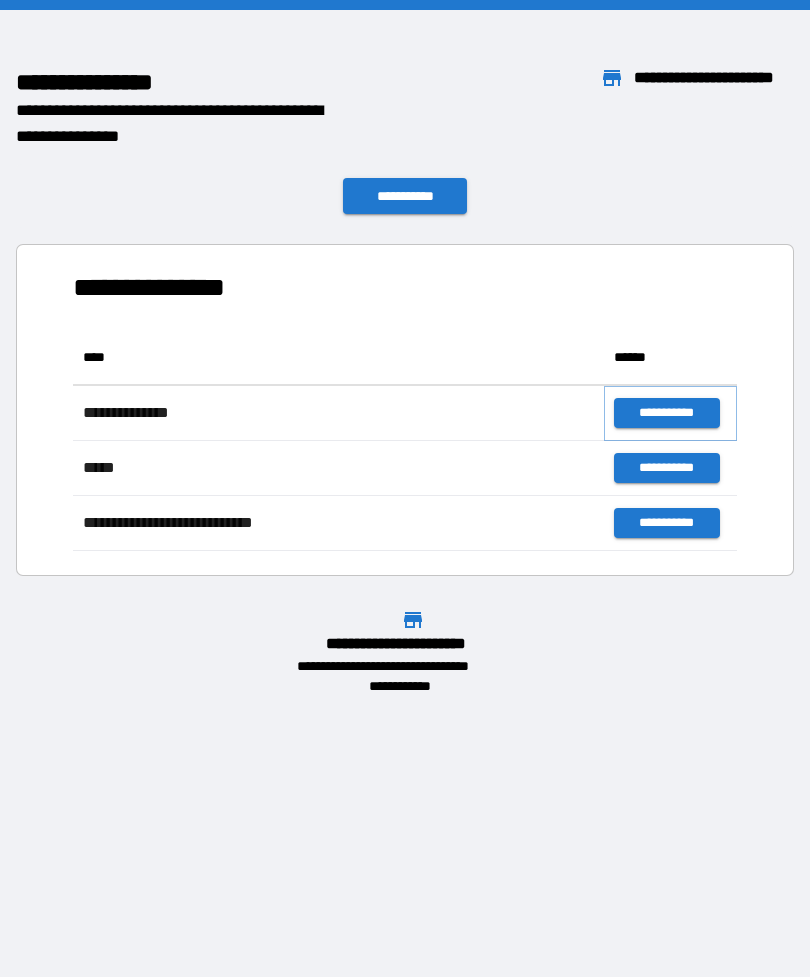 click on "**********" at bounding box center [666, 413] 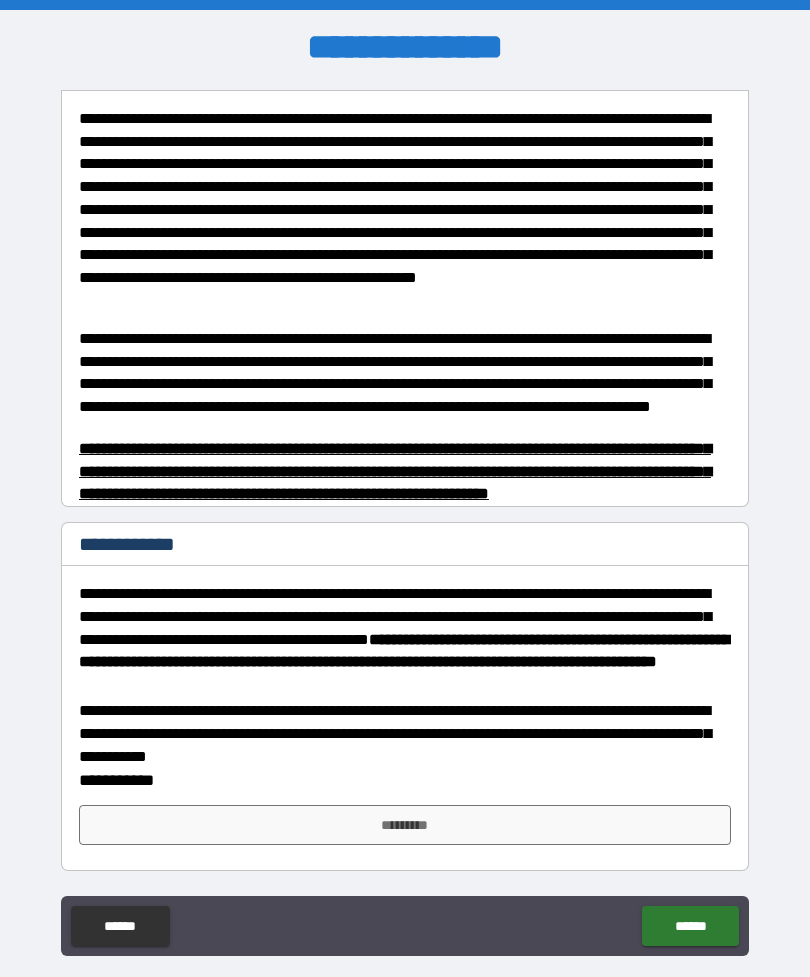 scroll, scrollTop: 471, scrollLeft: 0, axis: vertical 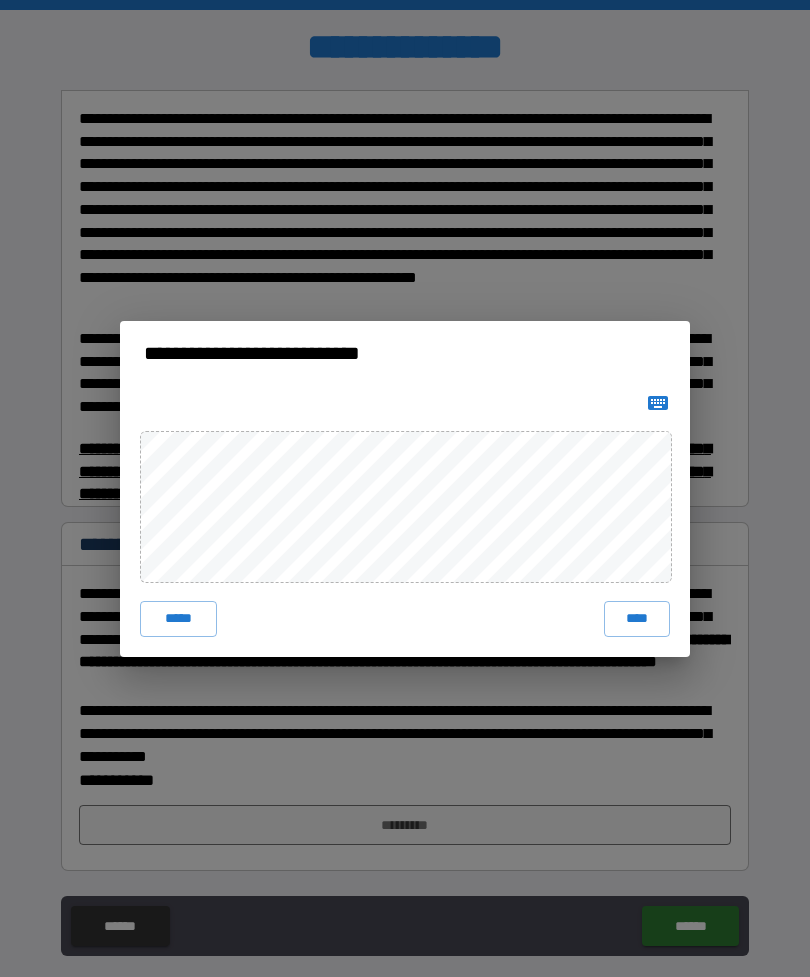 click on "****" at bounding box center [637, 619] 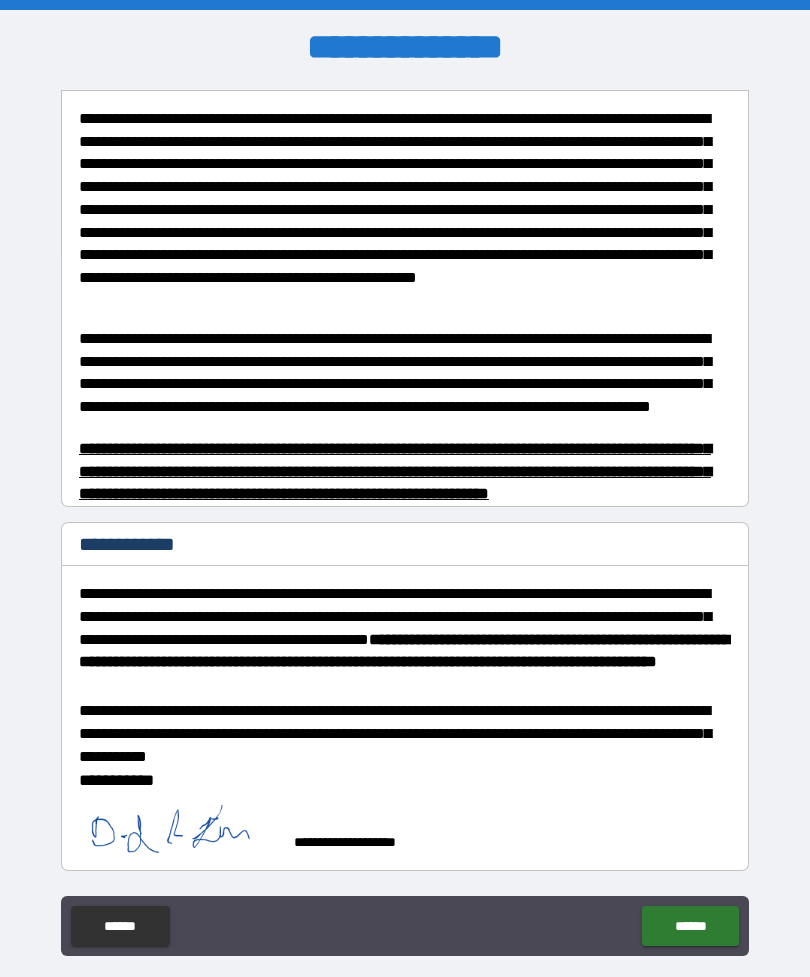 scroll, scrollTop: 461, scrollLeft: 0, axis: vertical 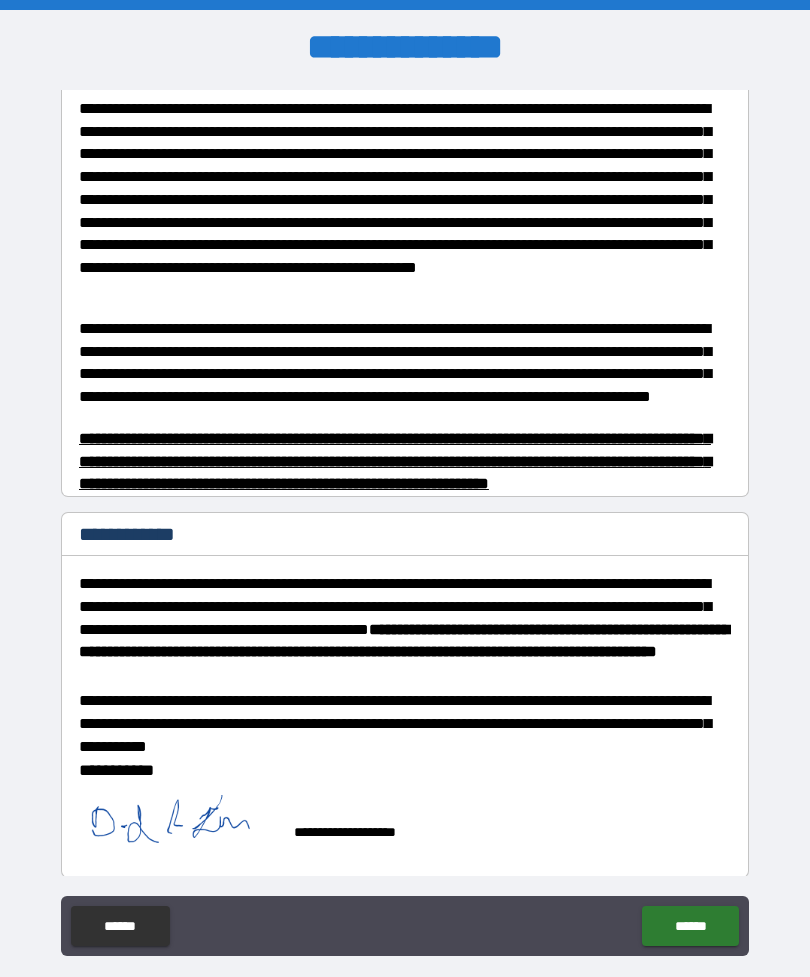 click on "******" at bounding box center (690, 926) 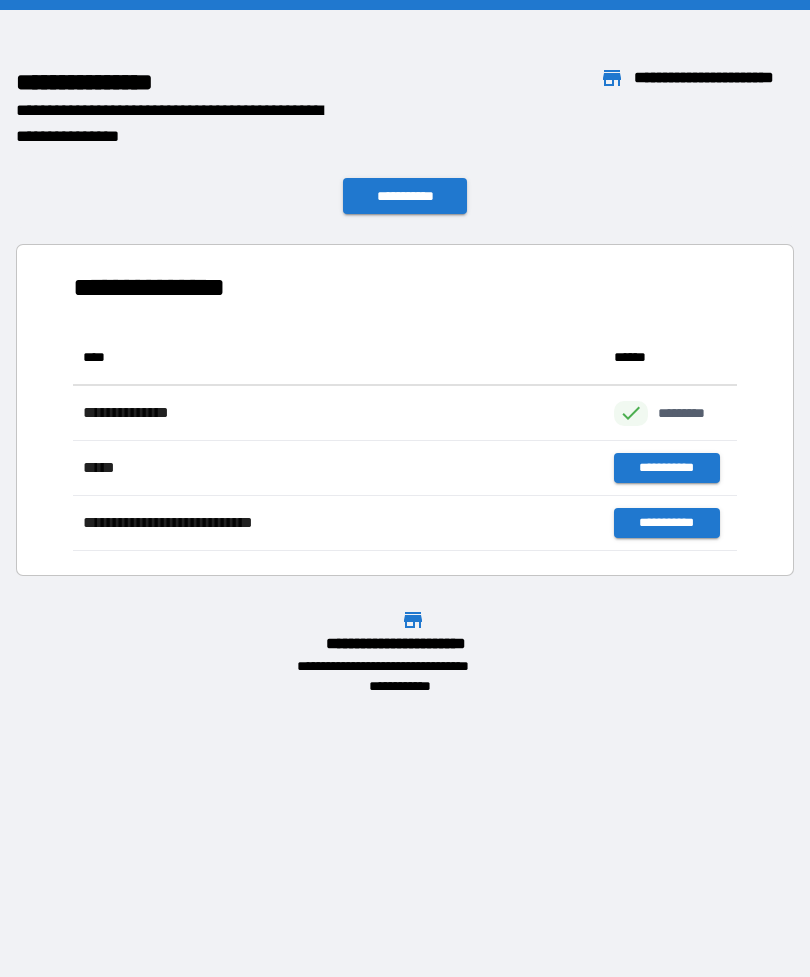 scroll, scrollTop: 1, scrollLeft: 1, axis: both 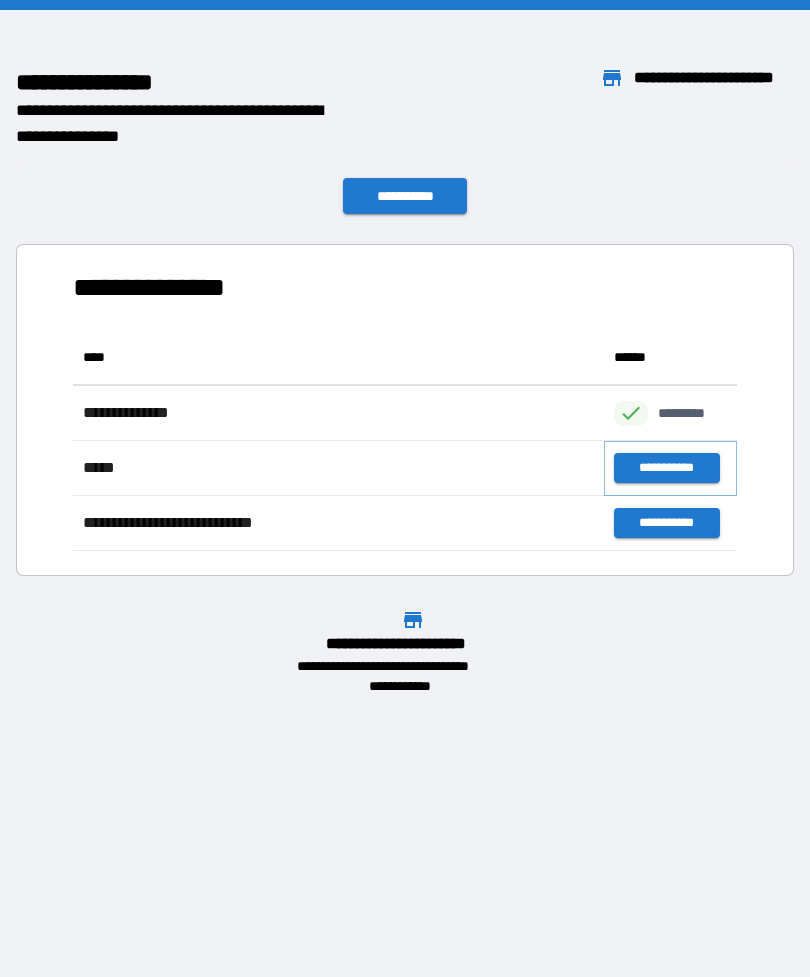 click on "**********" at bounding box center [666, 468] 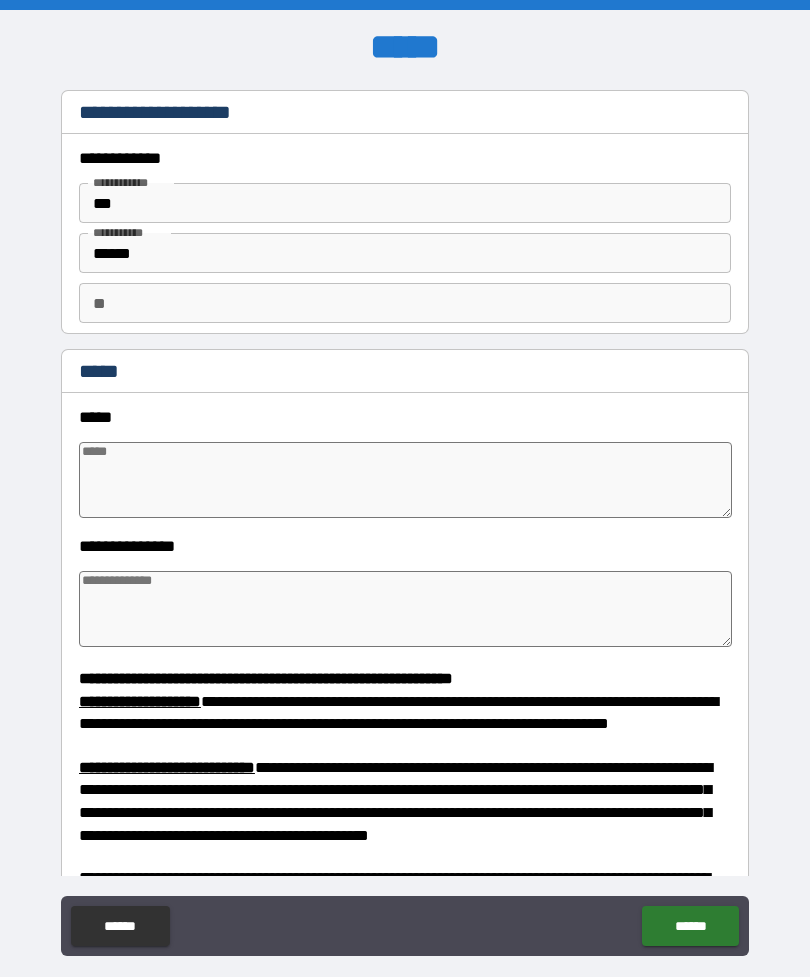 type on "*" 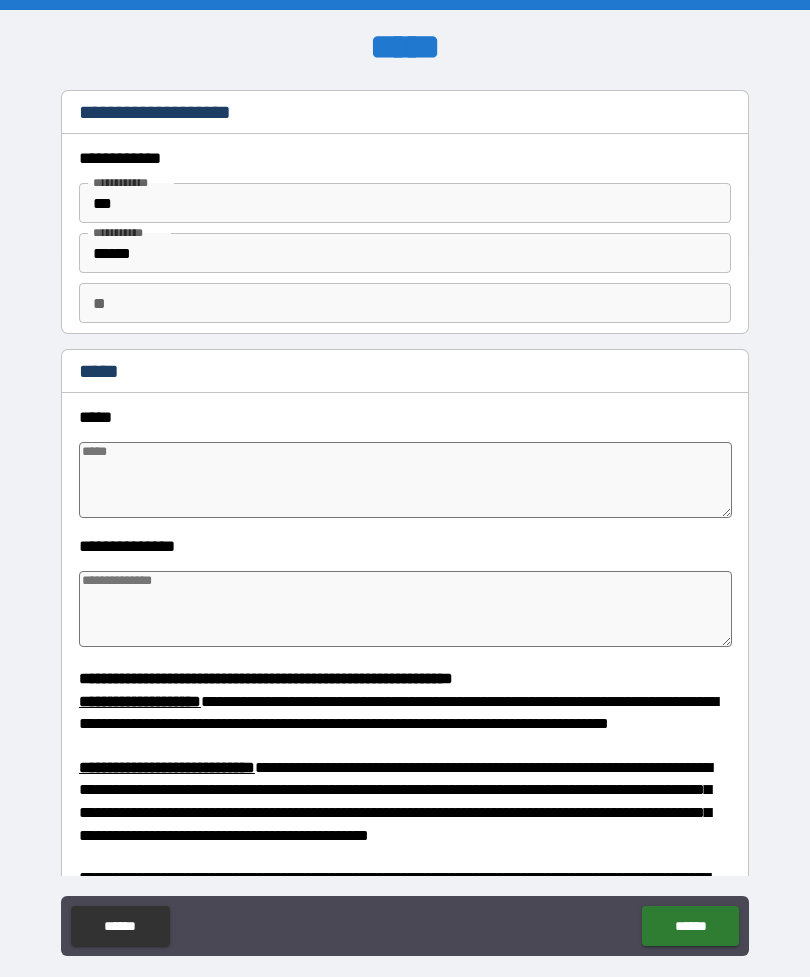type on "*" 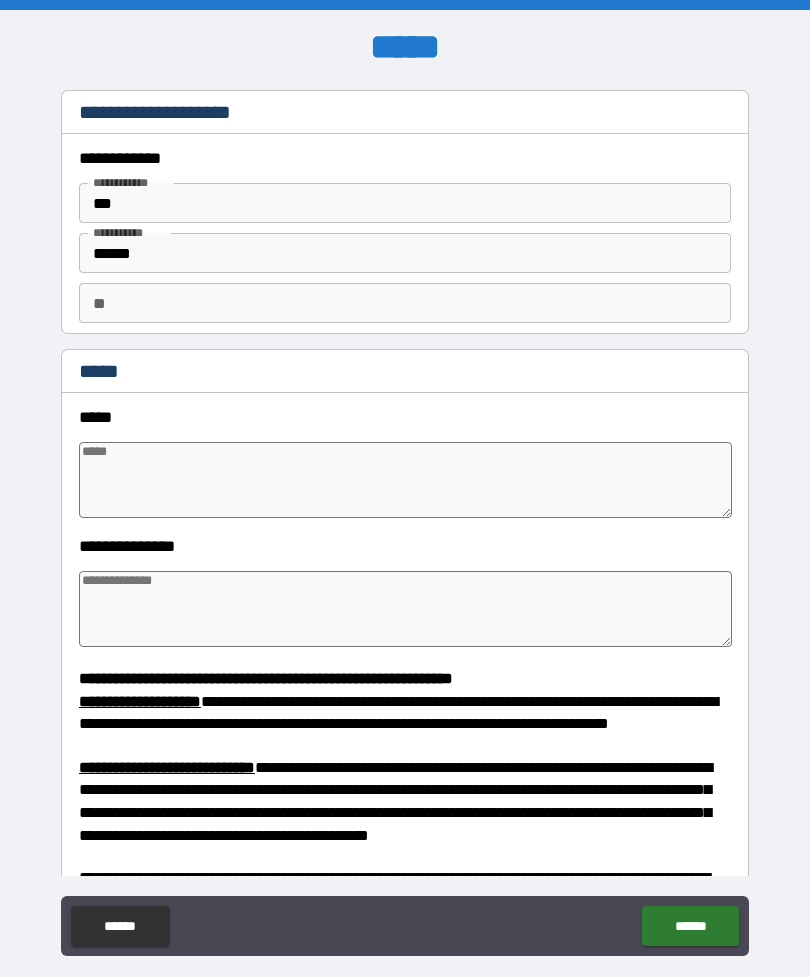 type on "*" 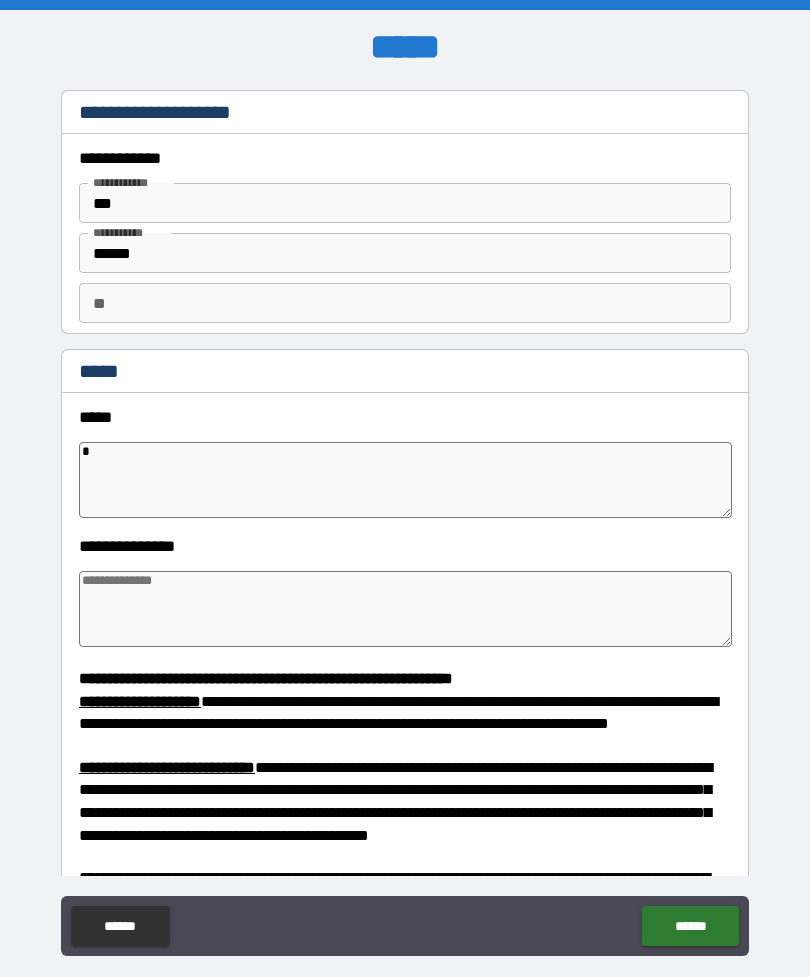 type on "*" 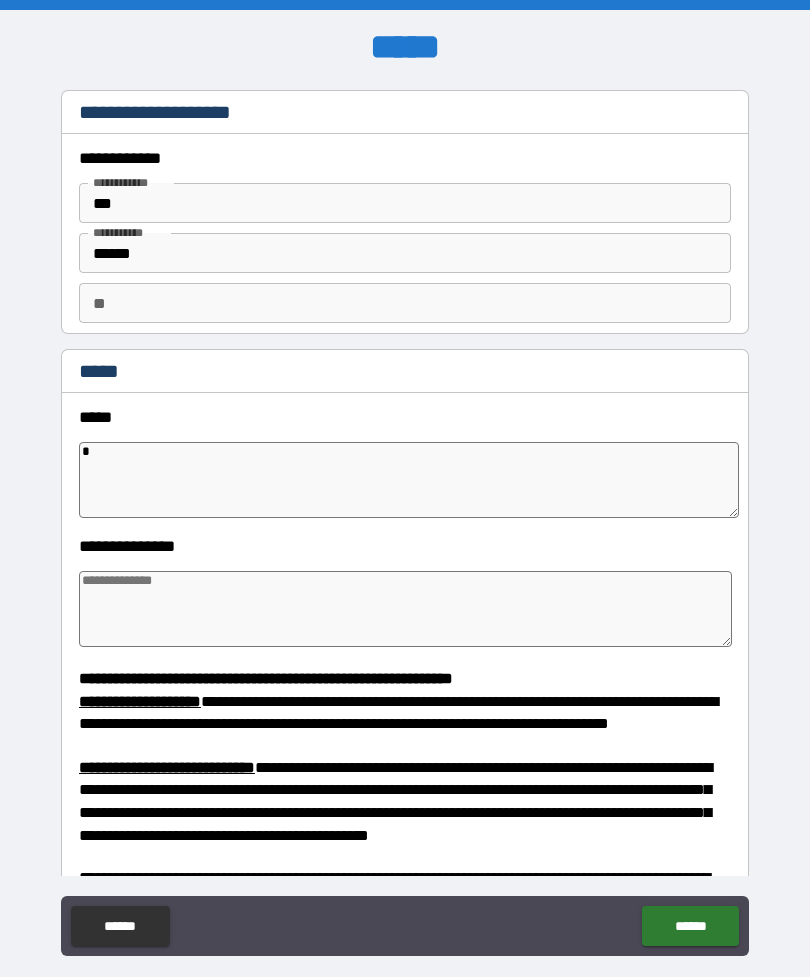 type on "*" 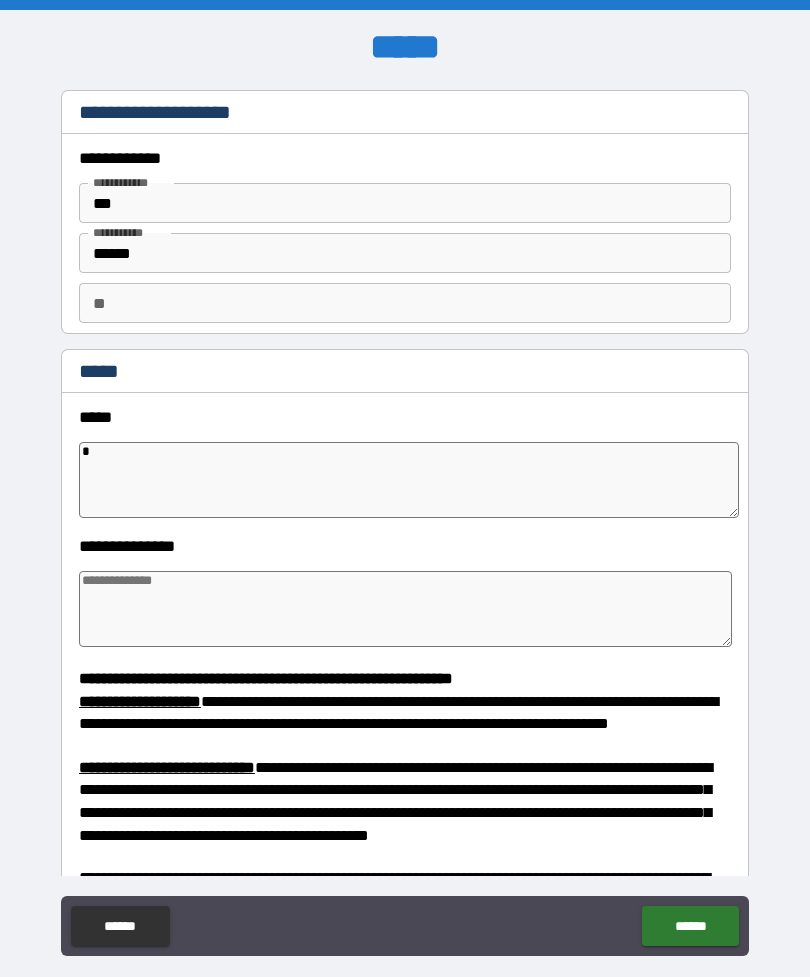 type on "*" 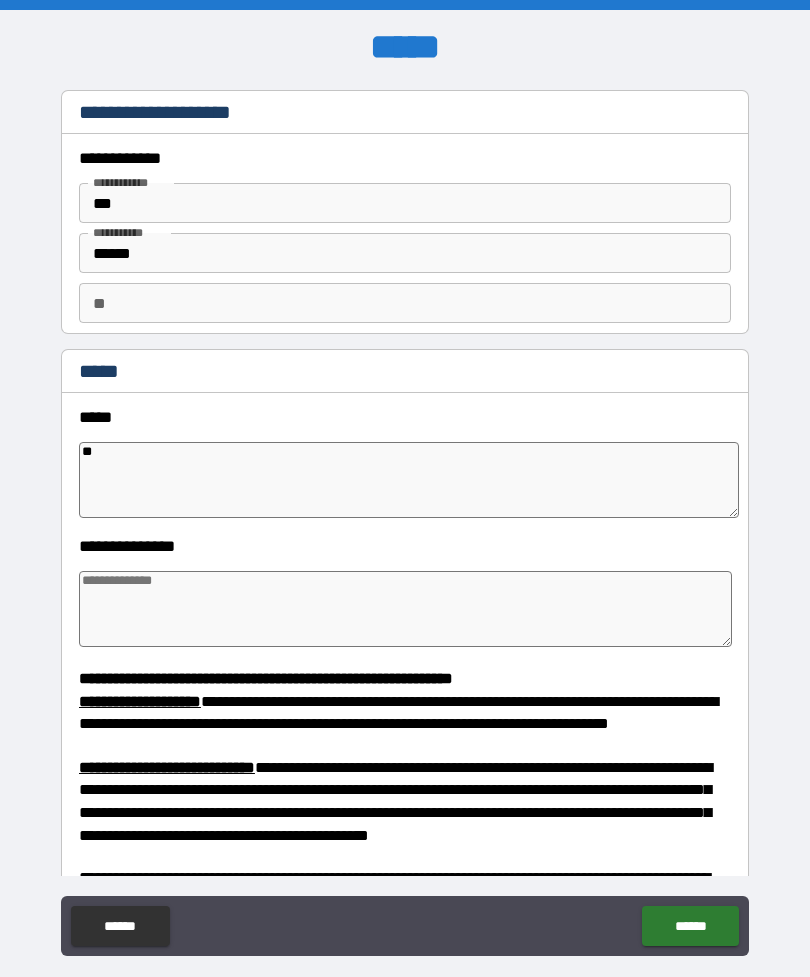 type on "*" 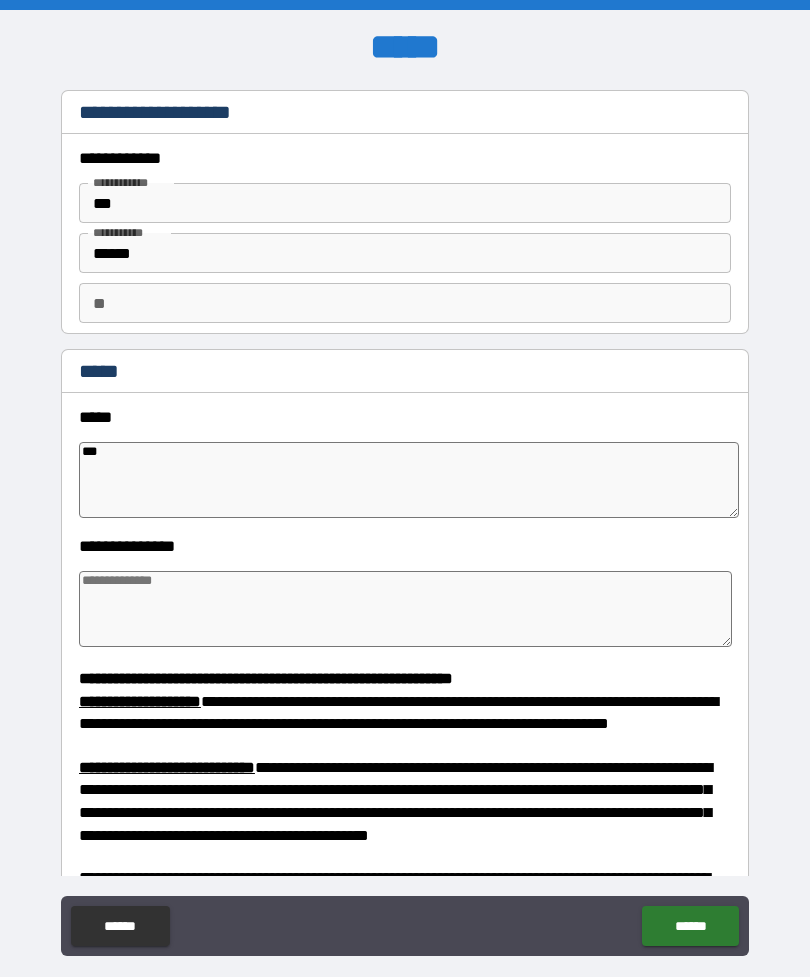 type on "*" 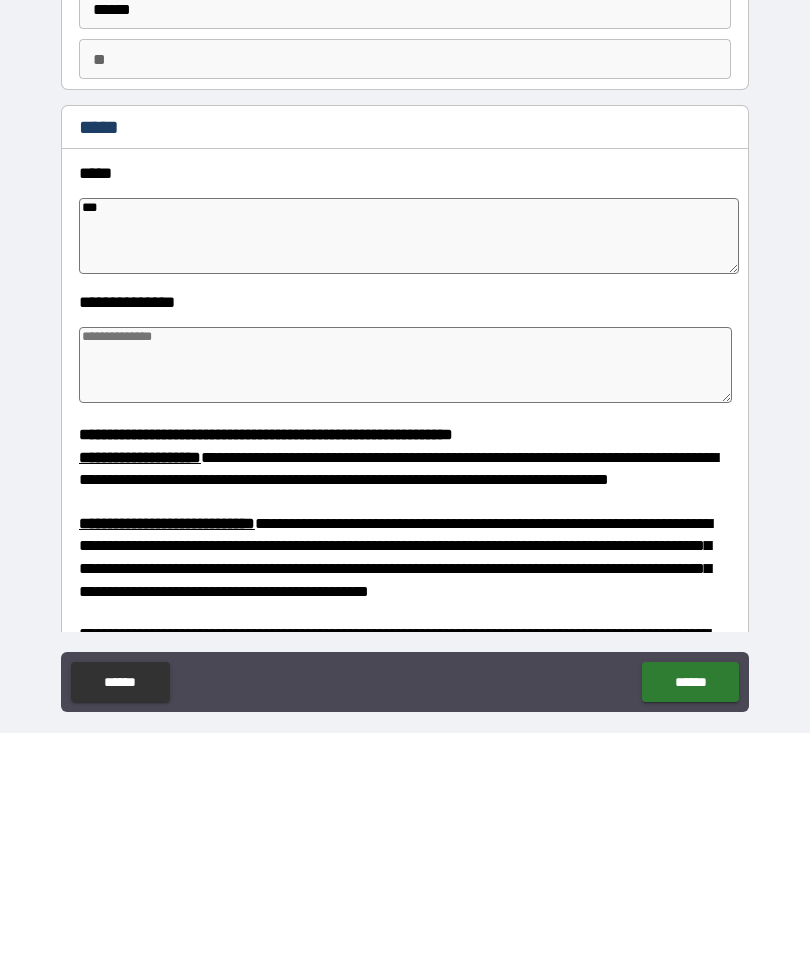 type on "***" 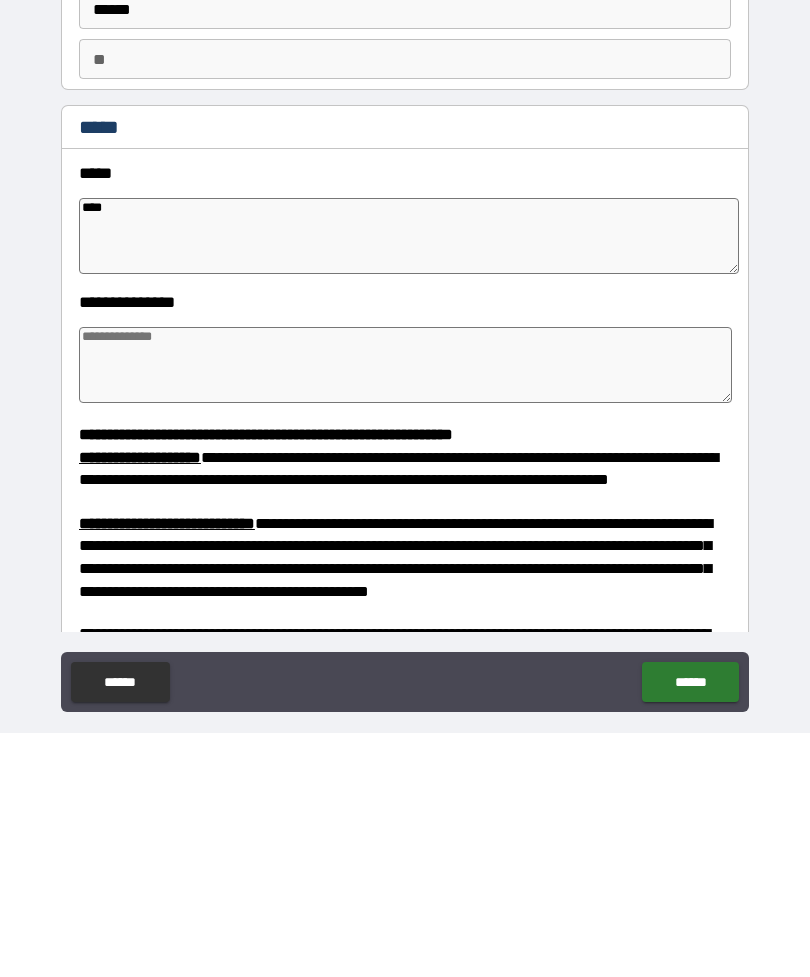 type on "*" 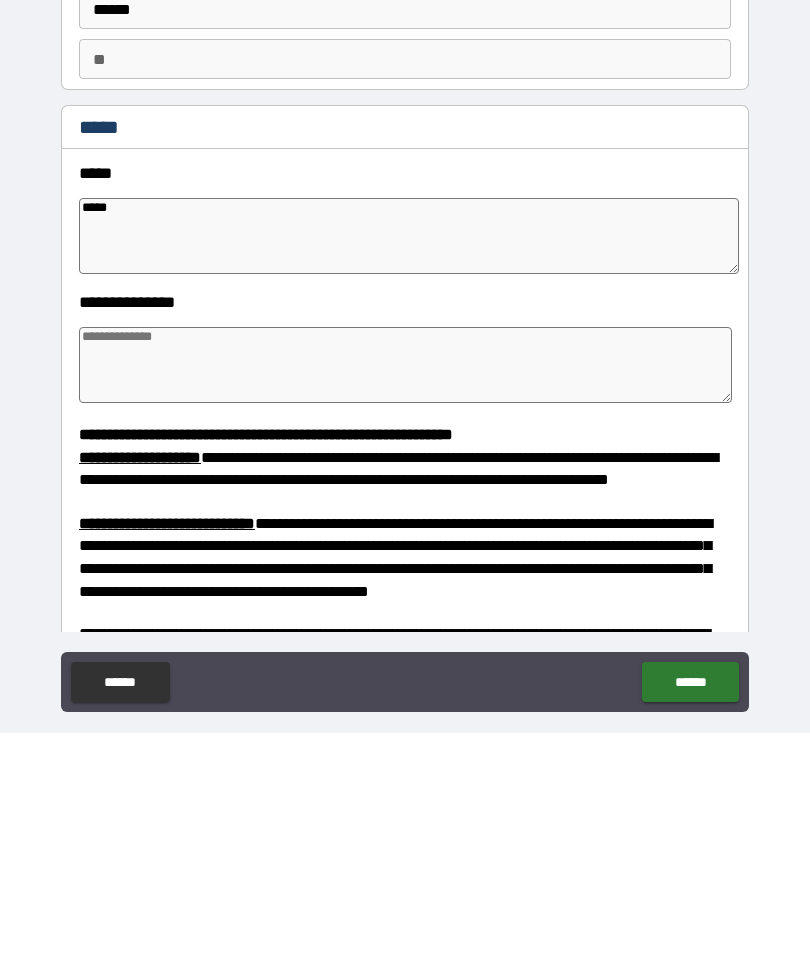 type on "*" 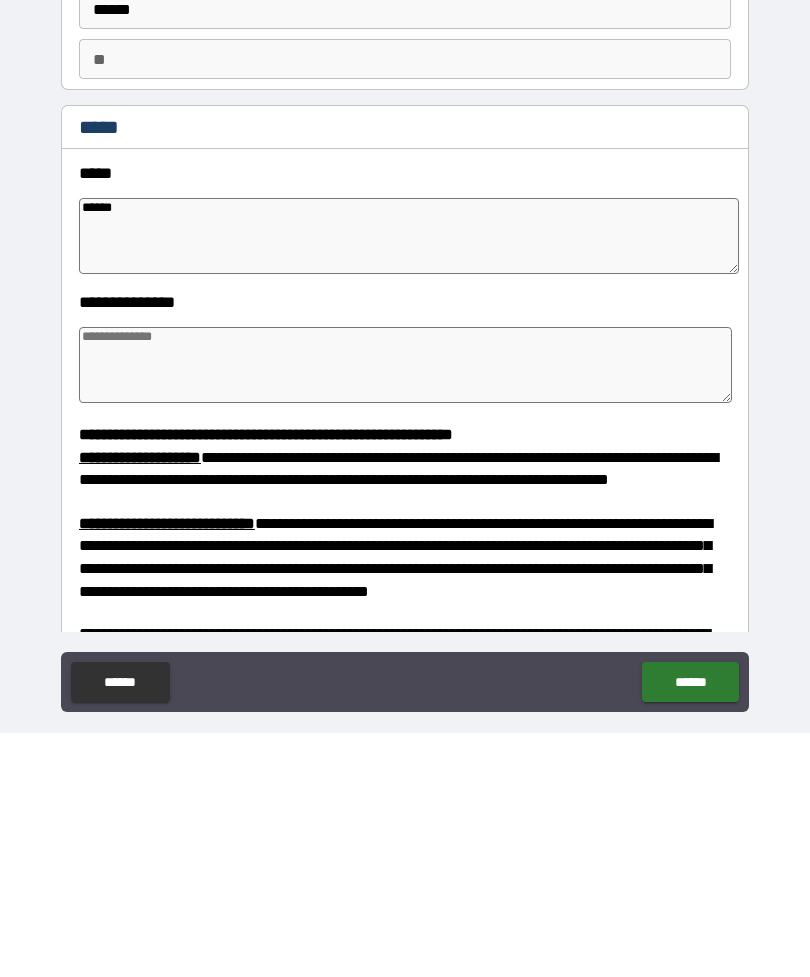 type on "*" 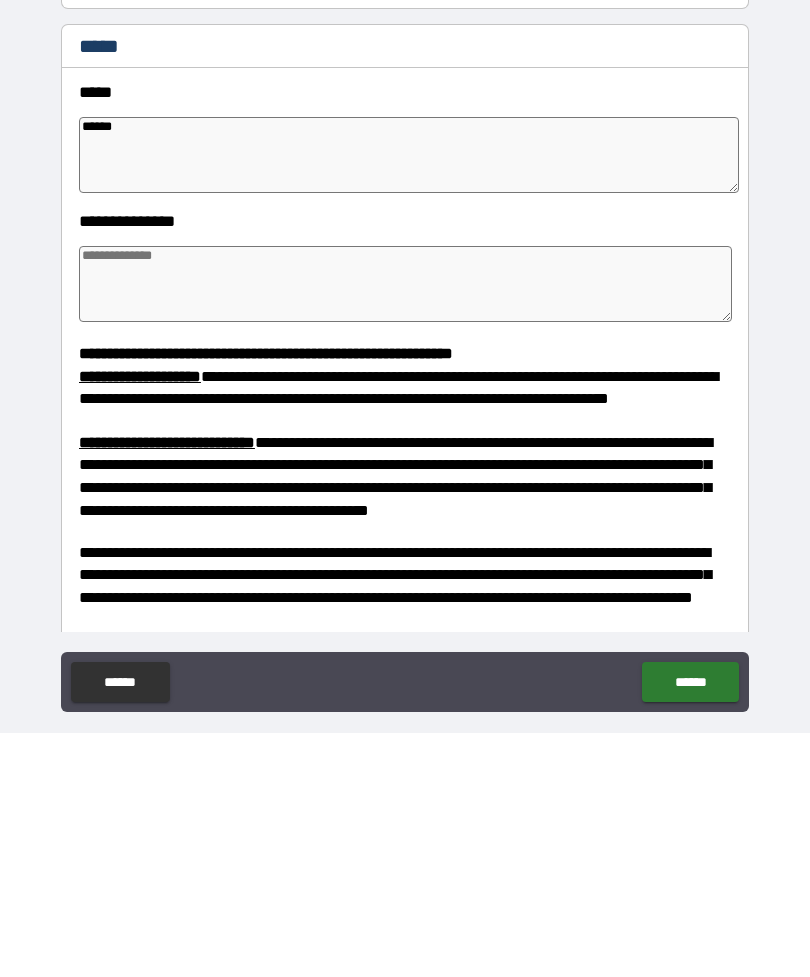 scroll, scrollTop: 74, scrollLeft: 0, axis: vertical 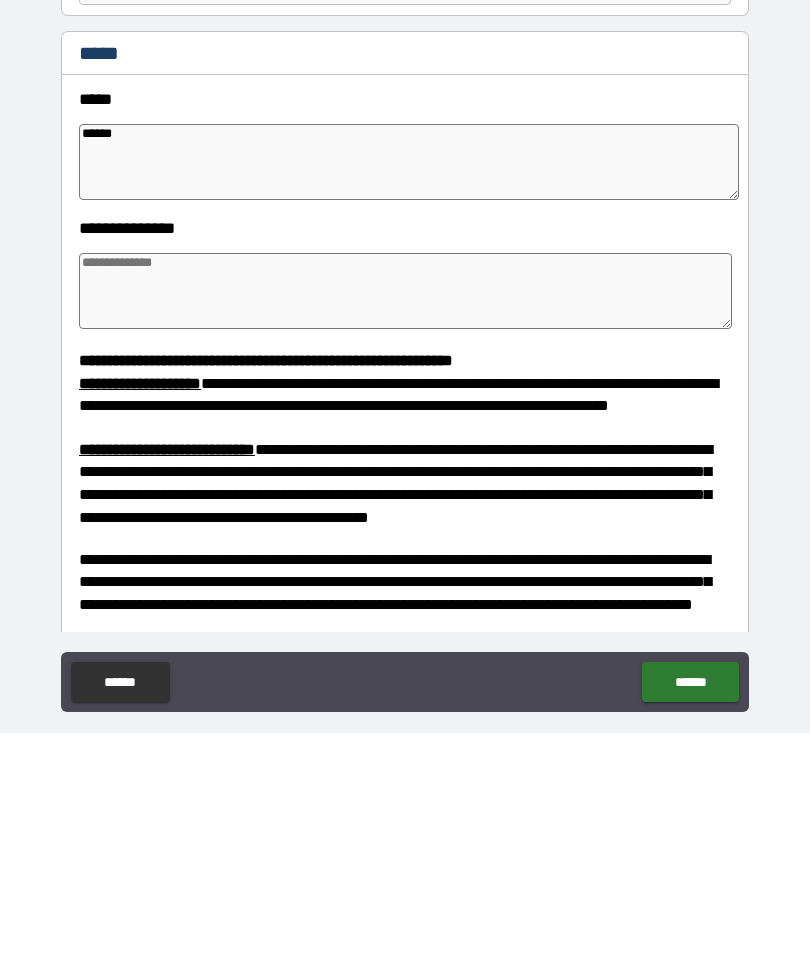 type on "*******" 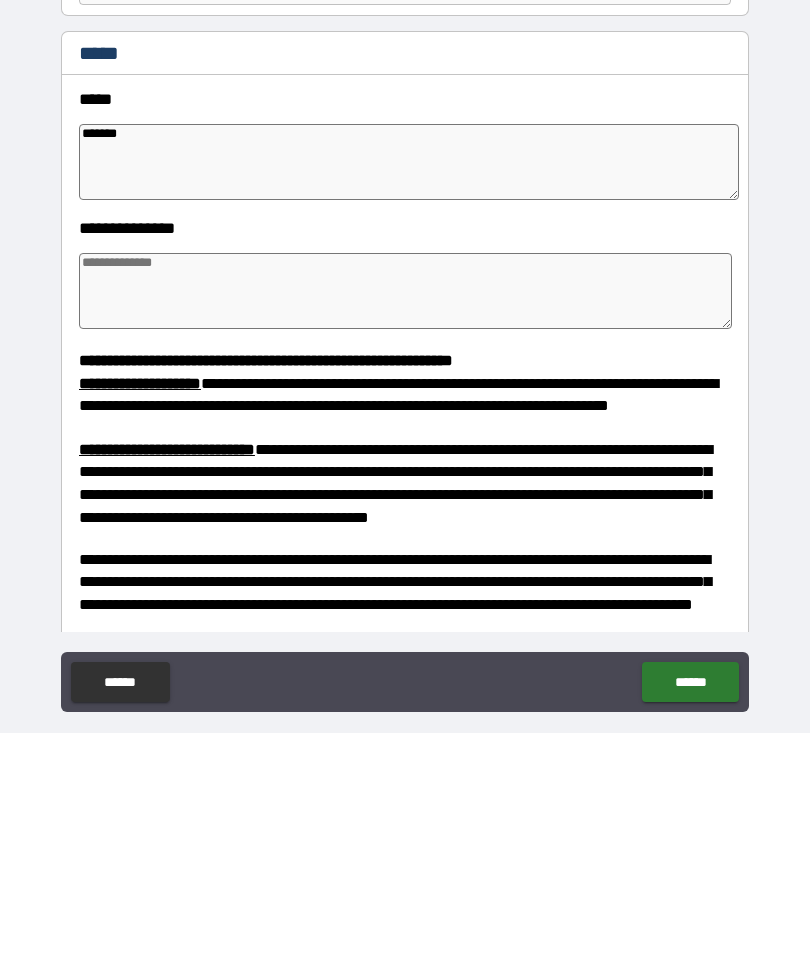 type on "*" 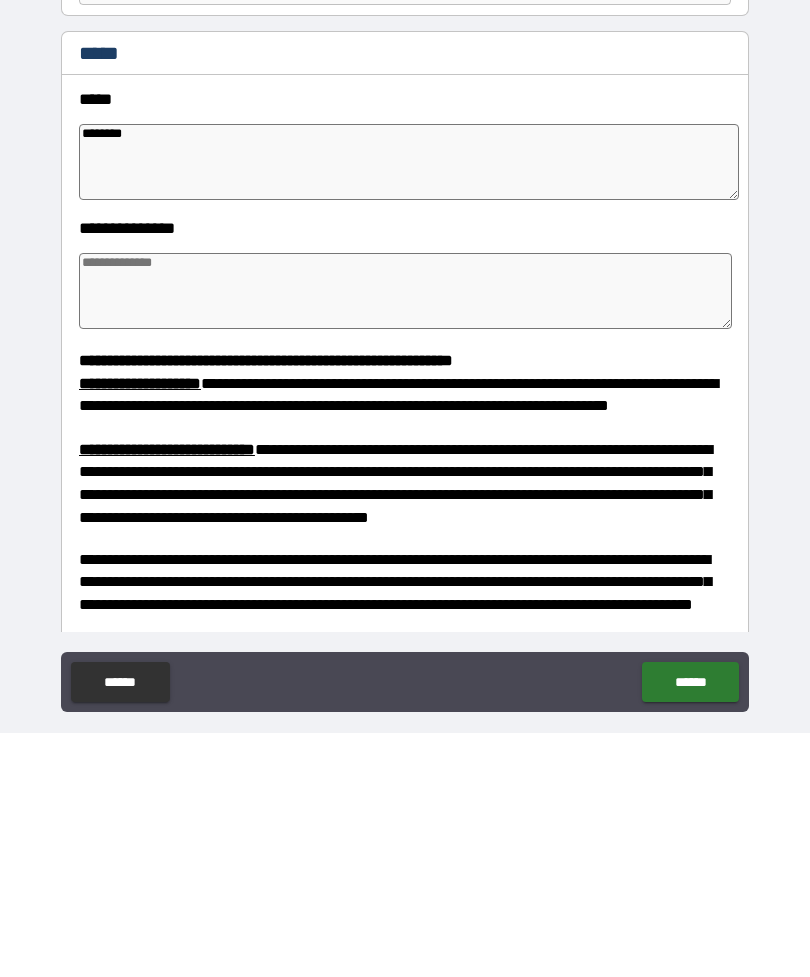 type on "*" 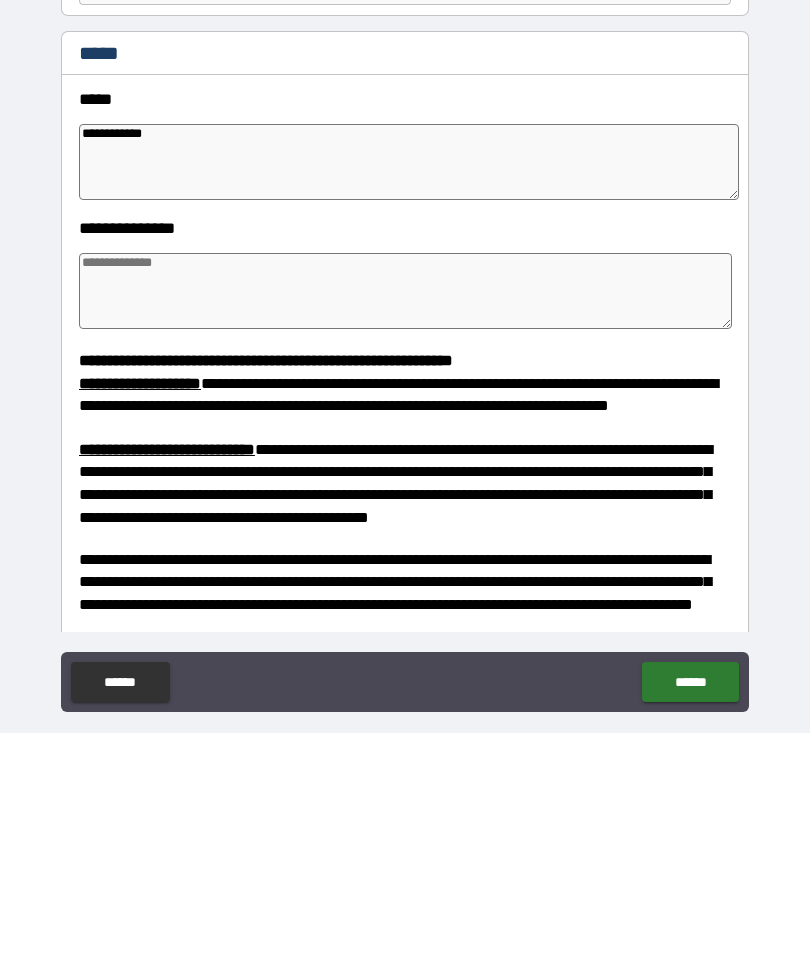 click at bounding box center [405, 535] 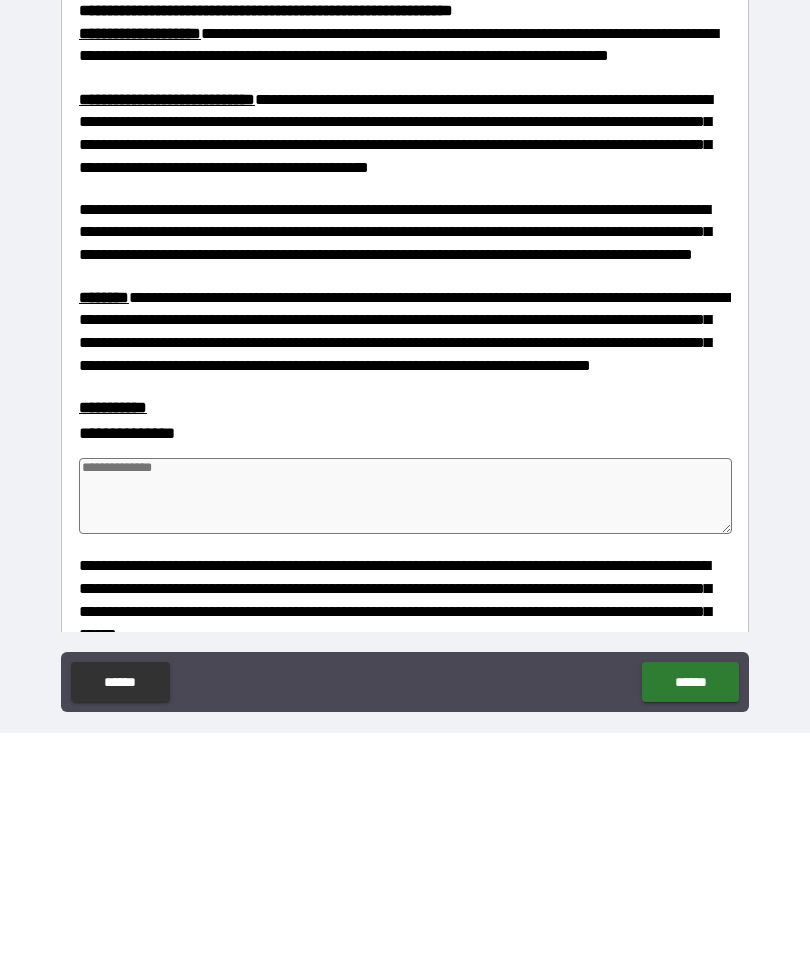 scroll, scrollTop: 426, scrollLeft: 0, axis: vertical 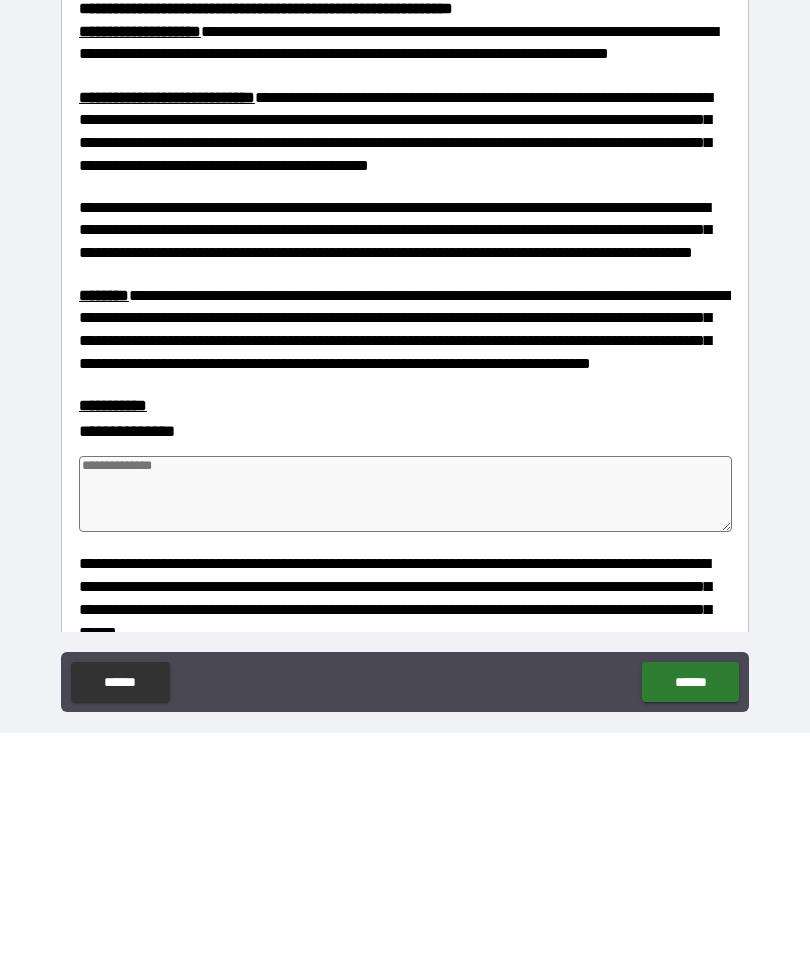 click at bounding box center (405, 738) 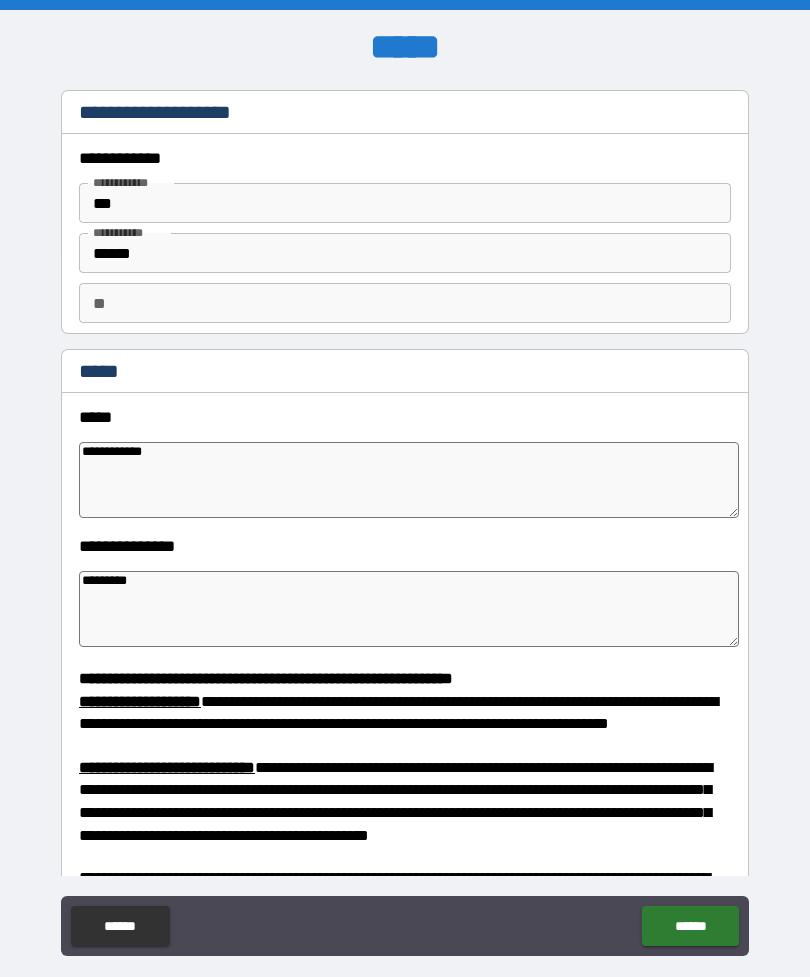 scroll, scrollTop: 0, scrollLeft: 0, axis: both 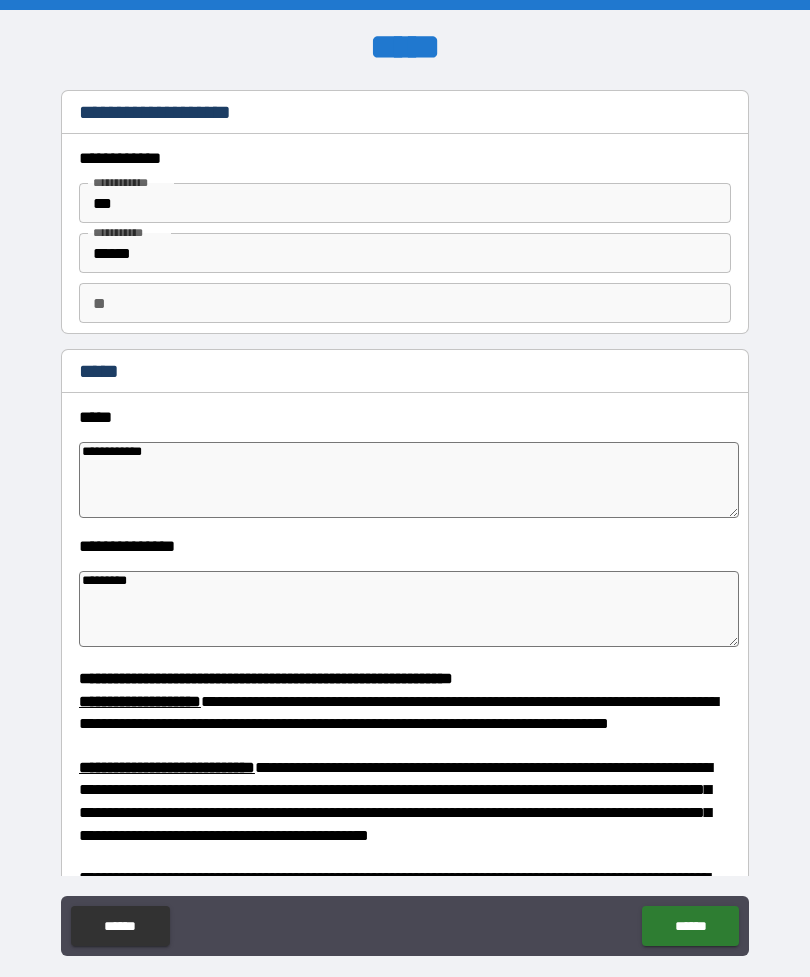 click on "**********" at bounding box center [409, 480] 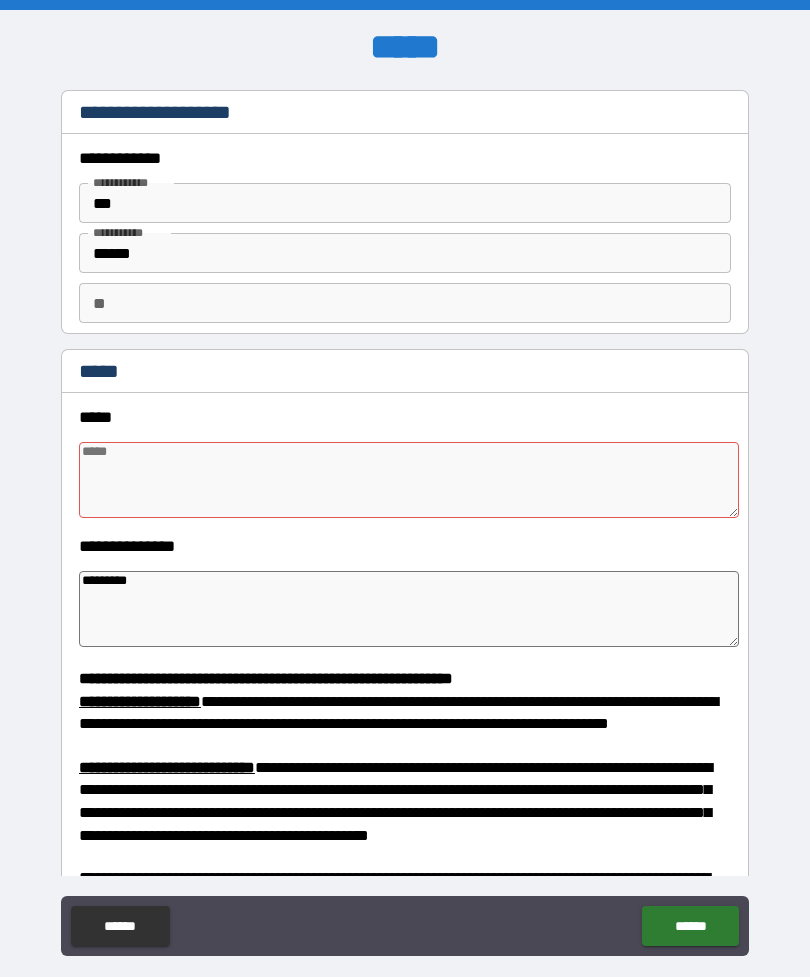 click on "*********" at bounding box center [409, 609] 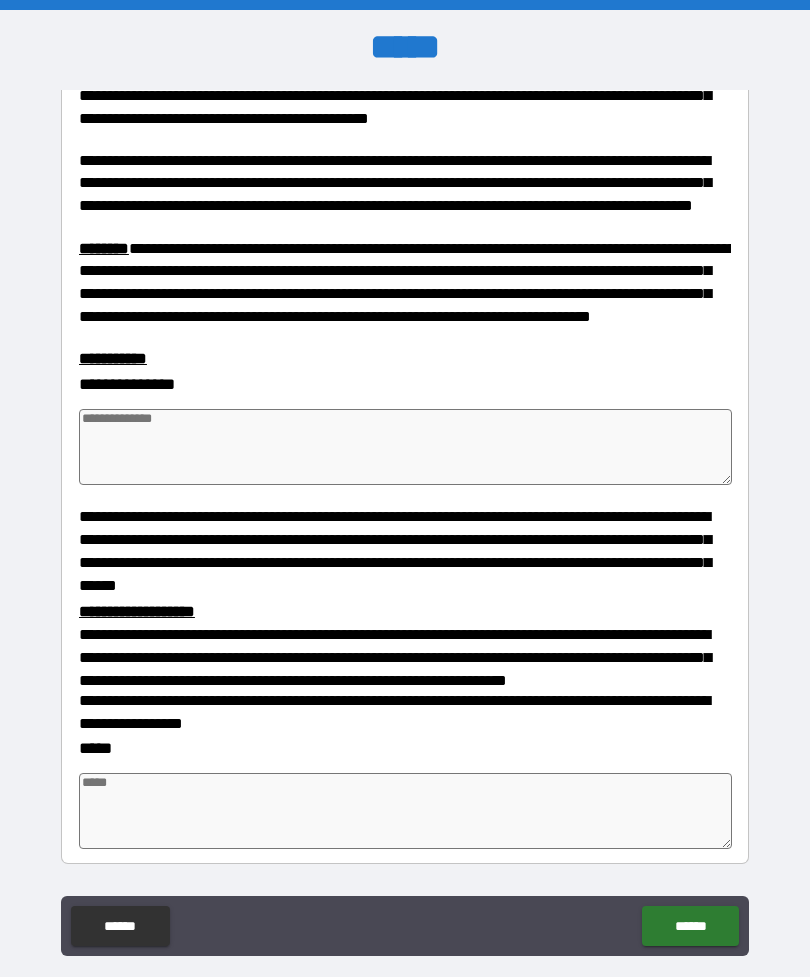 scroll, scrollTop: 715, scrollLeft: 0, axis: vertical 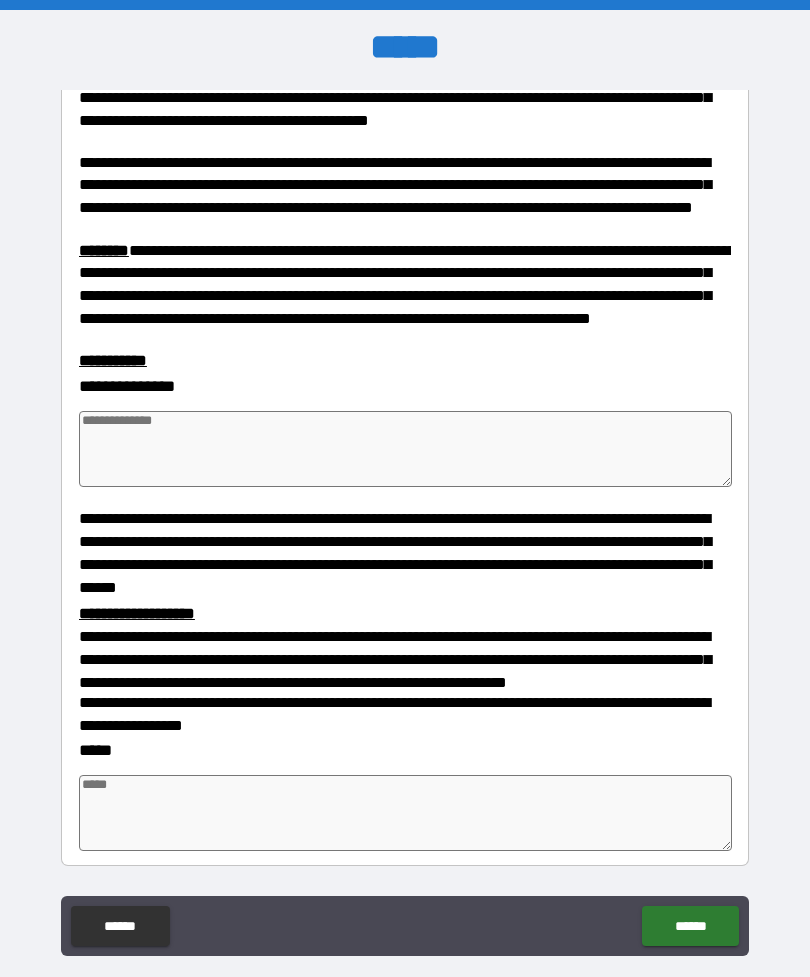 click at bounding box center (405, 449) 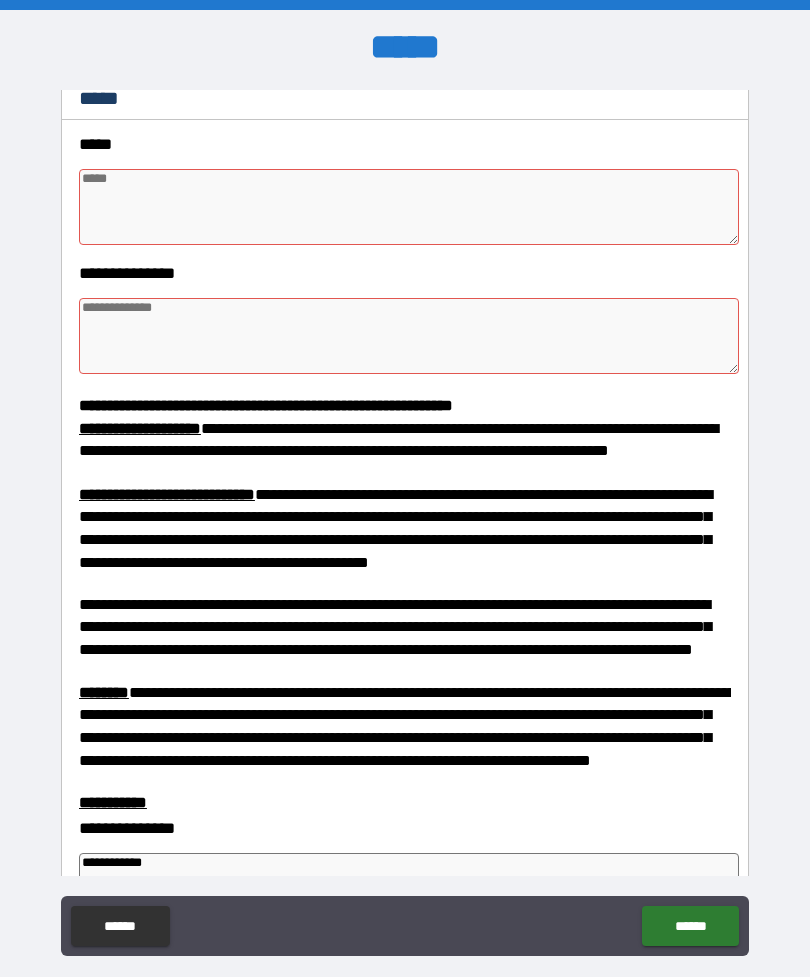 scroll, scrollTop: 251, scrollLeft: 0, axis: vertical 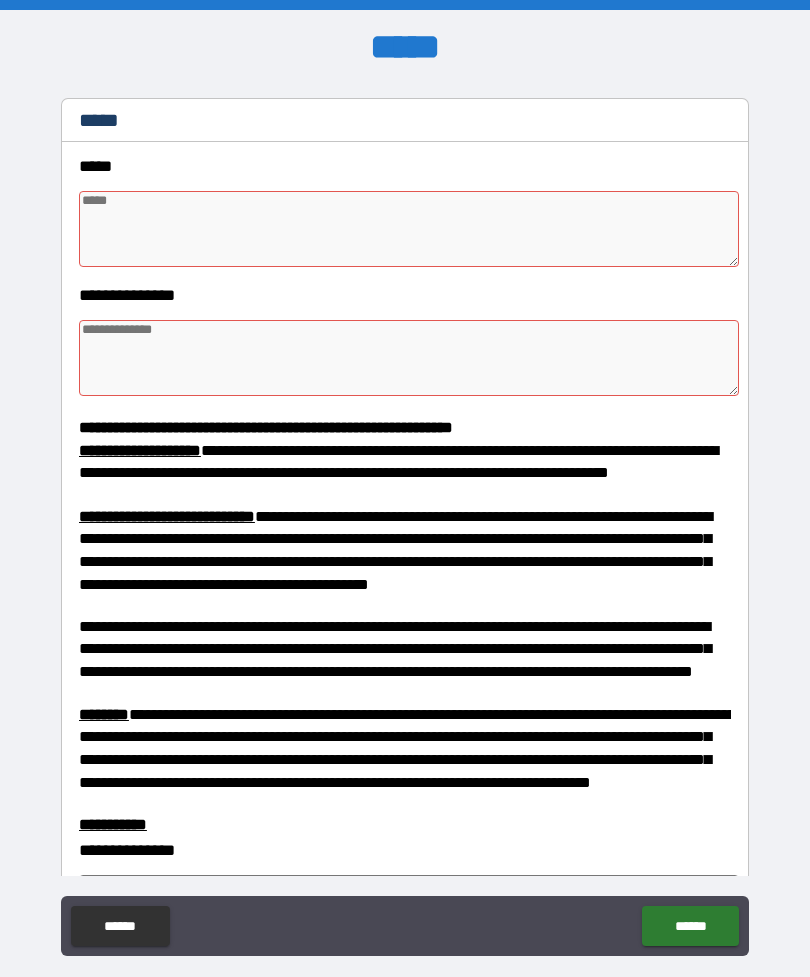 click at bounding box center [409, 229] 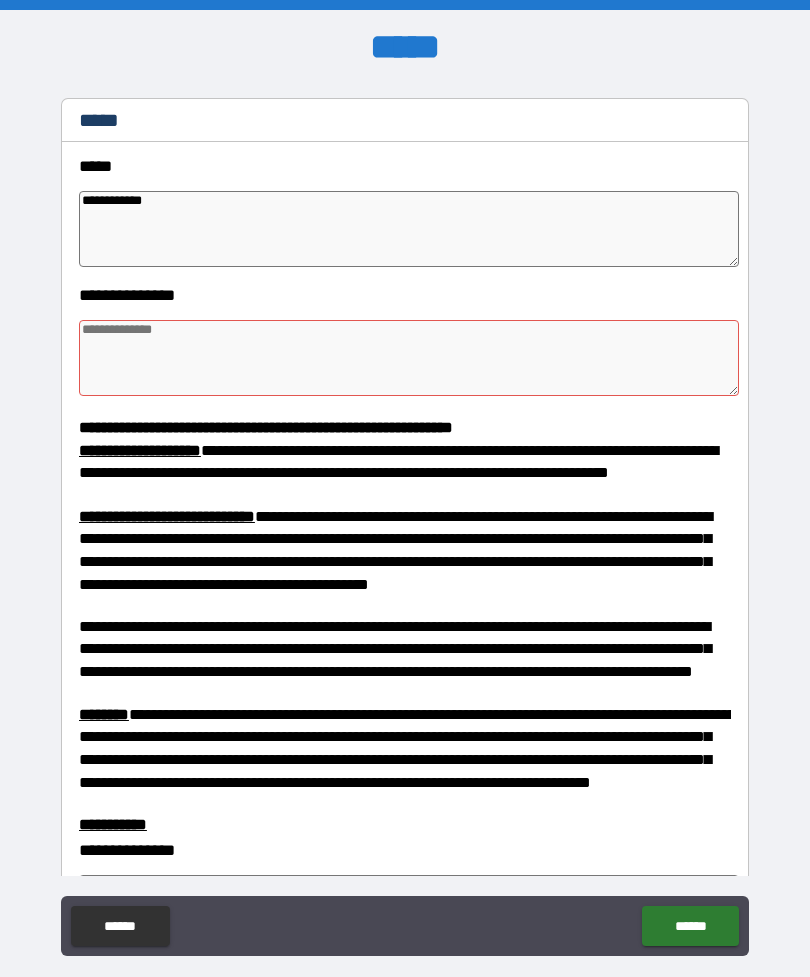 click at bounding box center [409, 358] 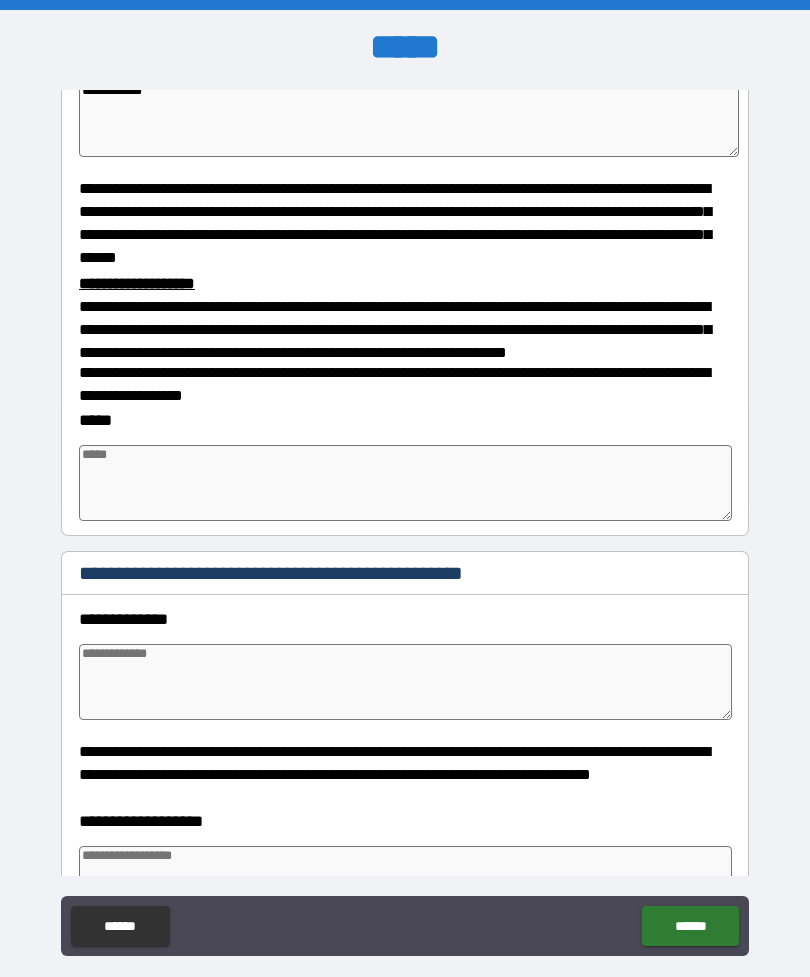 scroll, scrollTop: 1050, scrollLeft: 0, axis: vertical 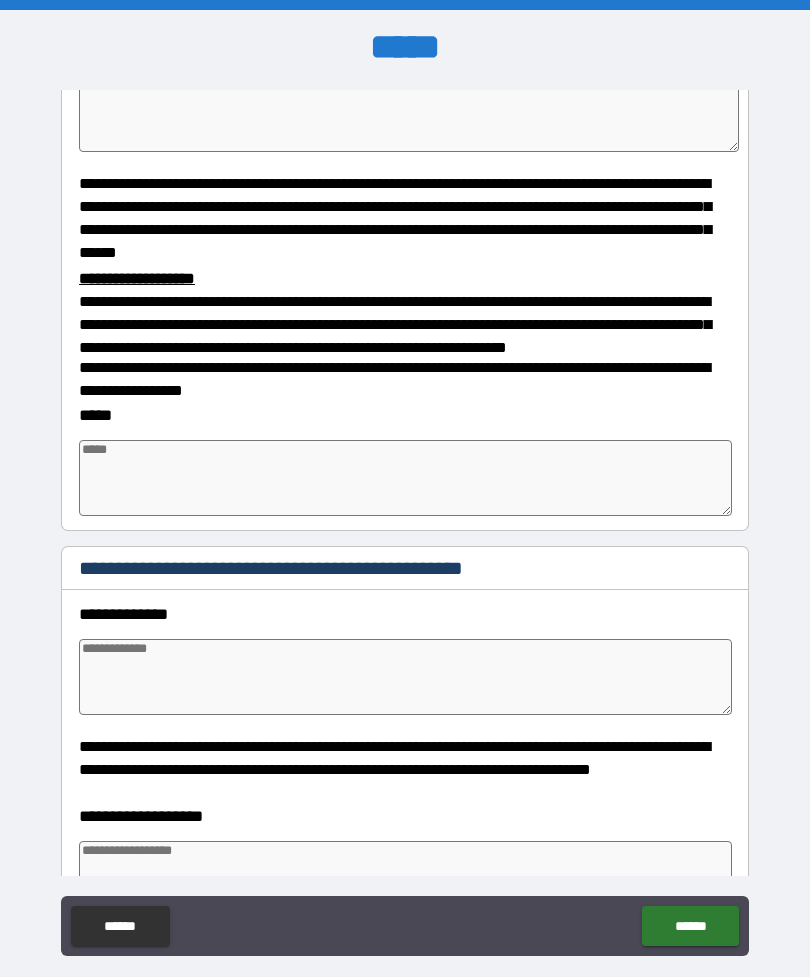click at bounding box center (405, 478) 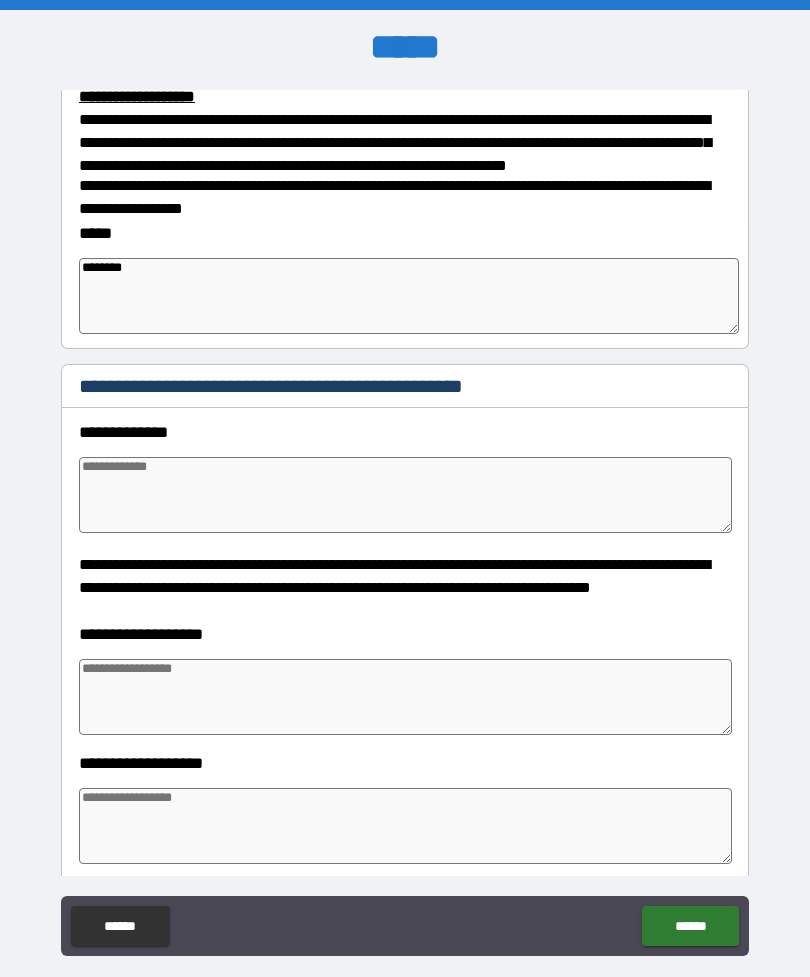 scroll, scrollTop: 1233, scrollLeft: 0, axis: vertical 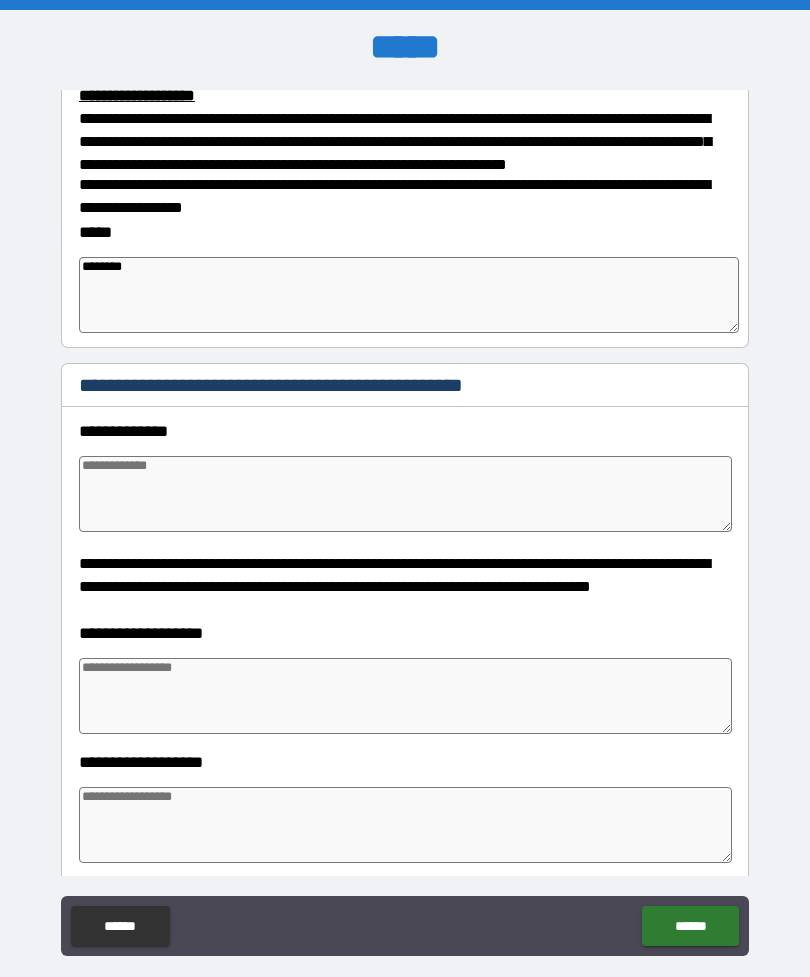 click at bounding box center [405, 494] 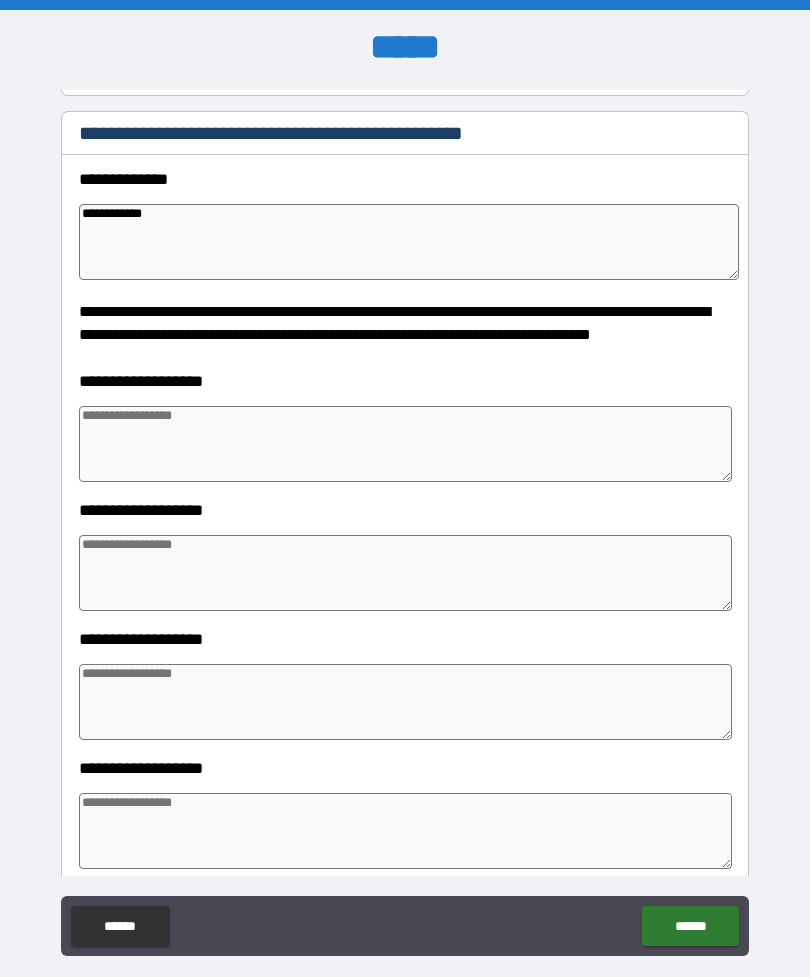 scroll, scrollTop: 1482, scrollLeft: 0, axis: vertical 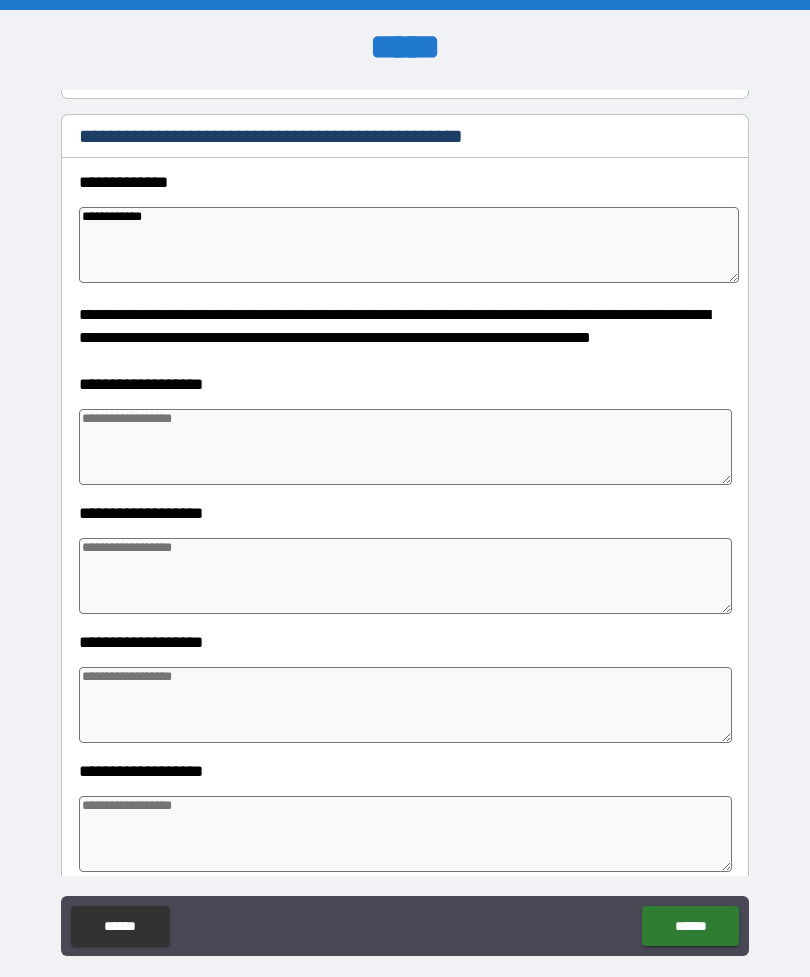 click at bounding box center (405, 447) 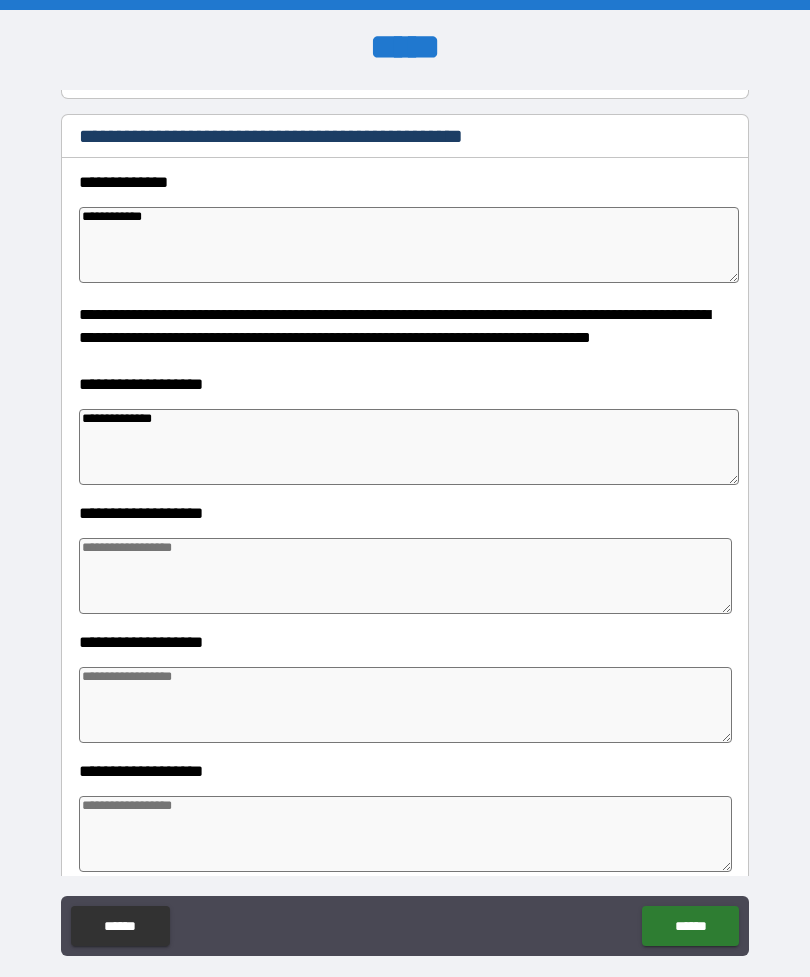click at bounding box center (405, 576) 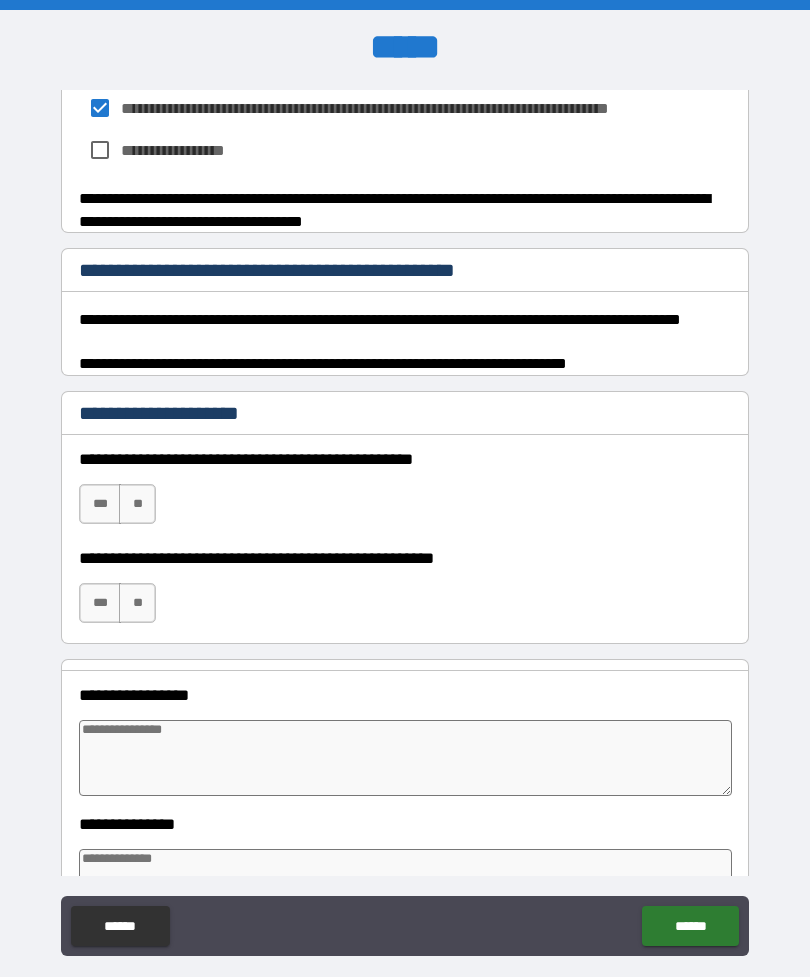 scroll, scrollTop: 2423, scrollLeft: 0, axis: vertical 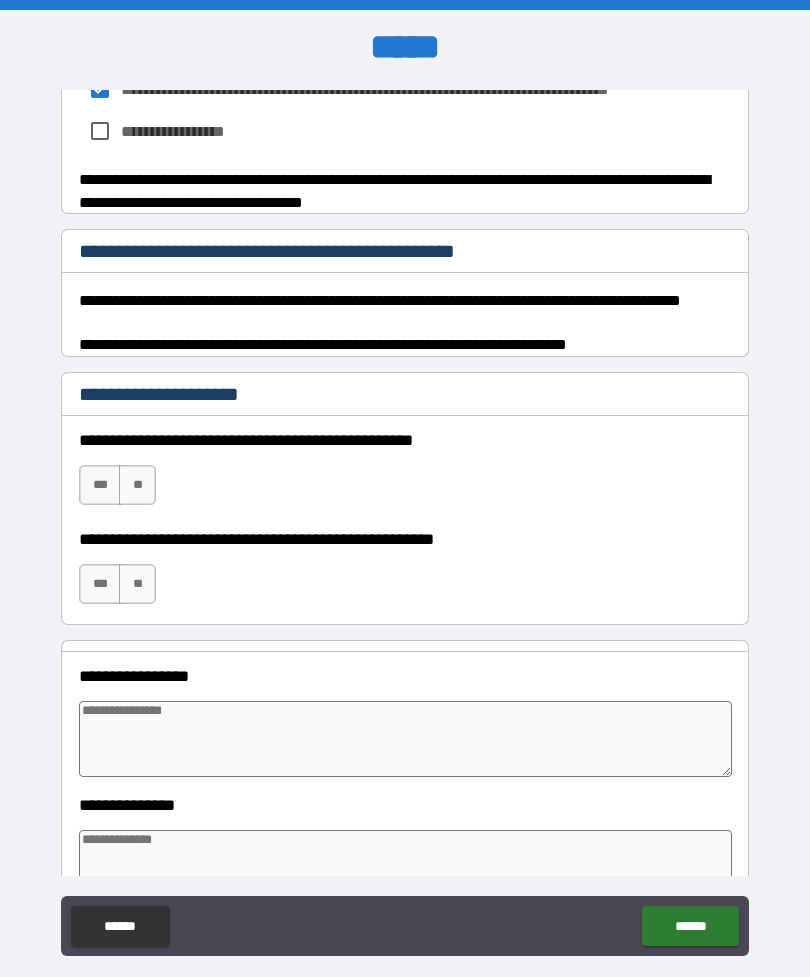 click on "***" at bounding box center (100, 485) 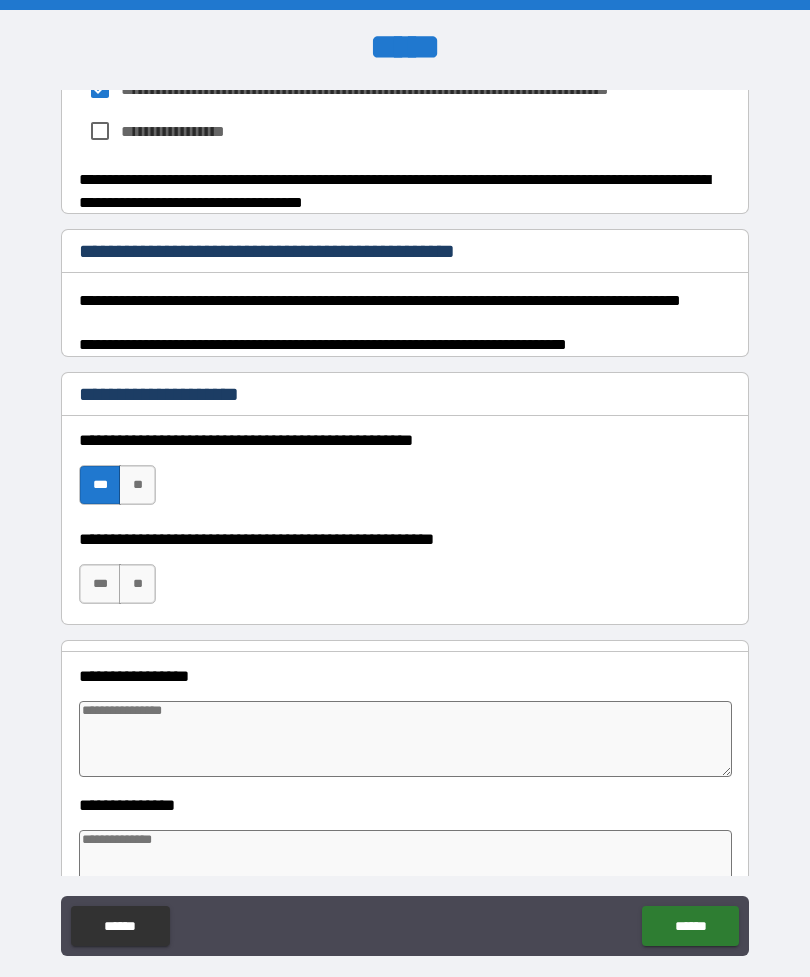 click on "***" at bounding box center [100, 584] 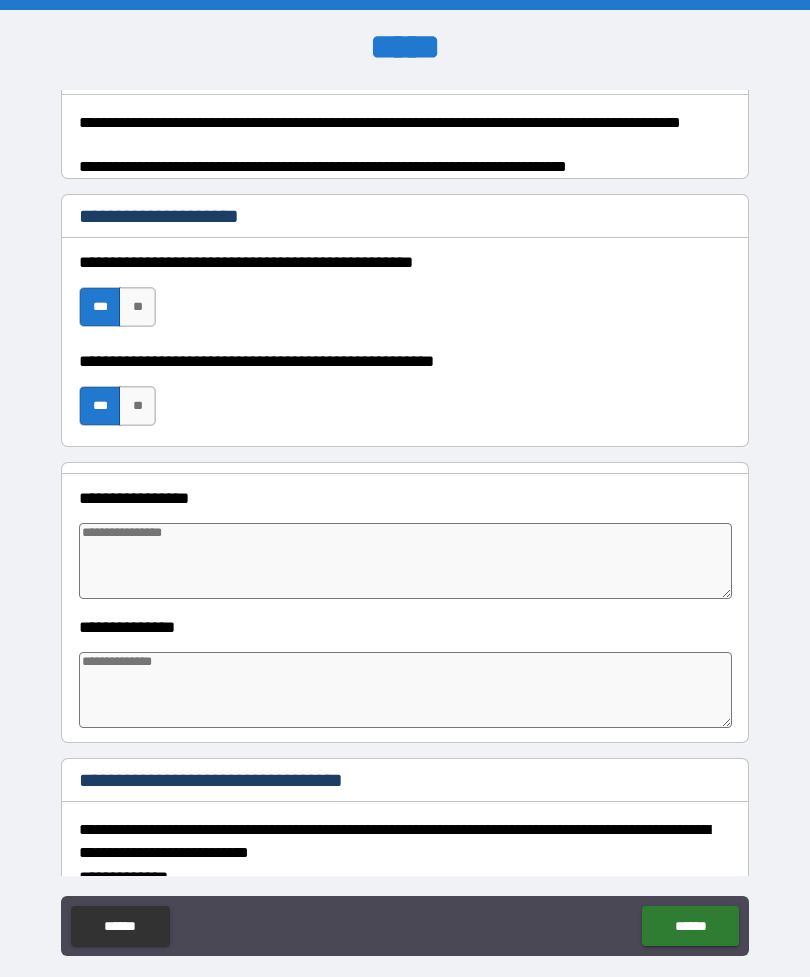 scroll, scrollTop: 2612, scrollLeft: 0, axis: vertical 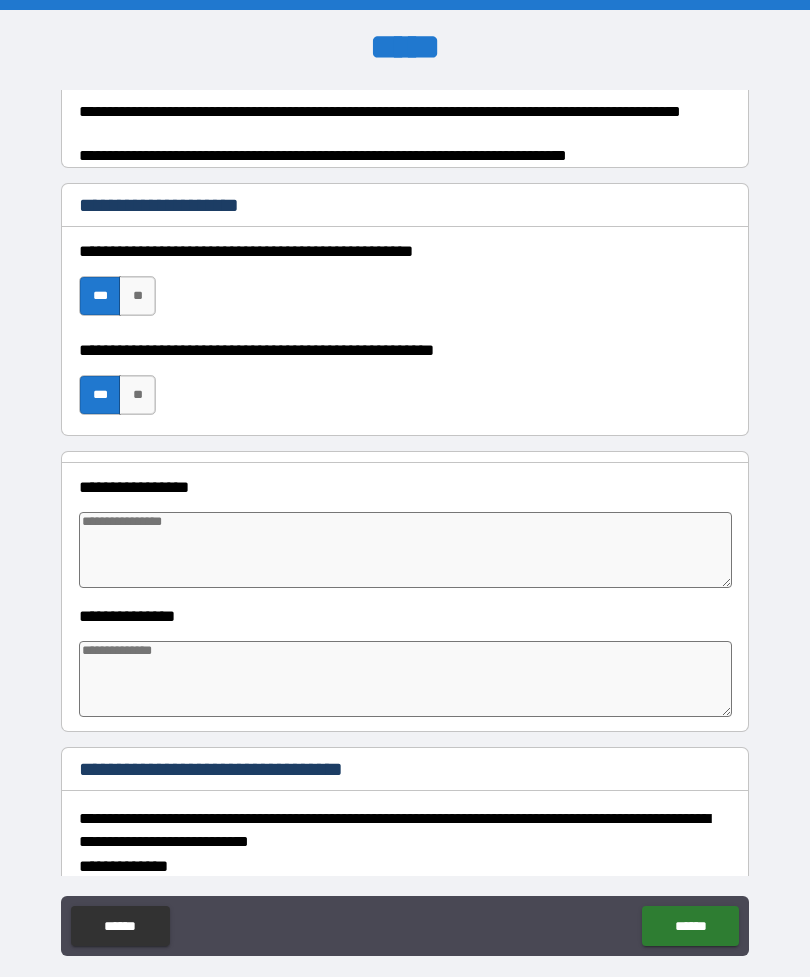 click at bounding box center [405, 550] 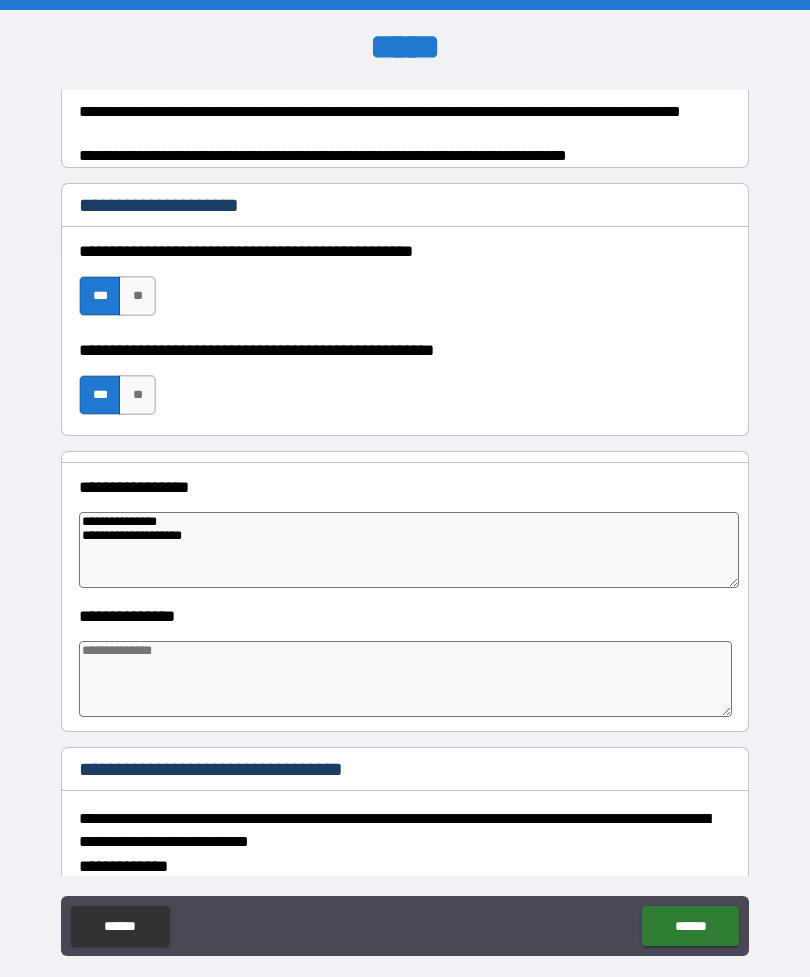 click on "**********" at bounding box center [405, 616] 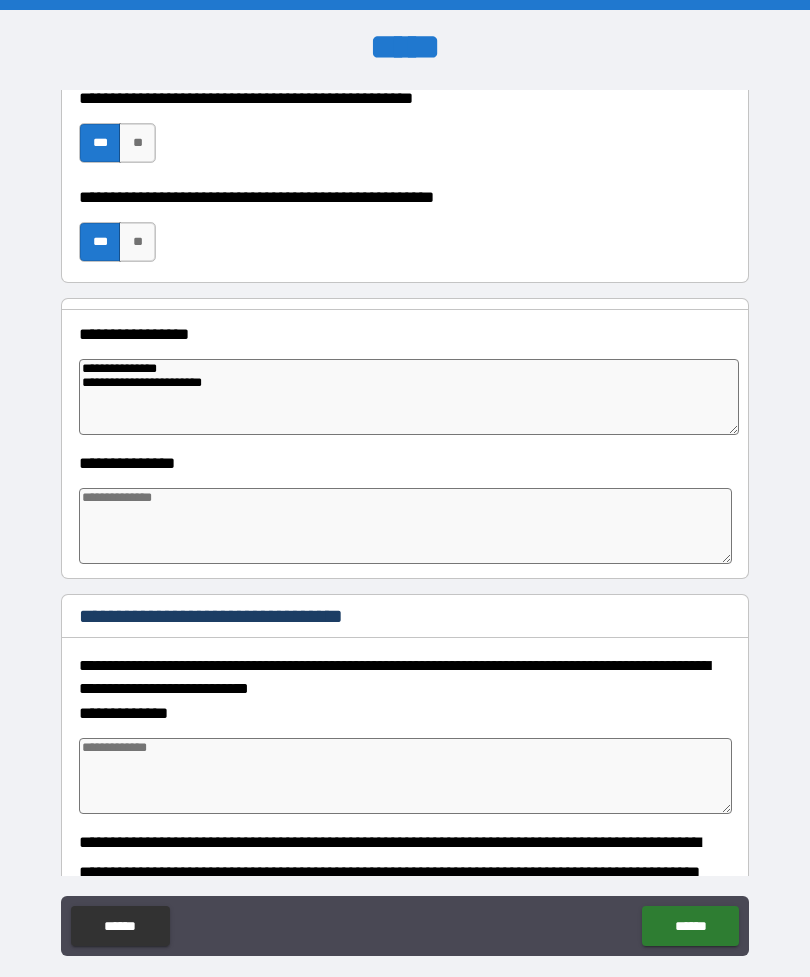 scroll, scrollTop: 2761, scrollLeft: 0, axis: vertical 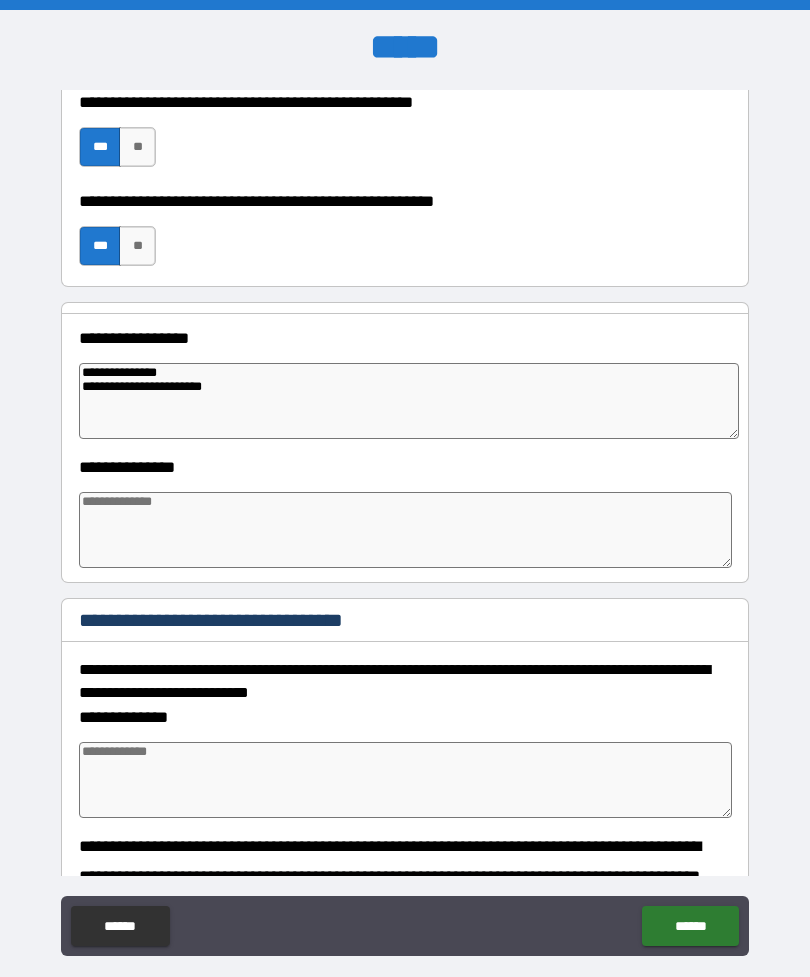 click at bounding box center [405, 530] 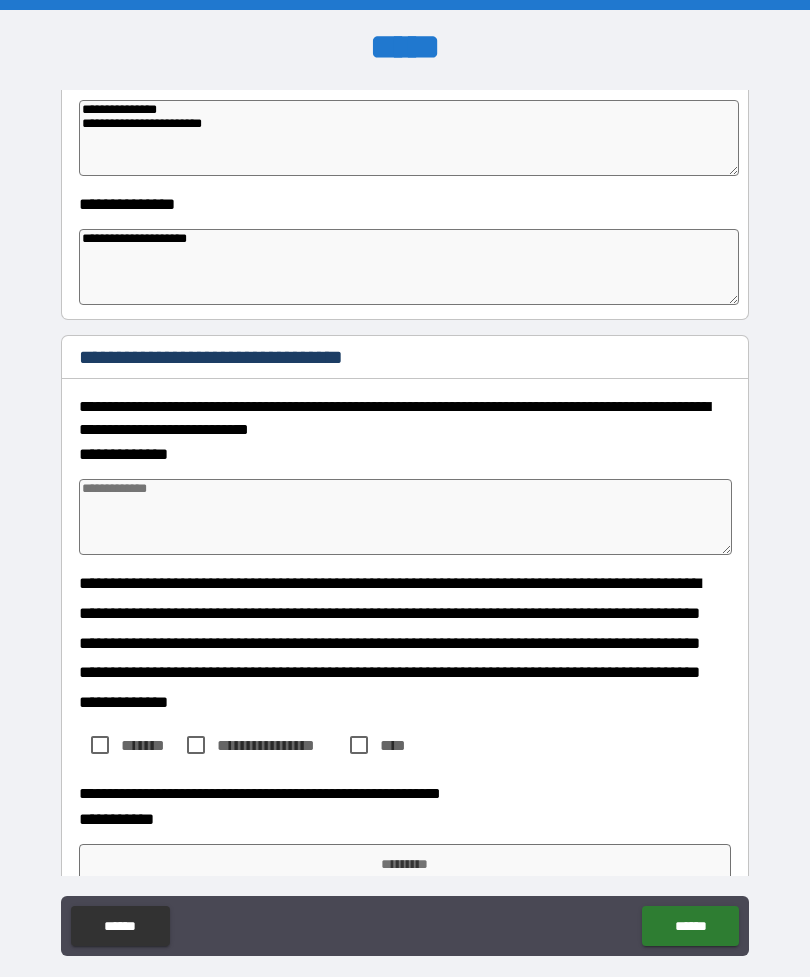 scroll, scrollTop: 3025, scrollLeft: 0, axis: vertical 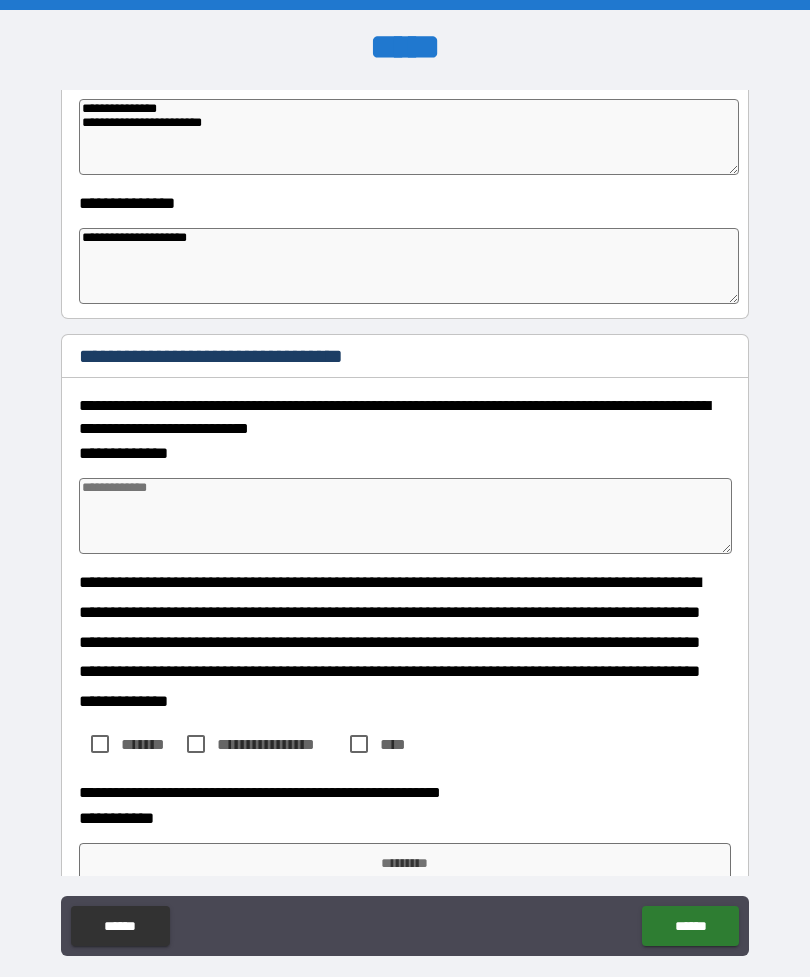 click at bounding box center (405, 516) 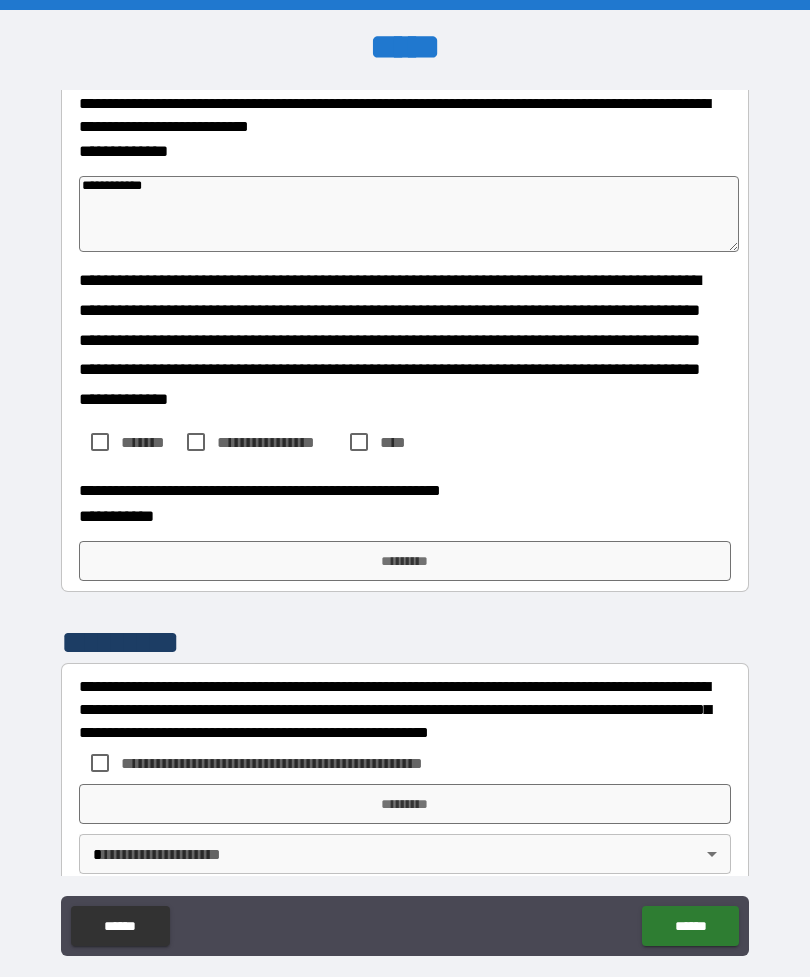 scroll, scrollTop: 3327, scrollLeft: 0, axis: vertical 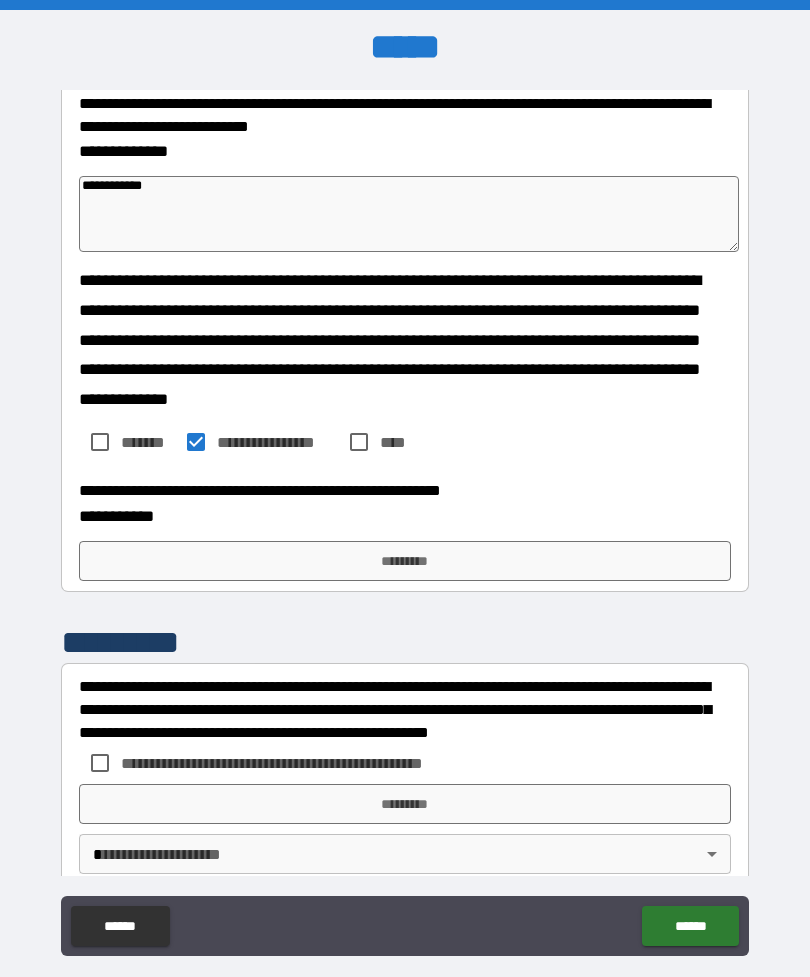 click on "*********" at bounding box center (405, 561) 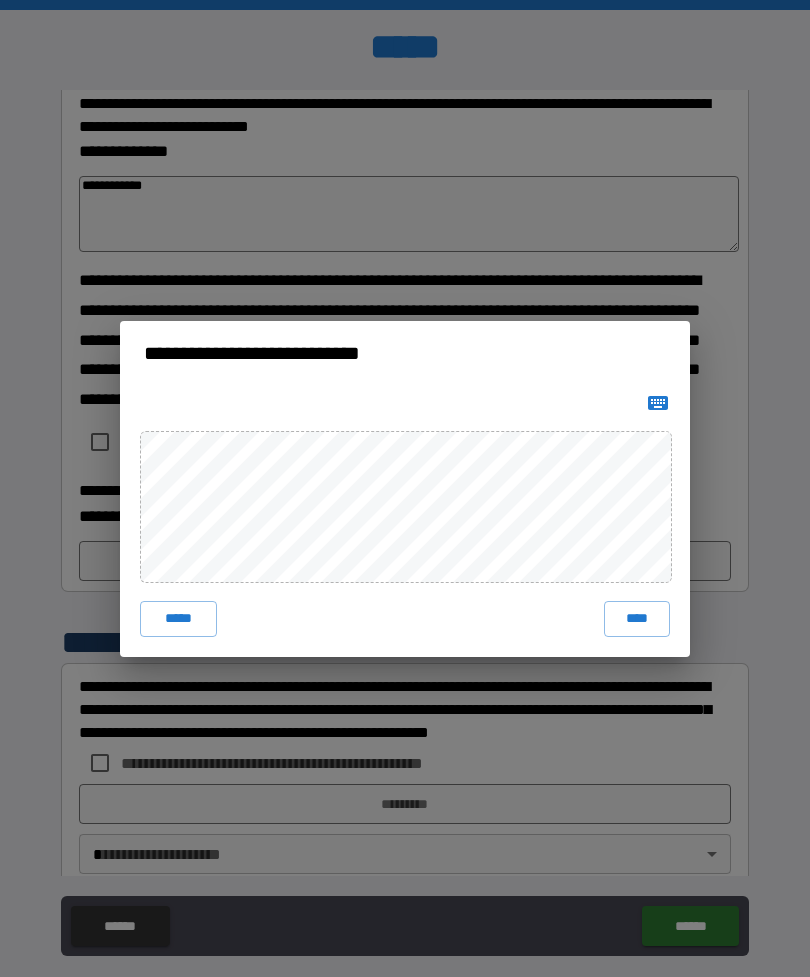 click on "****" at bounding box center (637, 619) 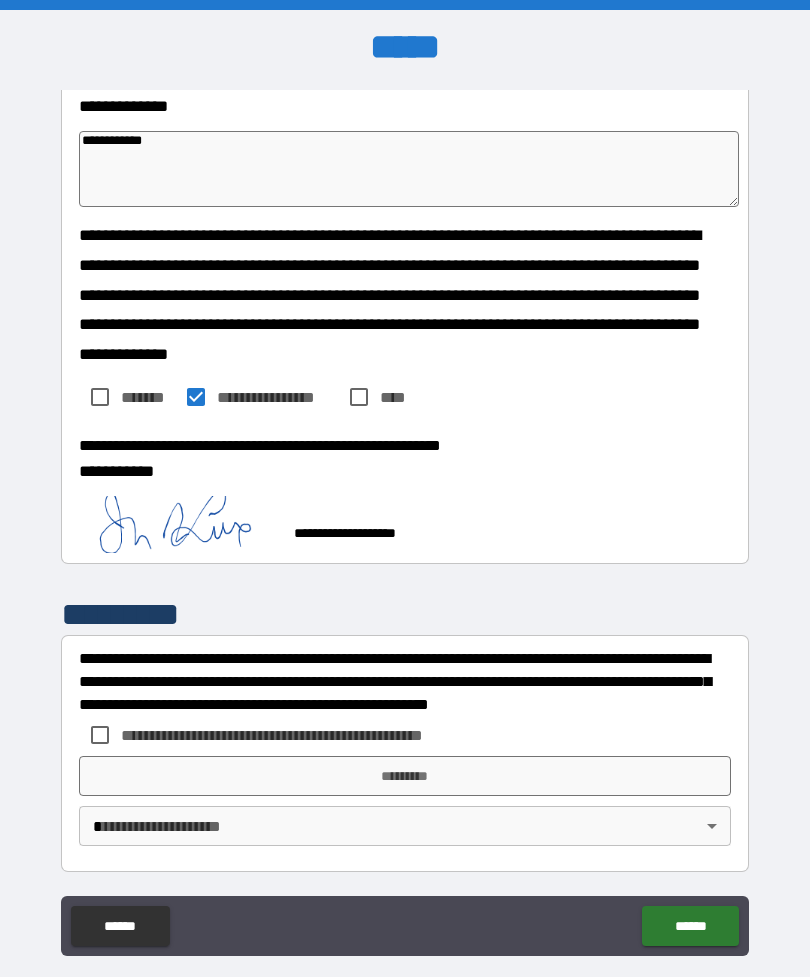 scroll, scrollTop: 3371, scrollLeft: 0, axis: vertical 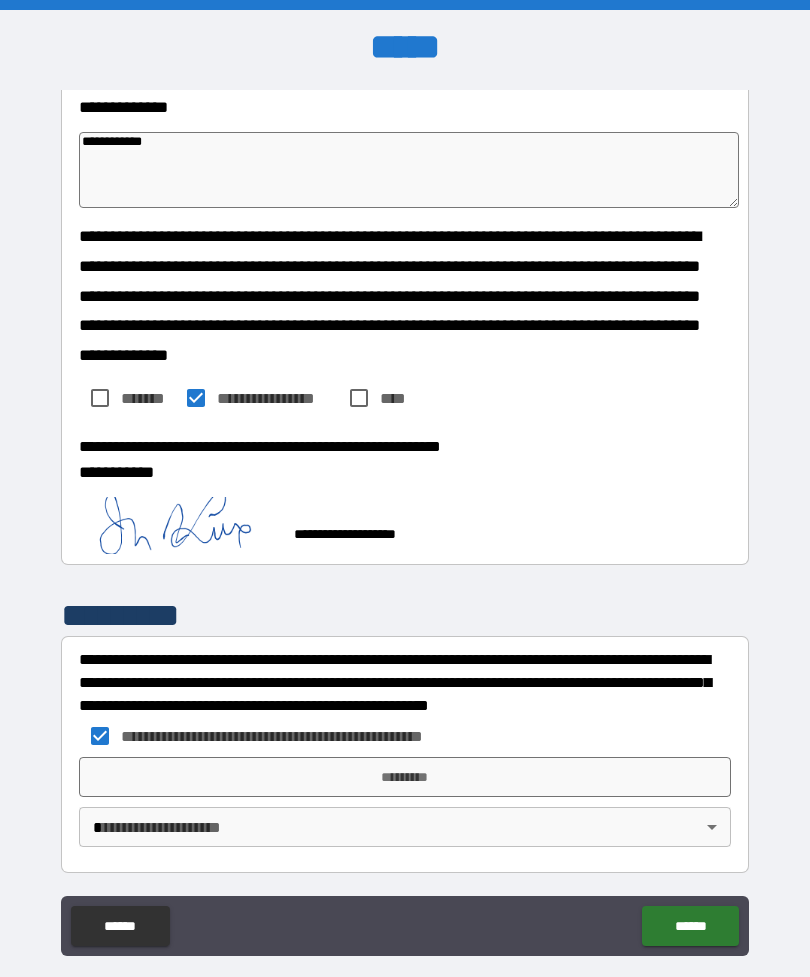 click on "*********" at bounding box center [405, 777] 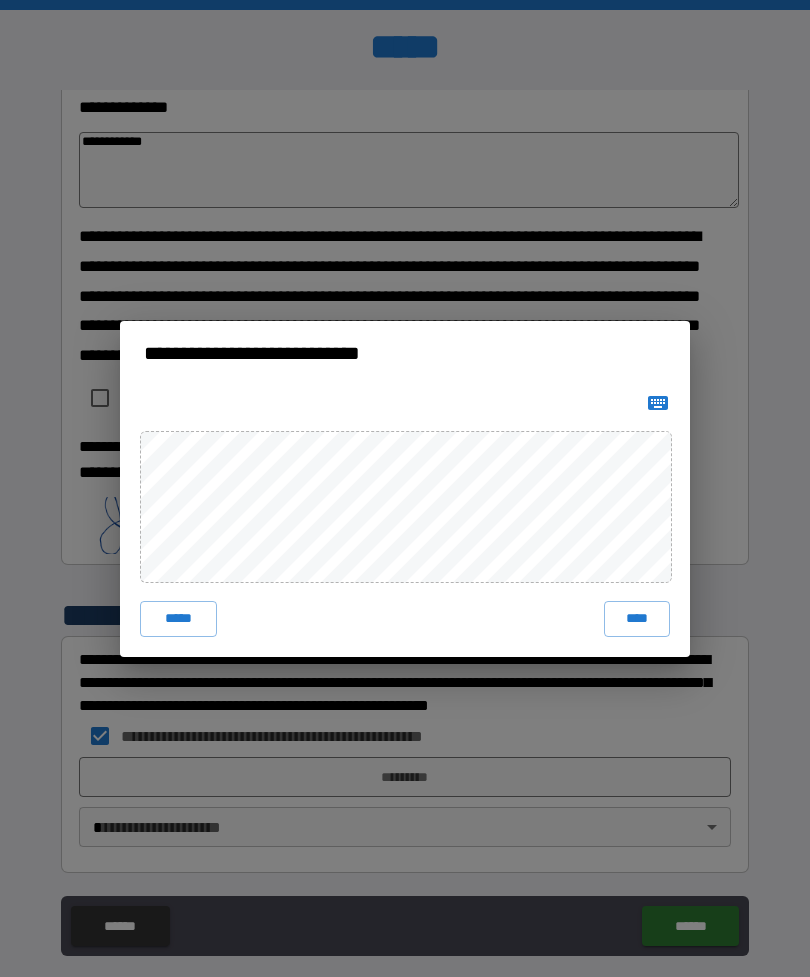 click on "**********" at bounding box center [405, 488] 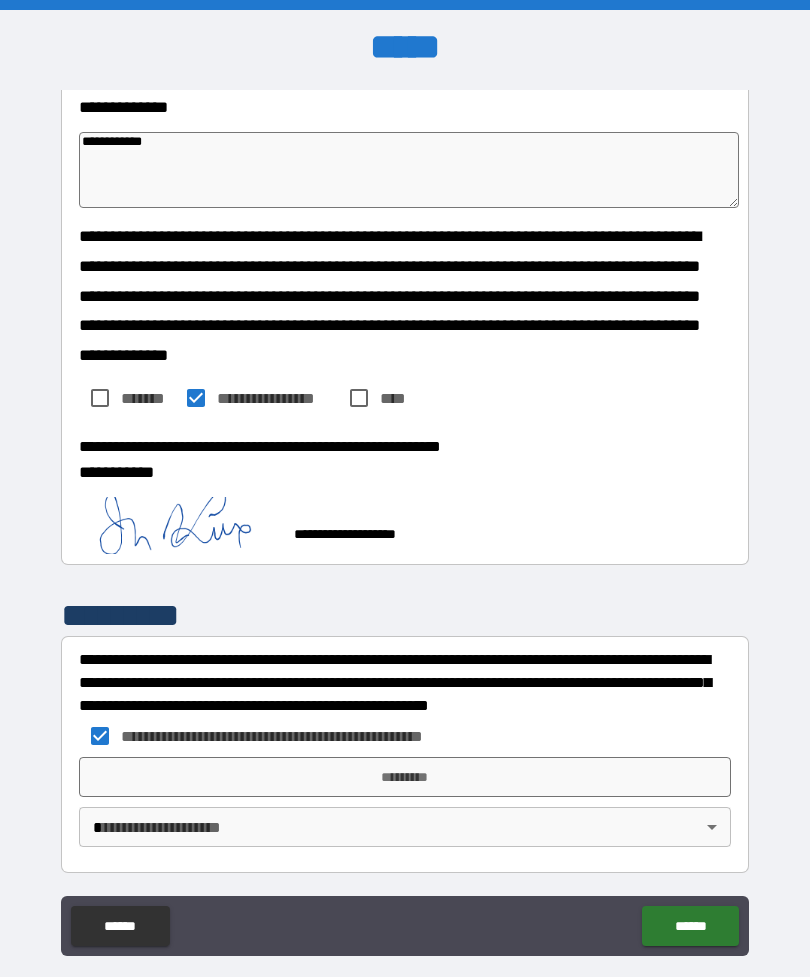 click on "**********" at bounding box center [405, 520] 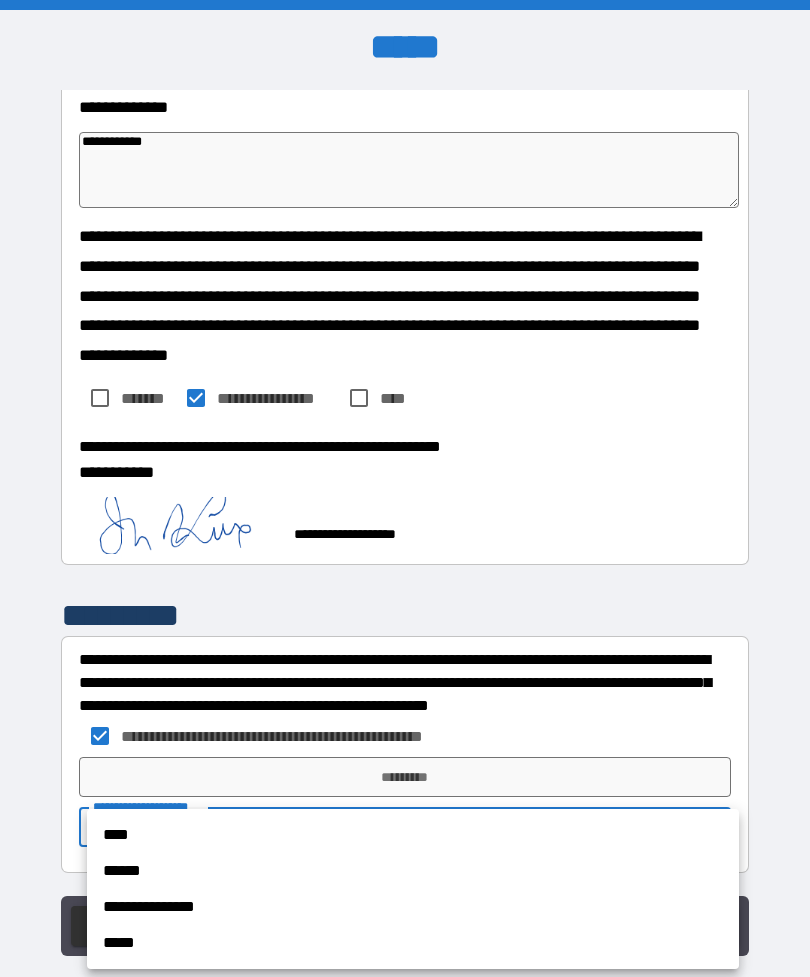 click on "******" at bounding box center (413, 871) 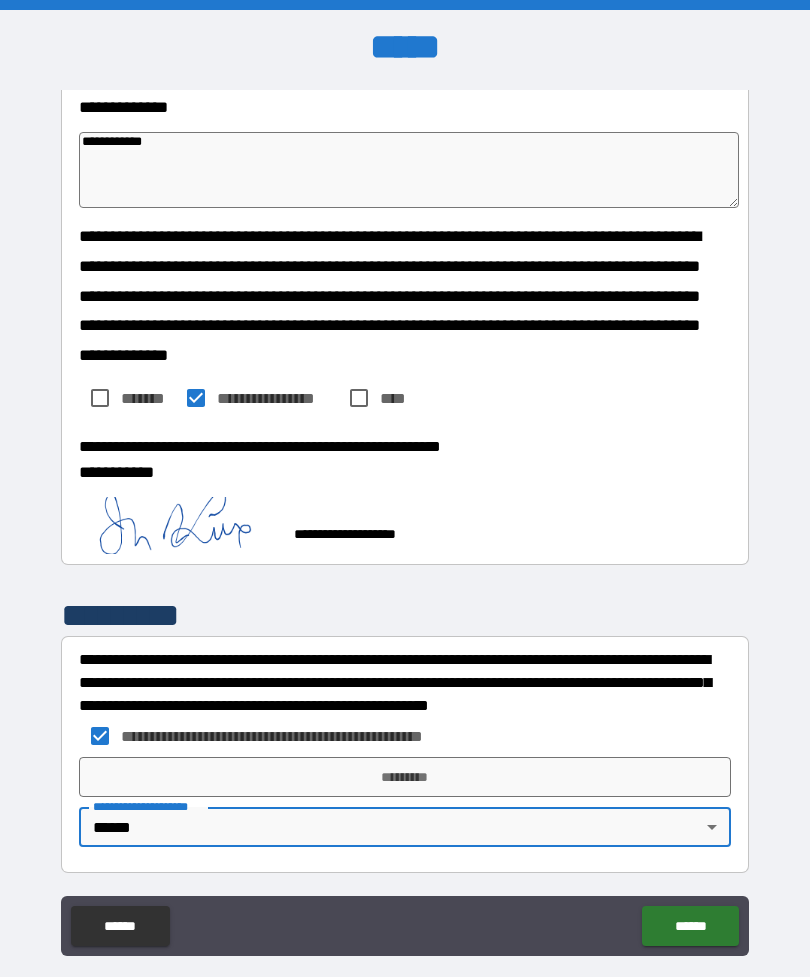 click on "*********" at bounding box center [405, 777] 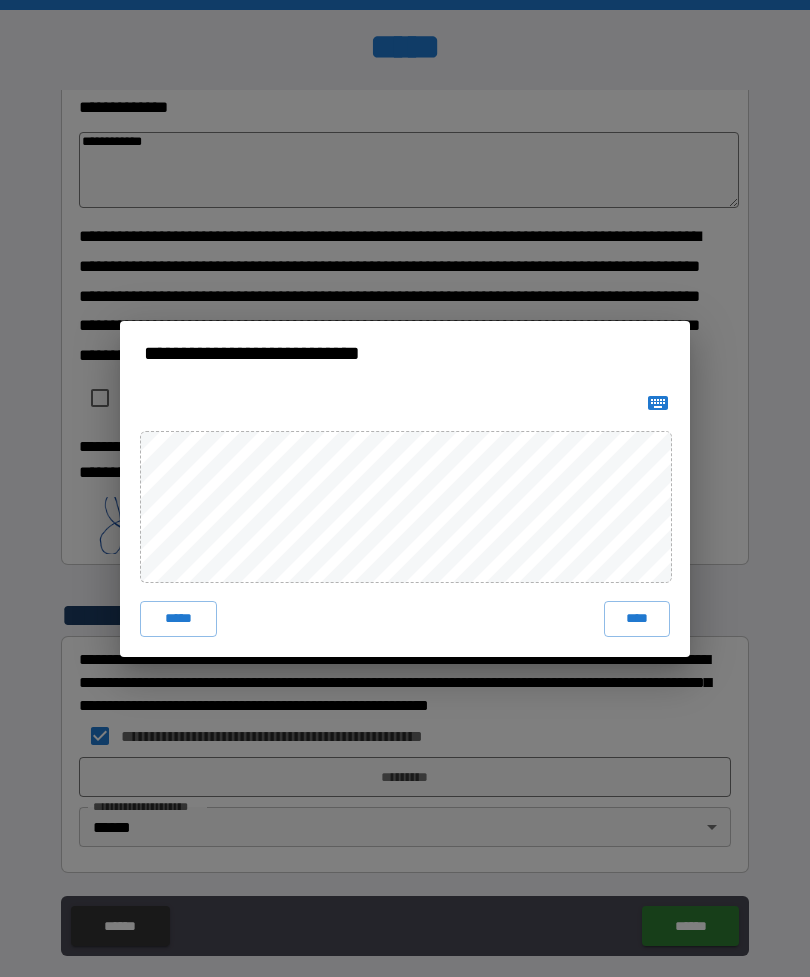 click on "****" at bounding box center (637, 619) 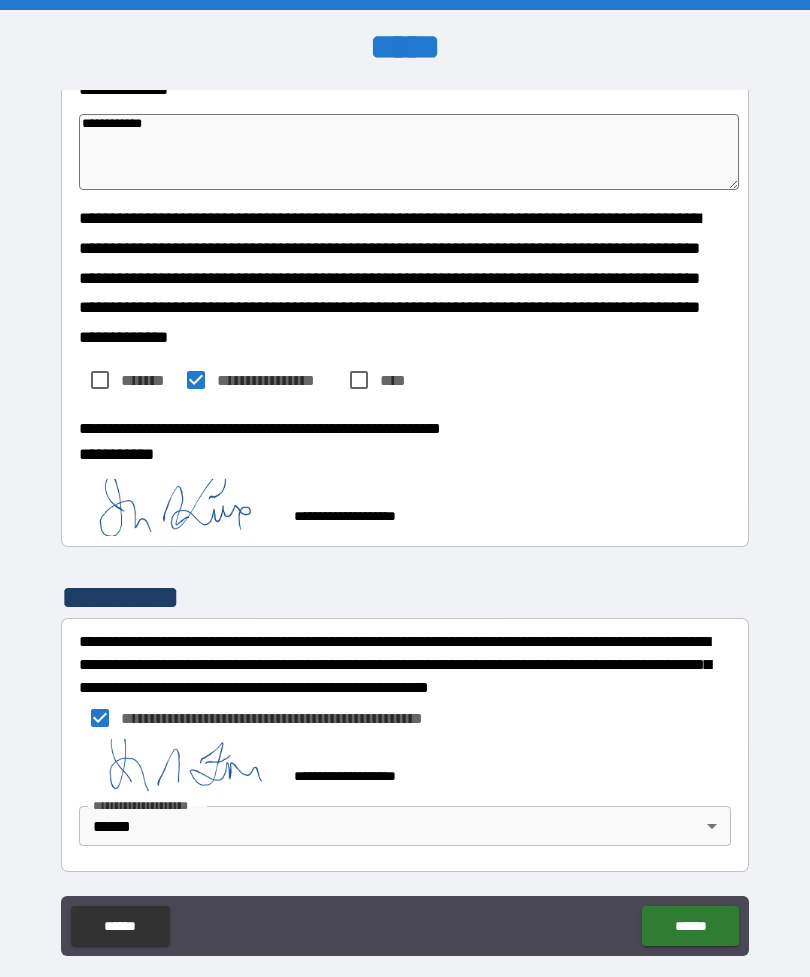 scroll, scrollTop: 3388, scrollLeft: 0, axis: vertical 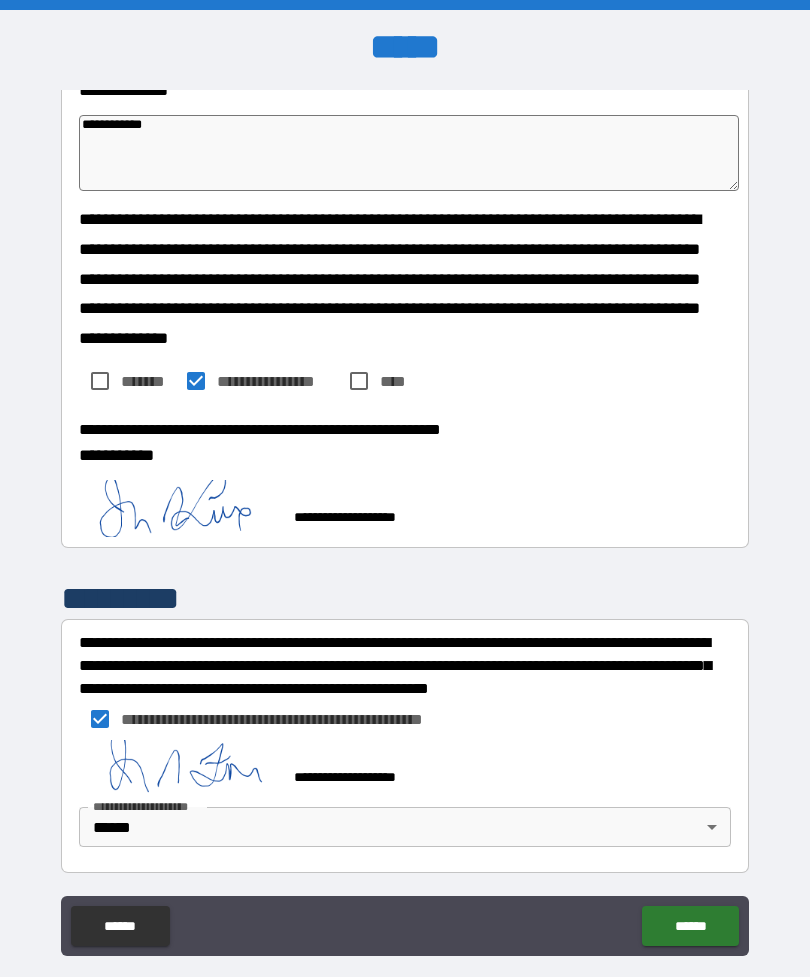 click on "******" at bounding box center (690, 926) 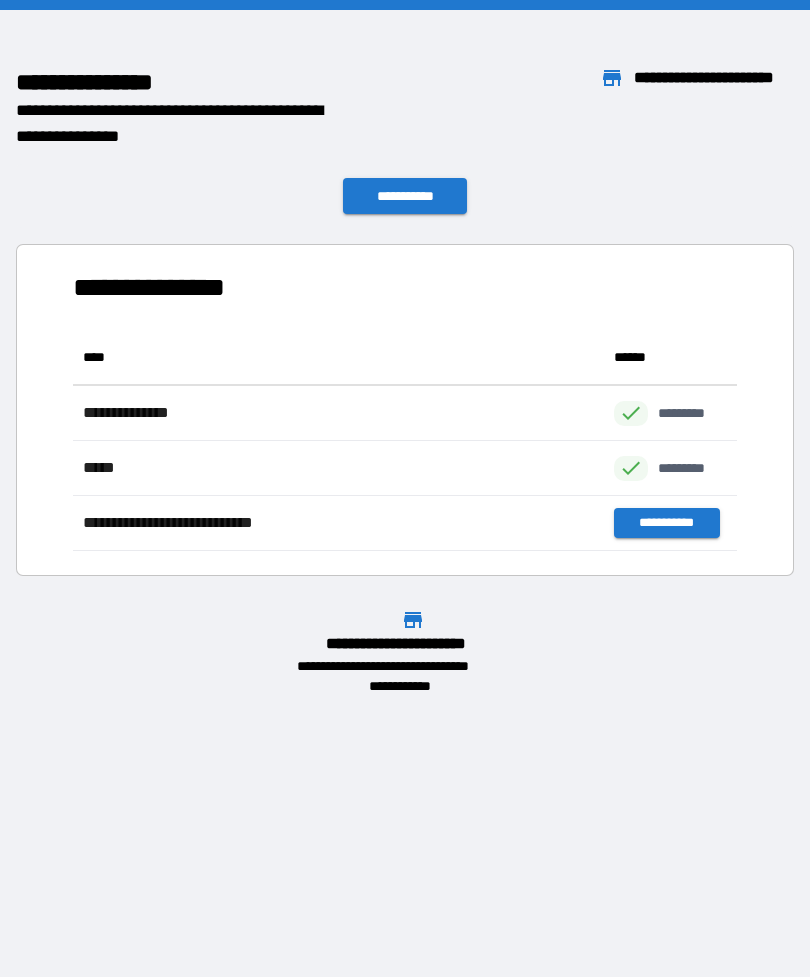 scroll, scrollTop: 1, scrollLeft: 1, axis: both 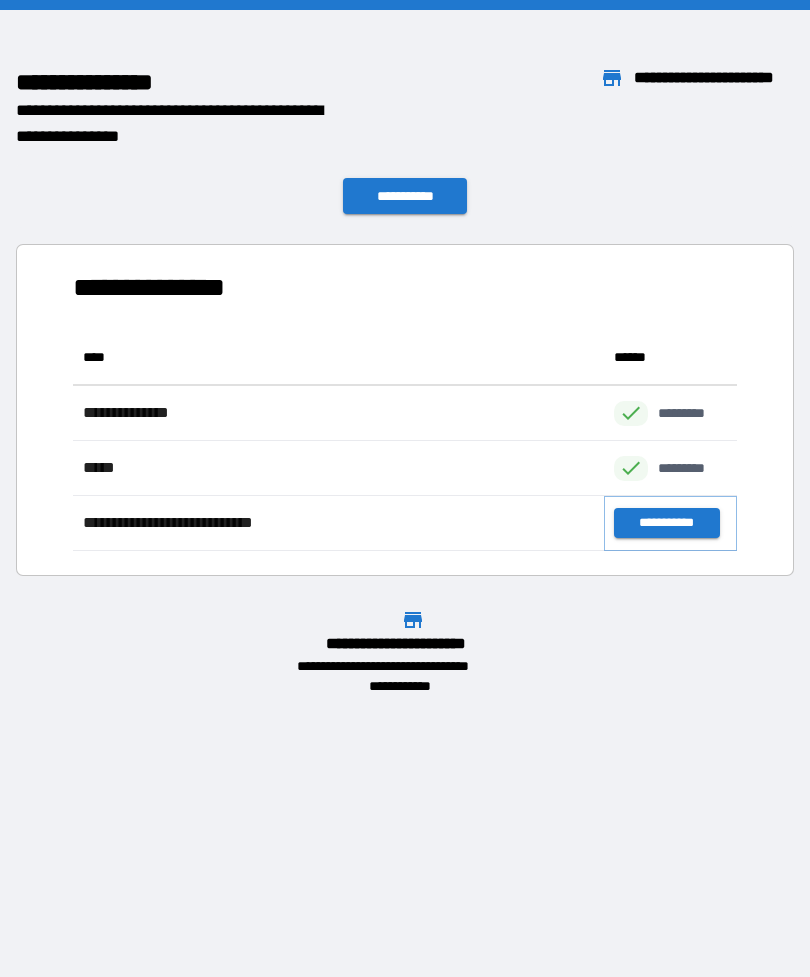 click on "**********" at bounding box center [666, 523] 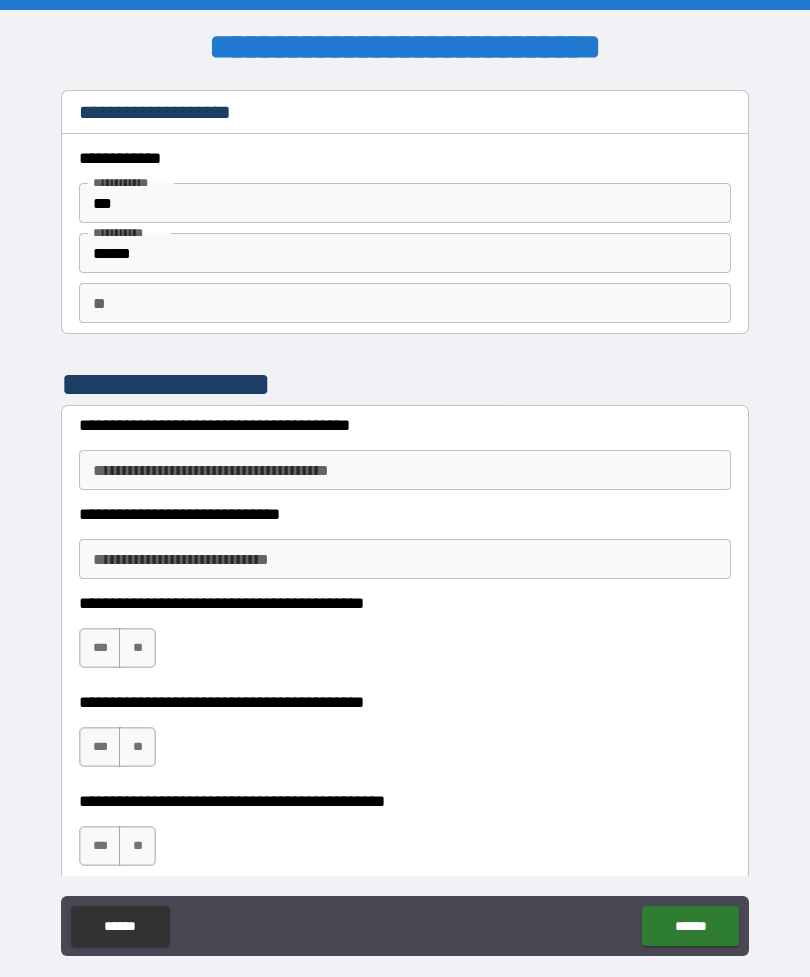 click on "**********" at bounding box center (405, 470) 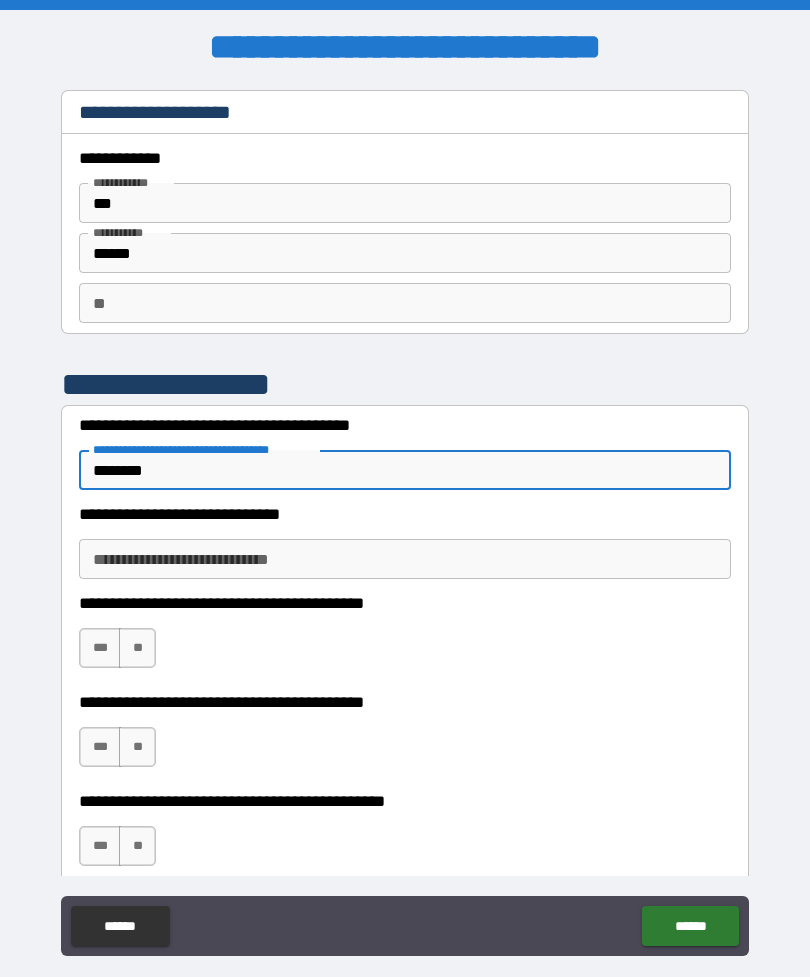 click on "**********" at bounding box center [405, 559] 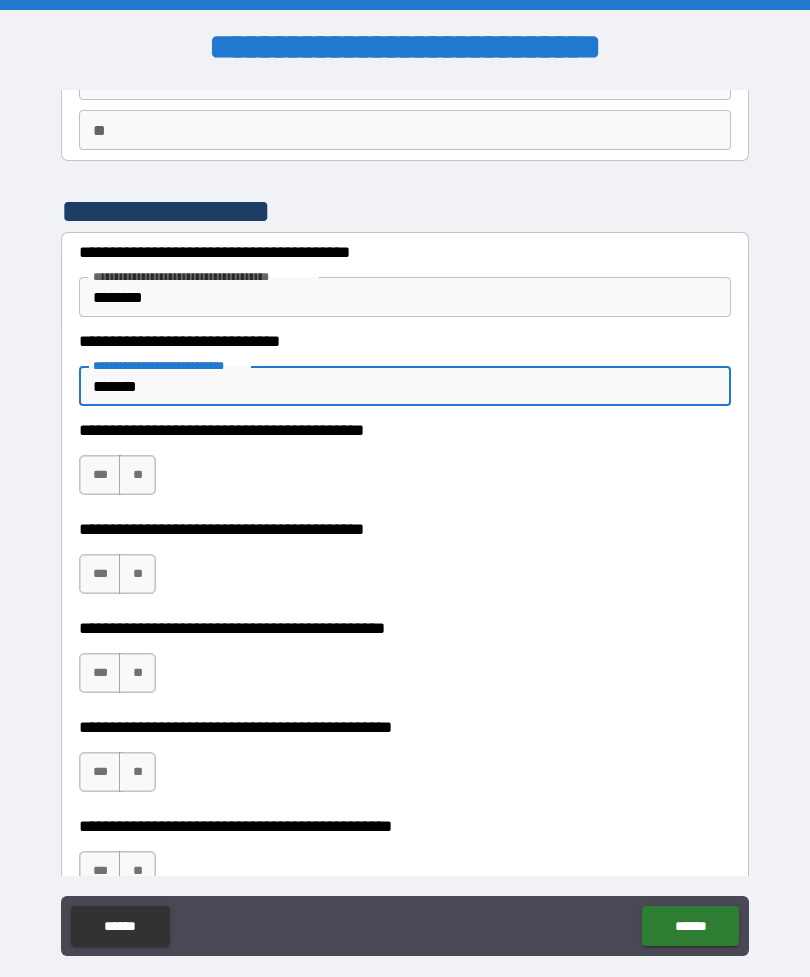 scroll, scrollTop: 169, scrollLeft: 0, axis: vertical 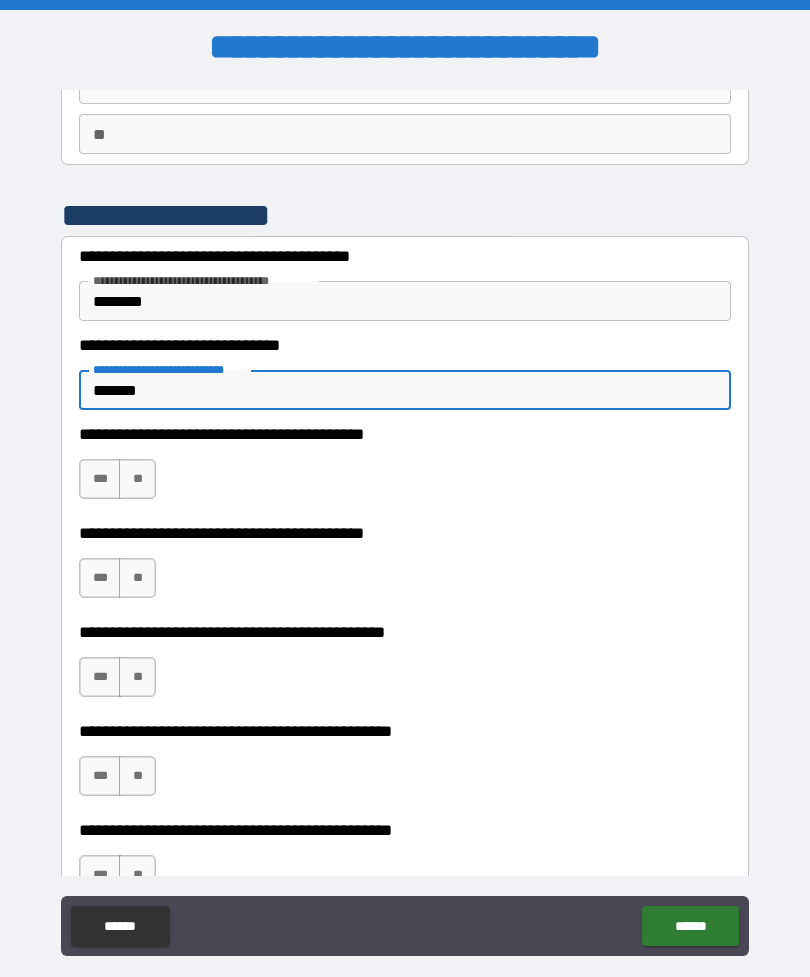 click on "**" at bounding box center [137, 479] 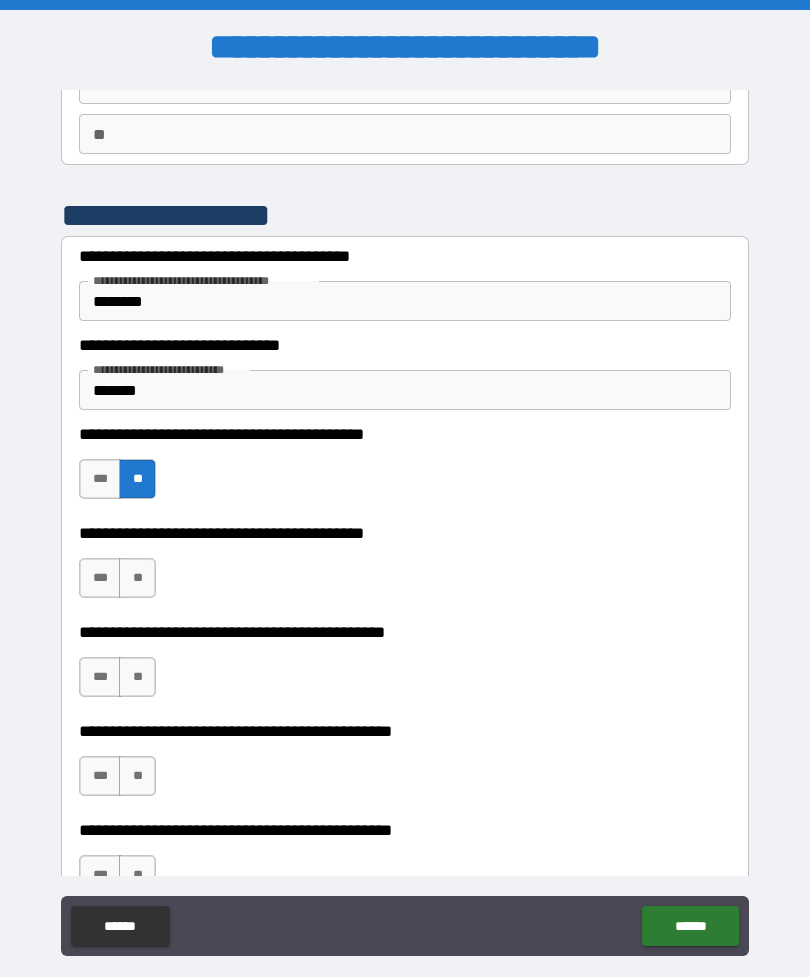 click on "***" at bounding box center [100, 578] 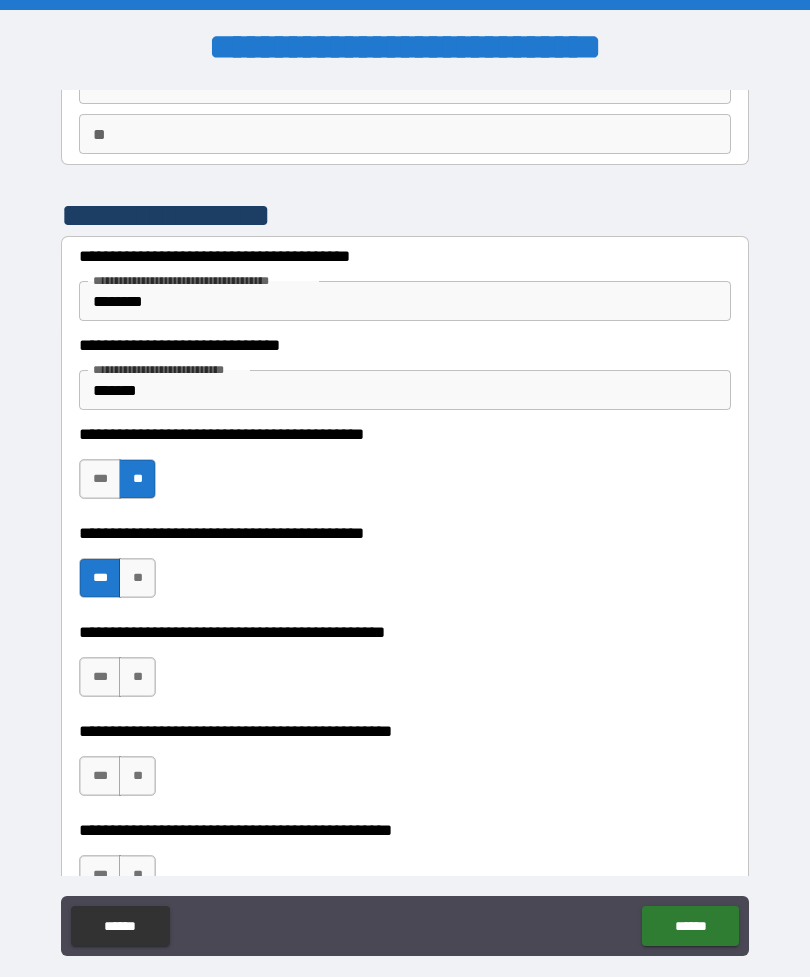 click on "**" at bounding box center (137, 677) 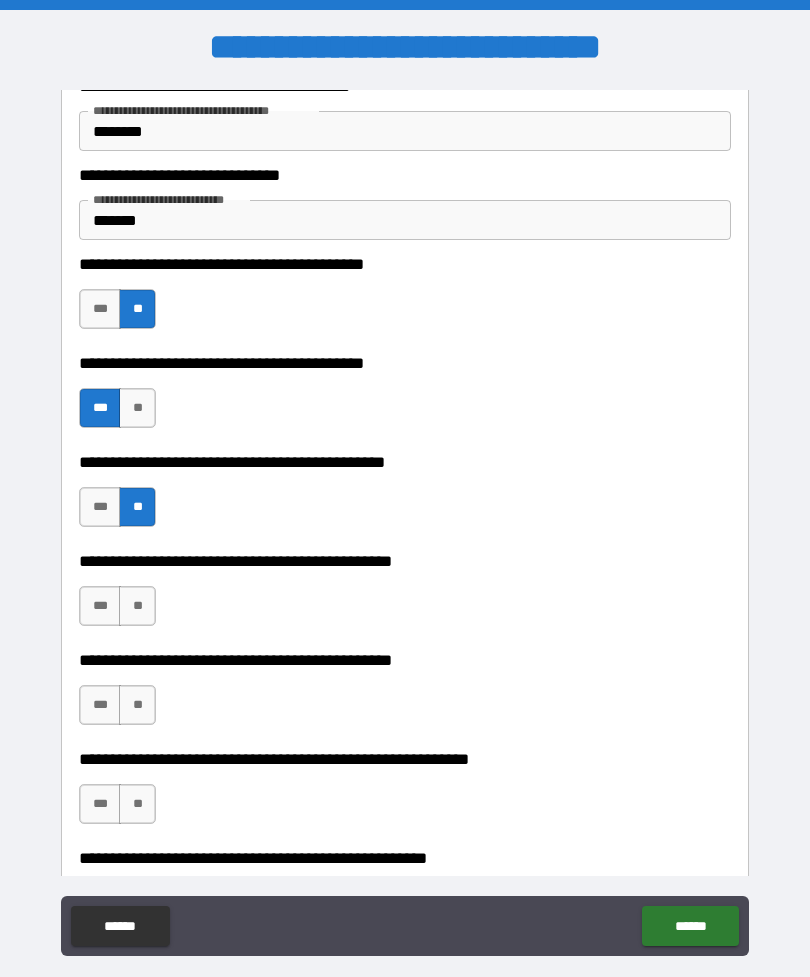 scroll, scrollTop: 377, scrollLeft: 0, axis: vertical 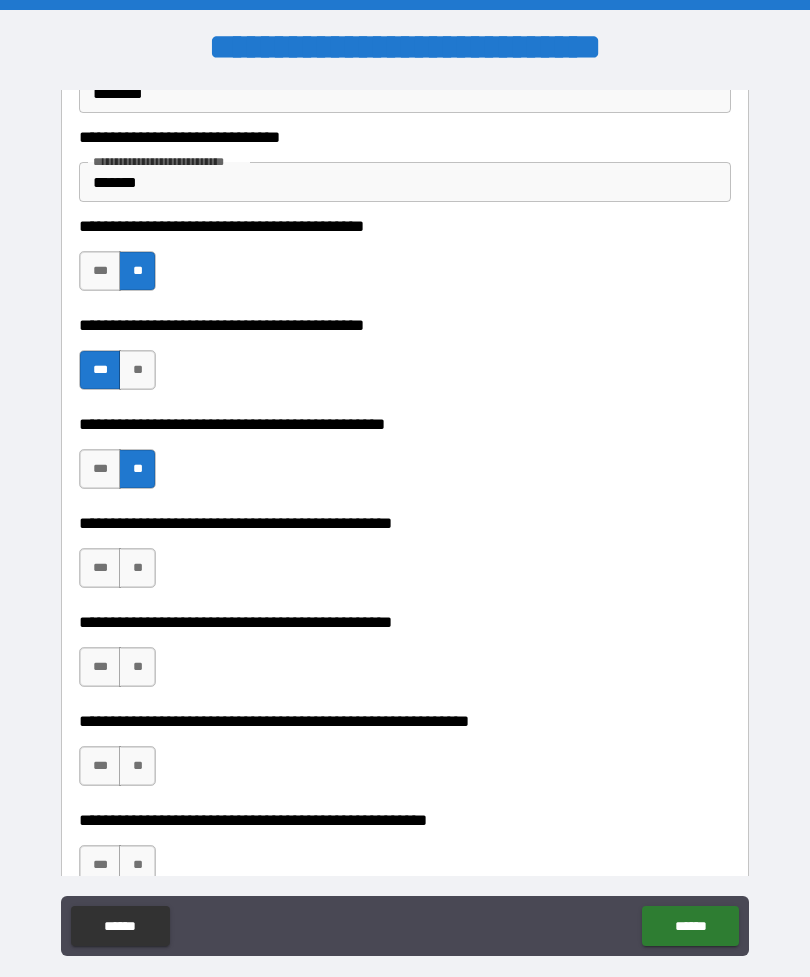 click on "**" at bounding box center [137, 568] 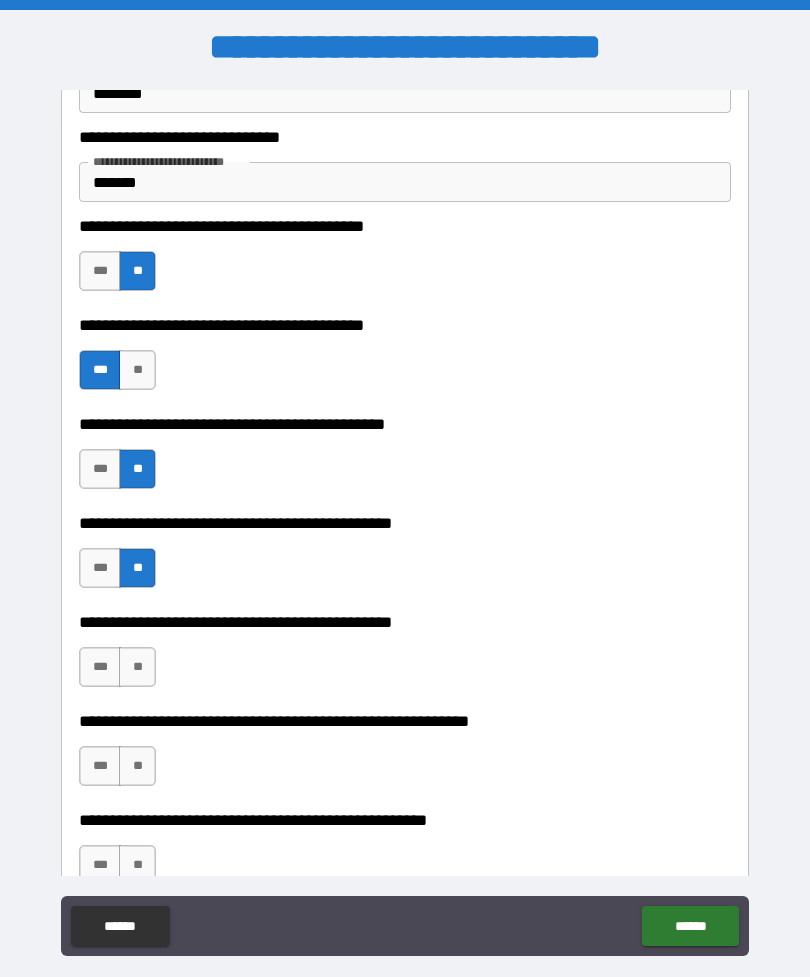 click on "**" at bounding box center [137, 667] 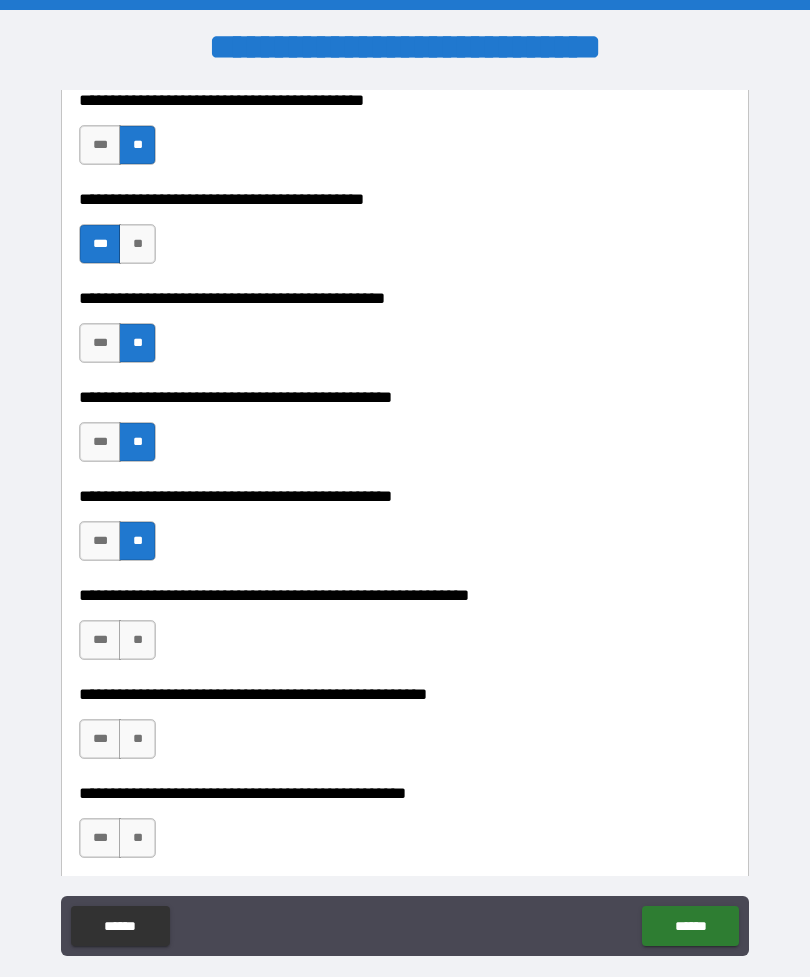scroll, scrollTop: 514, scrollLeft: 0, axis: vertical 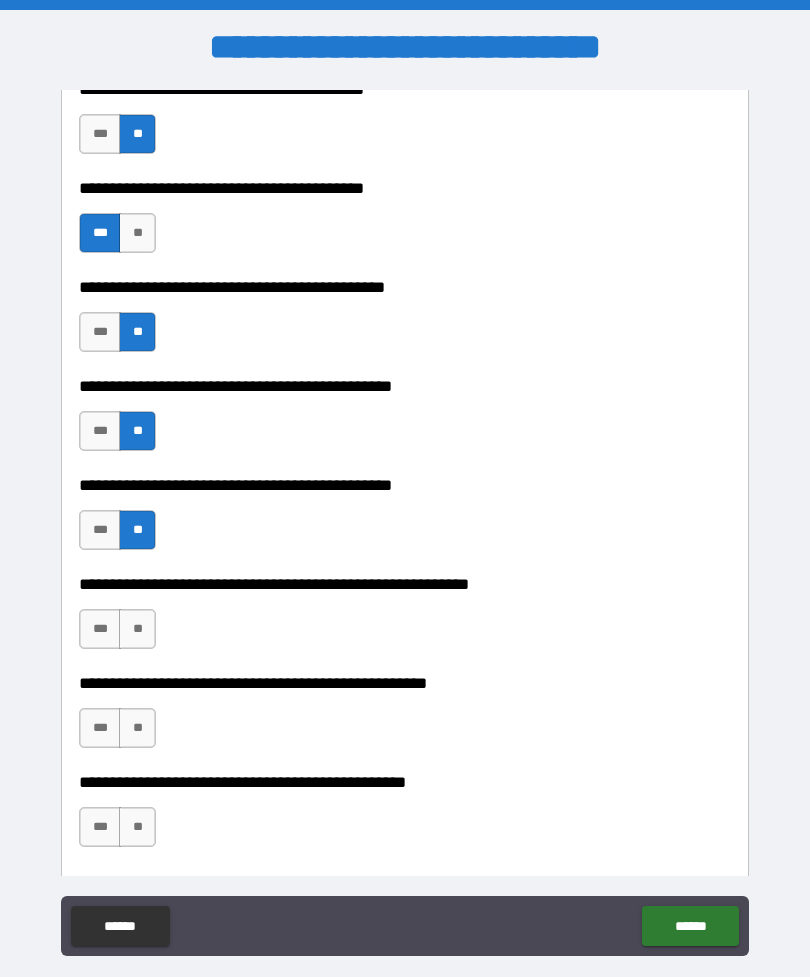 click on "**" at bounding box center (137, 629) 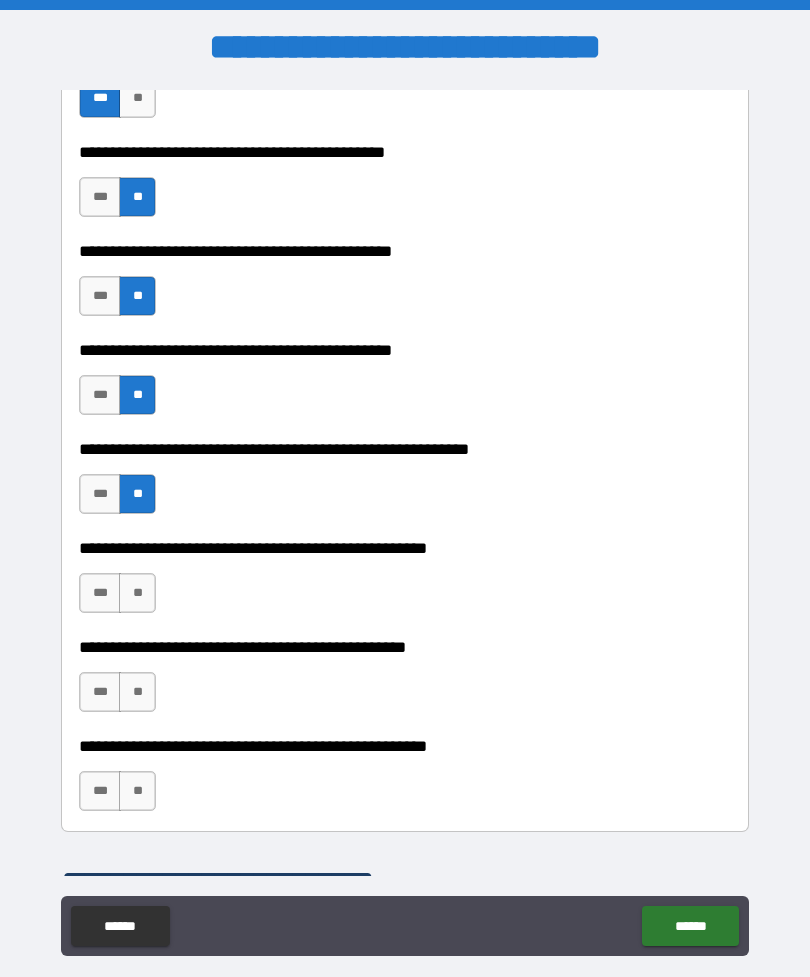 scroll, scrollTop: 652, scrollLeft: 0, axis: vertical 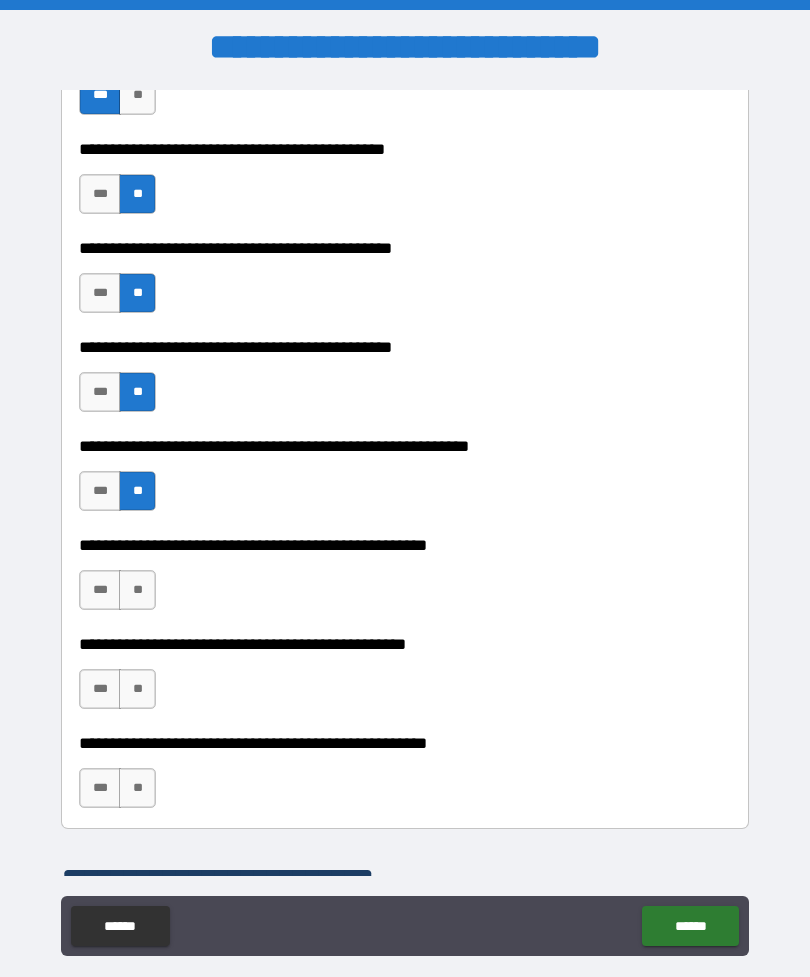 click on "**" at bounding box center [137, 590] 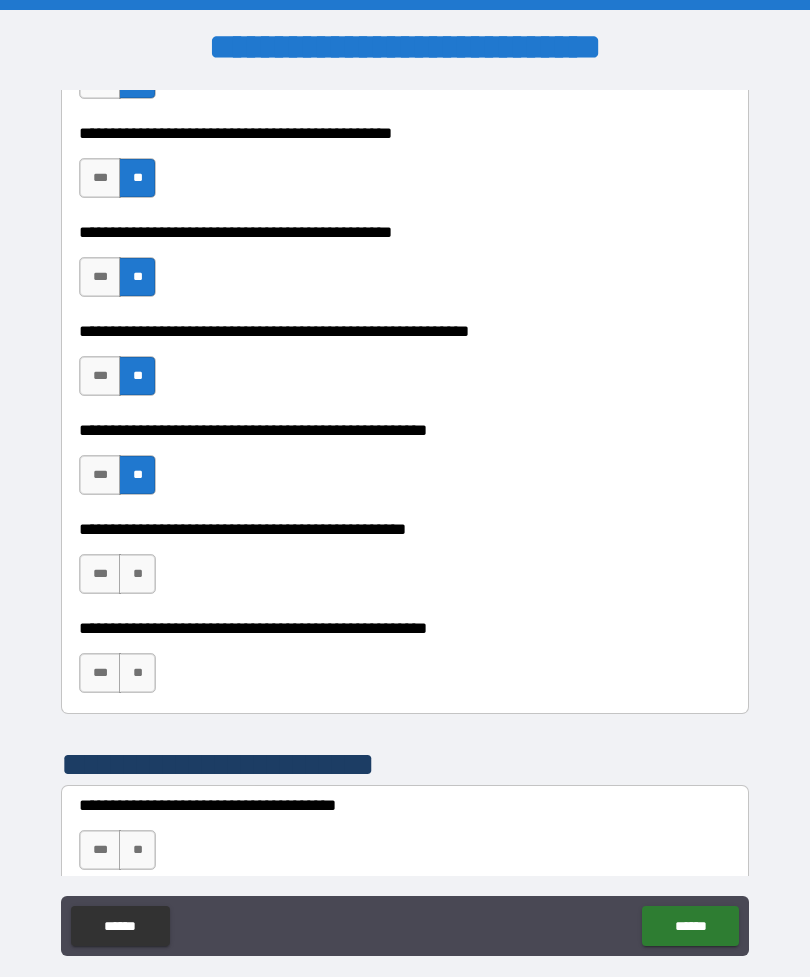 scroll, scrollTop: 809, scrollLeft: 0, axis: vertical 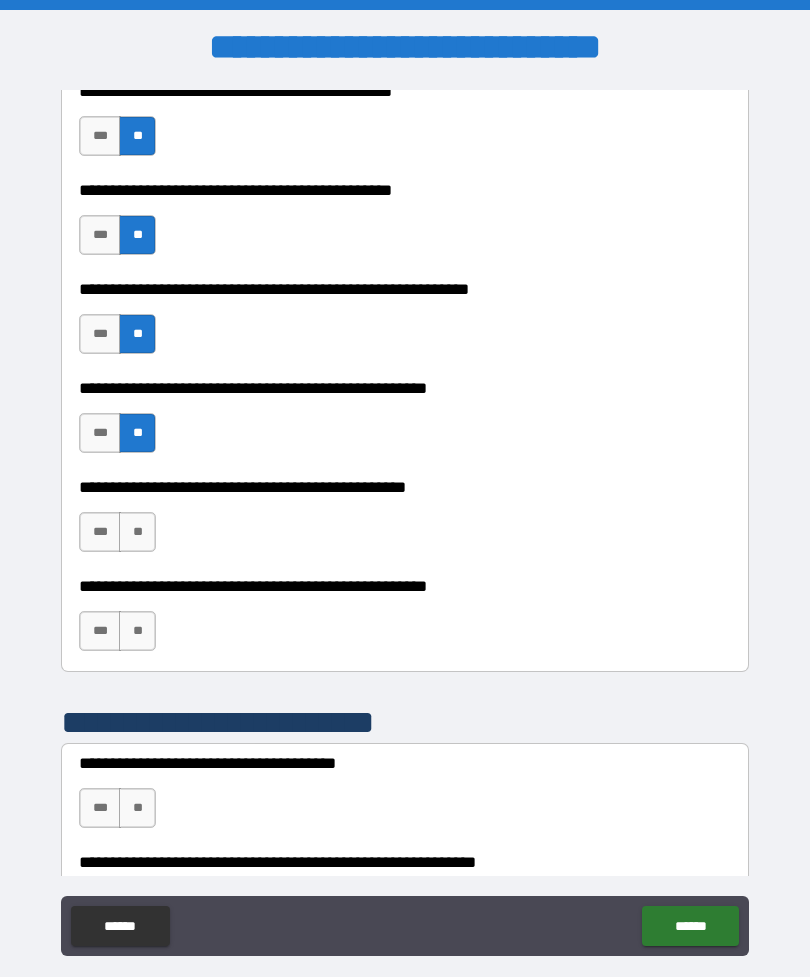 click on "**" at bounding box center (137, 532) 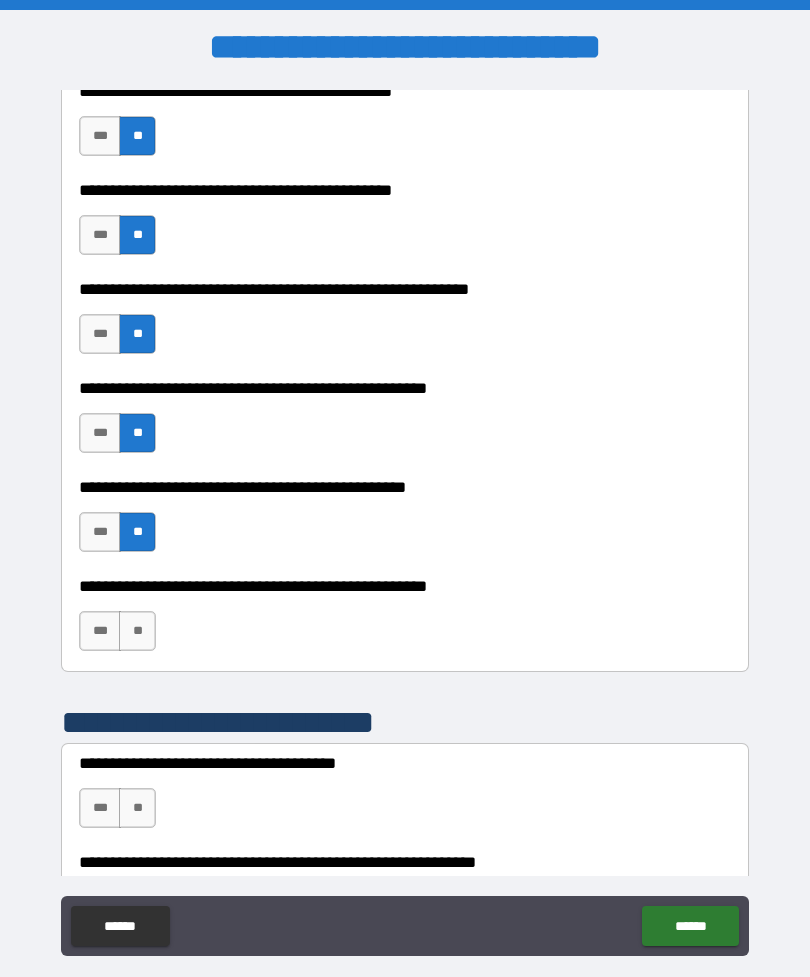 click on "**" at bounding box center [137, 631] 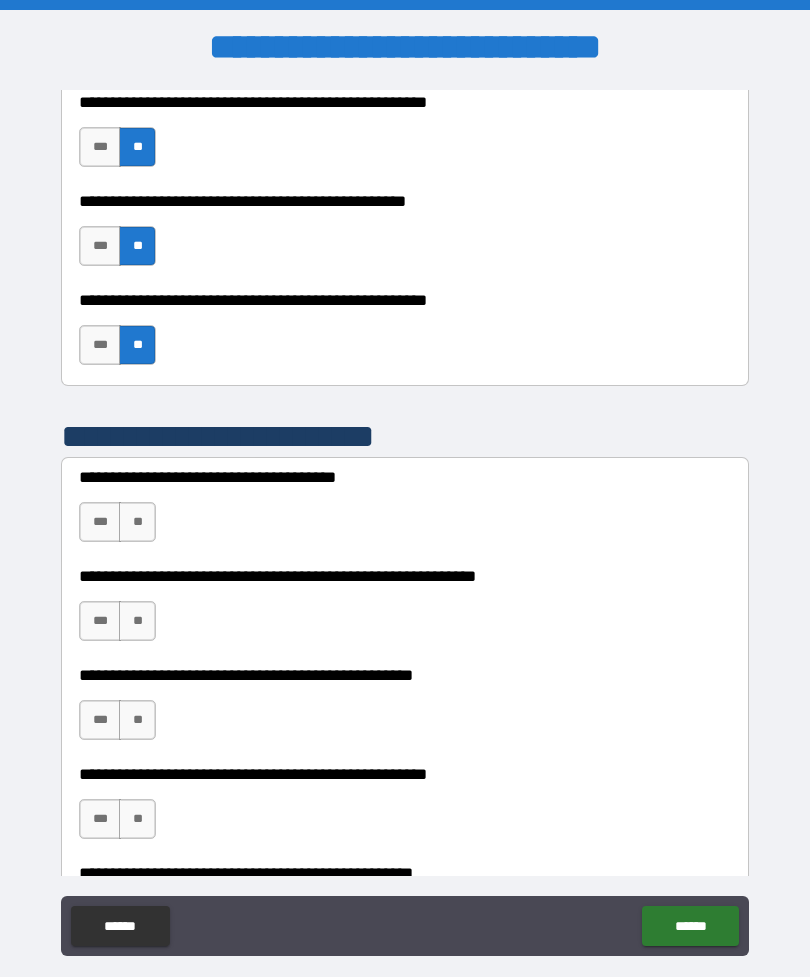 scroll, scrollTop: 1112, scrollLeft: 0, axis: vertical 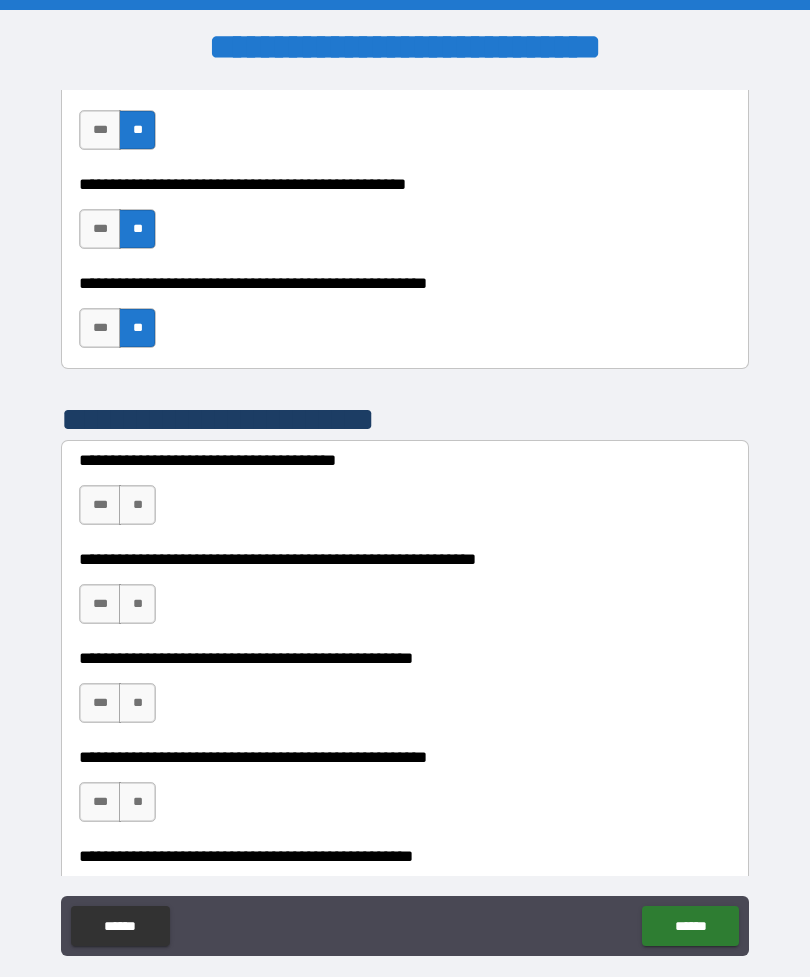 click on "**" at bounding box center [137, 505] 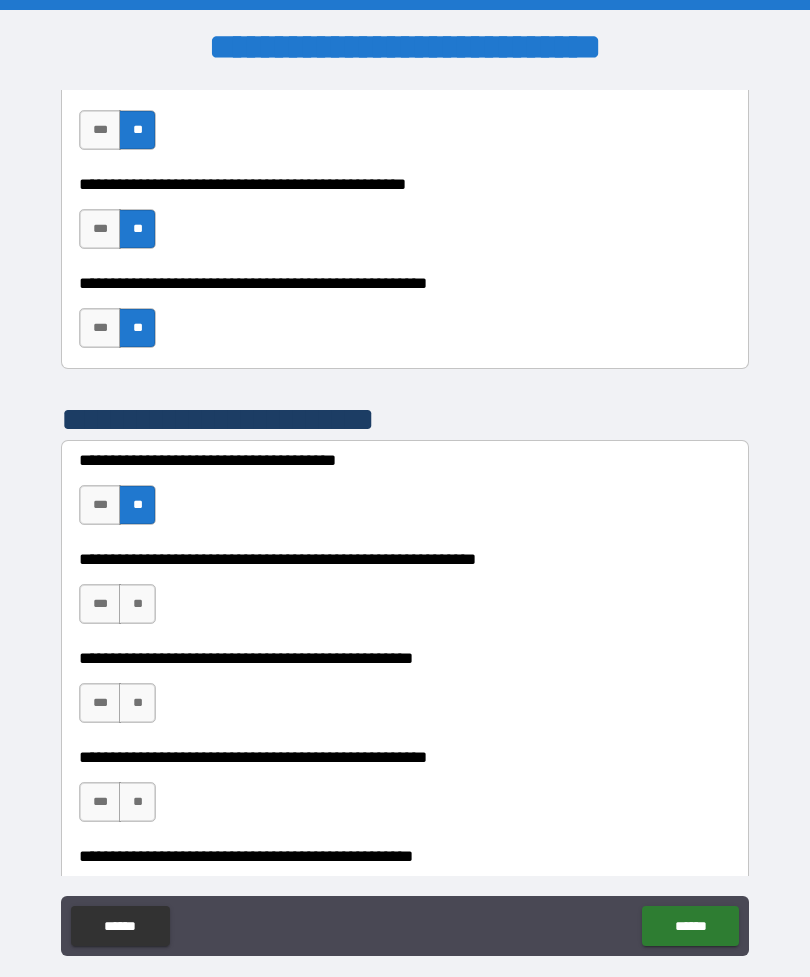 click on "**" at bounding box center (137, 604) 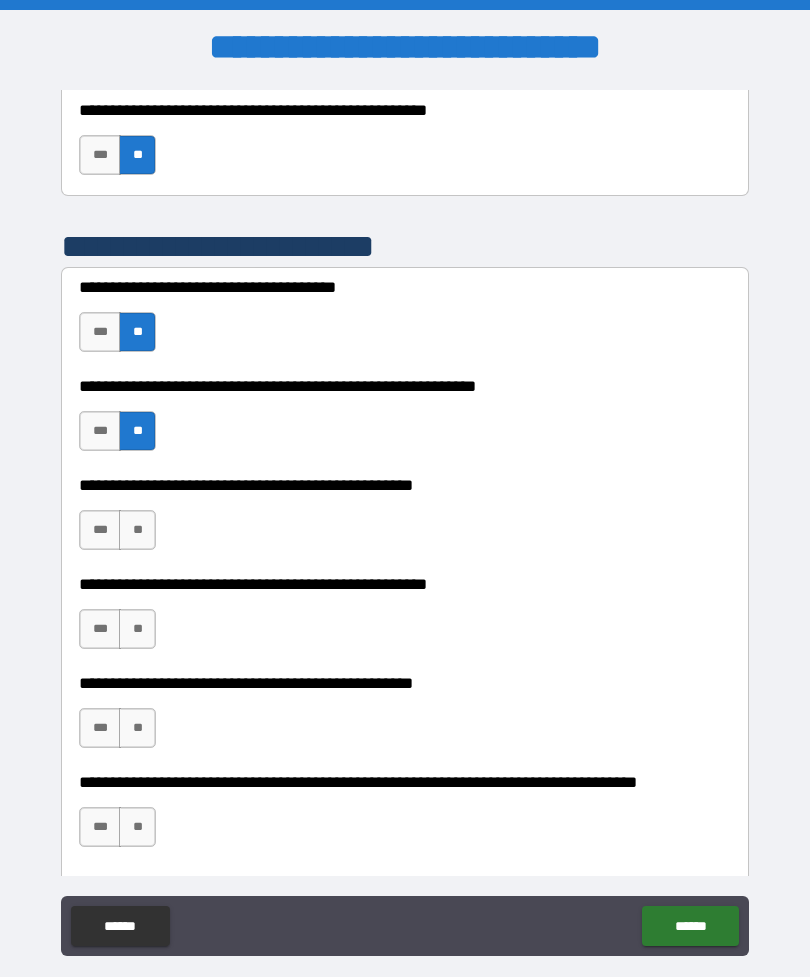 scroll, scrollTop: 1325, scrollLeft: 0, axis: vertical 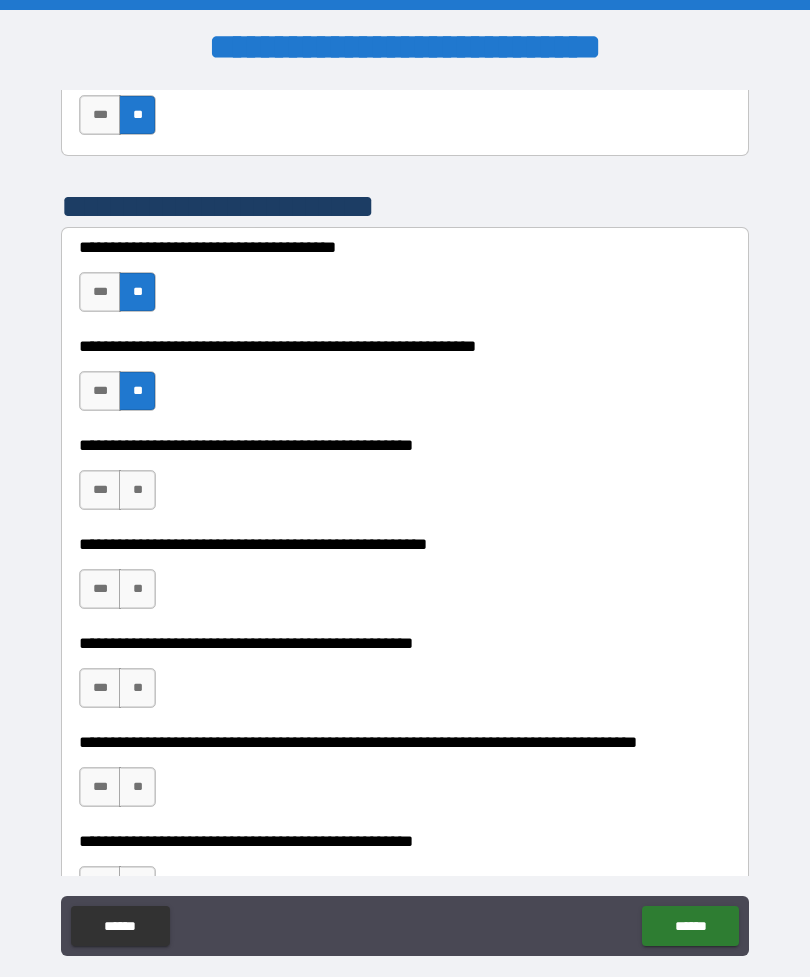 click on "**" at bounding box center [137, 490] 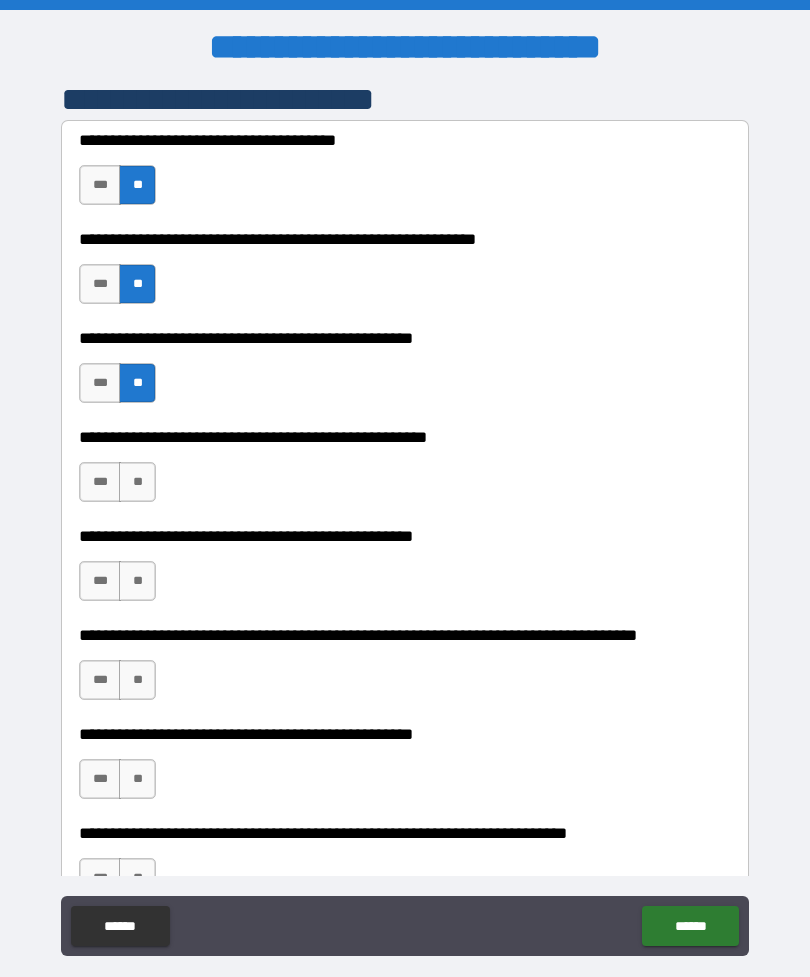 scroll, scrollTop: 1444, scrollLeft: 0, axis: vertical 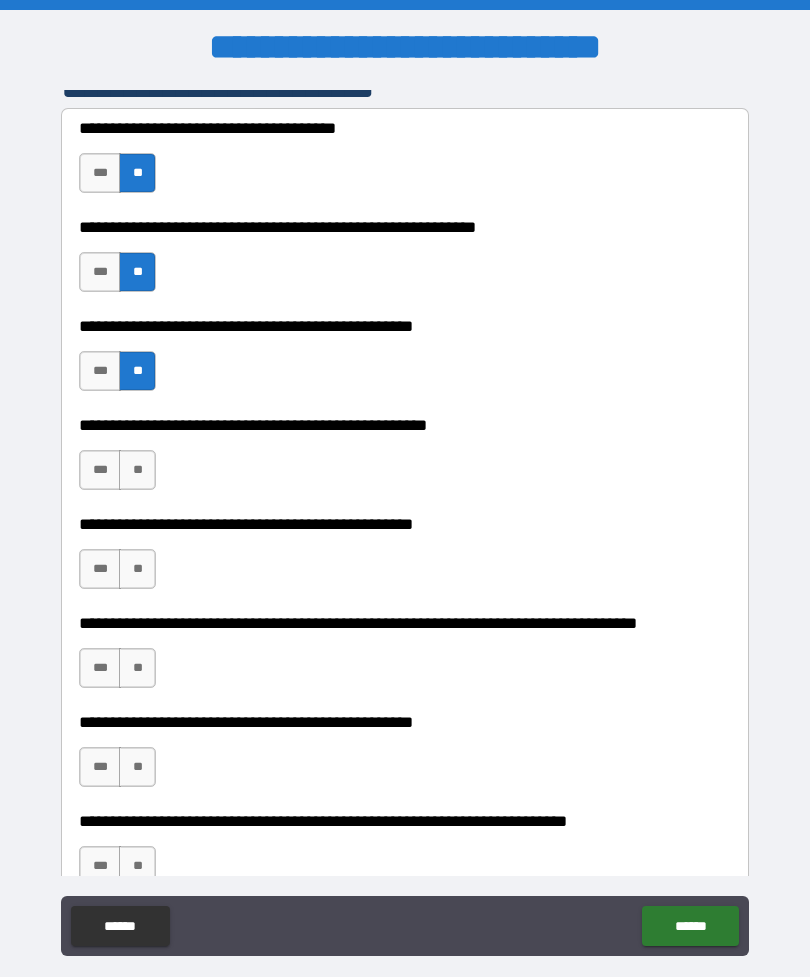 click on "**" at bounding box center (137, 470) 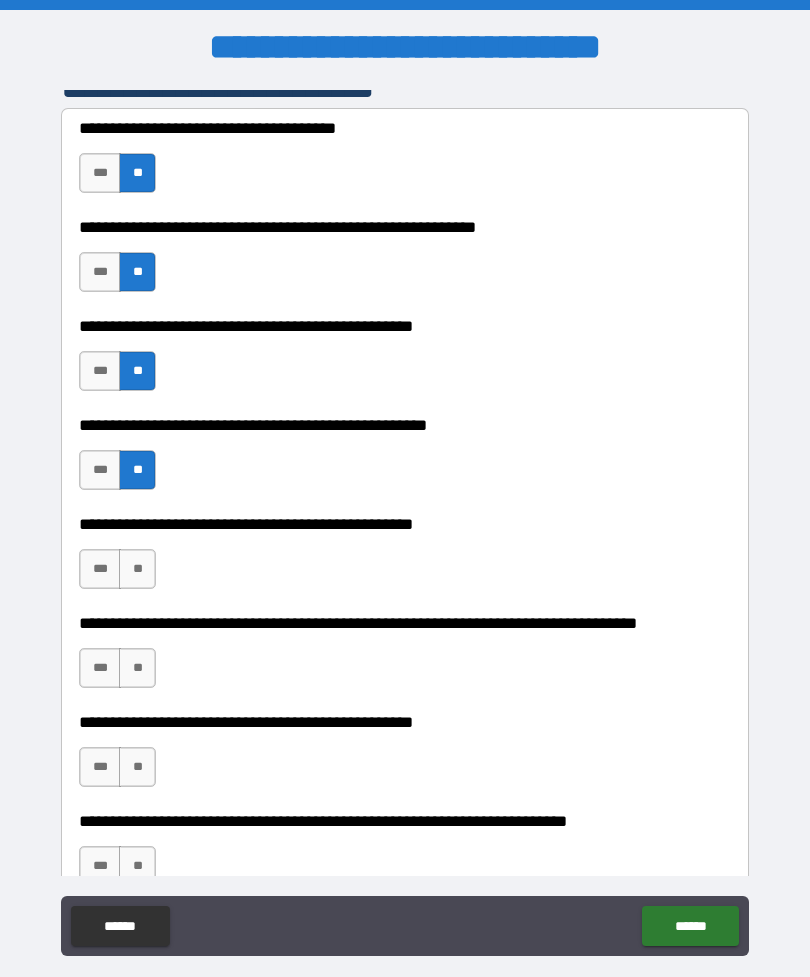 click on "**" at bounding box center (137, 569) 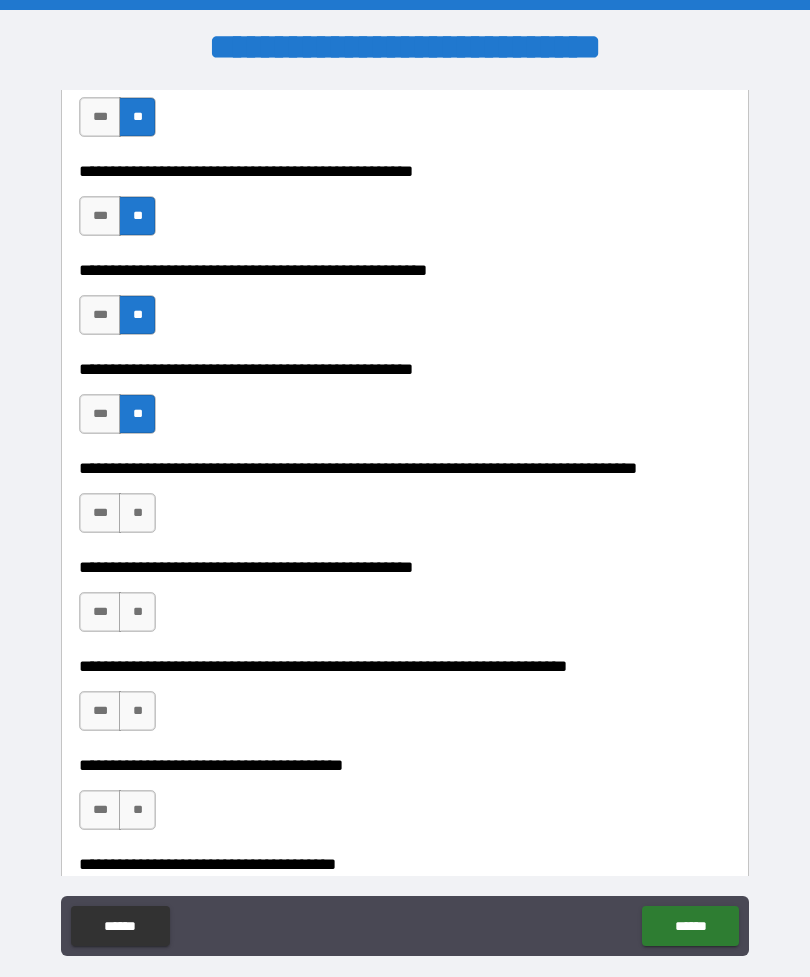 scroll, scrollTop: 1606, scrollLeft: 0, axis: vertical 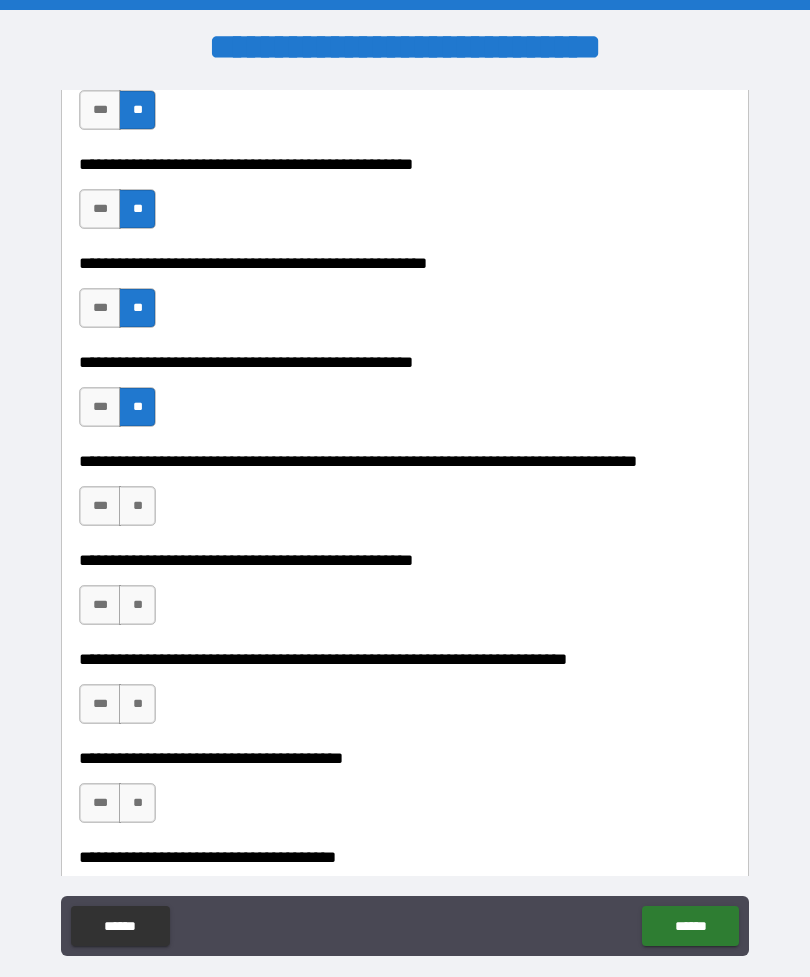 click on "**" at bounding box center [137, 506] 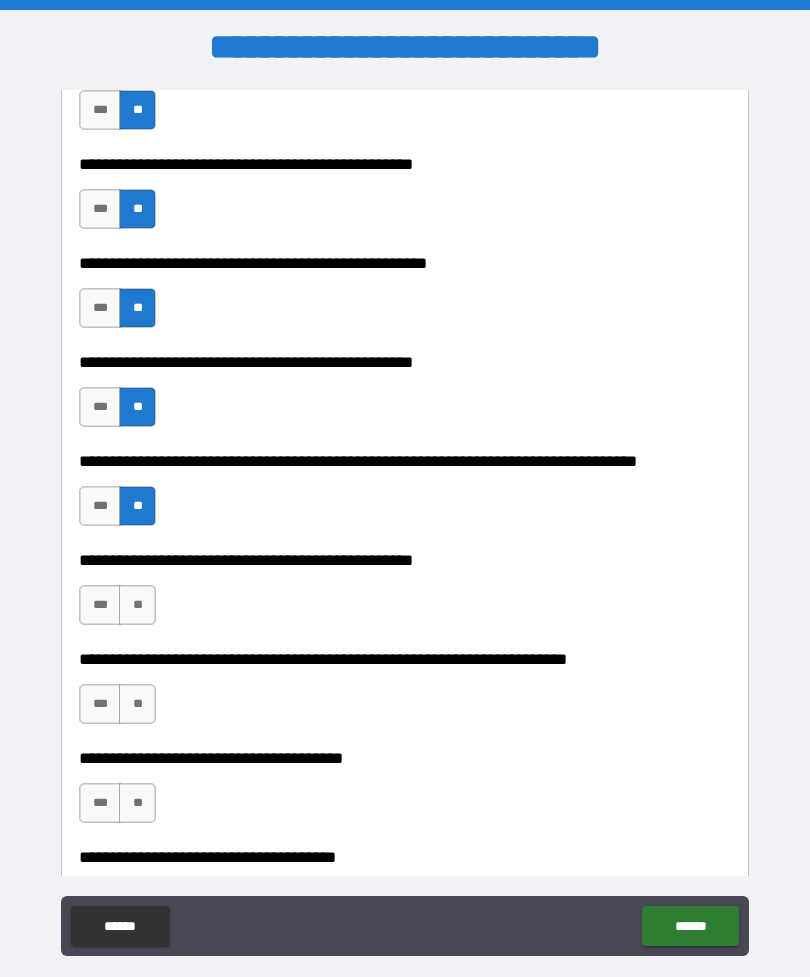 click on "**" at bounding box center [137, 605] 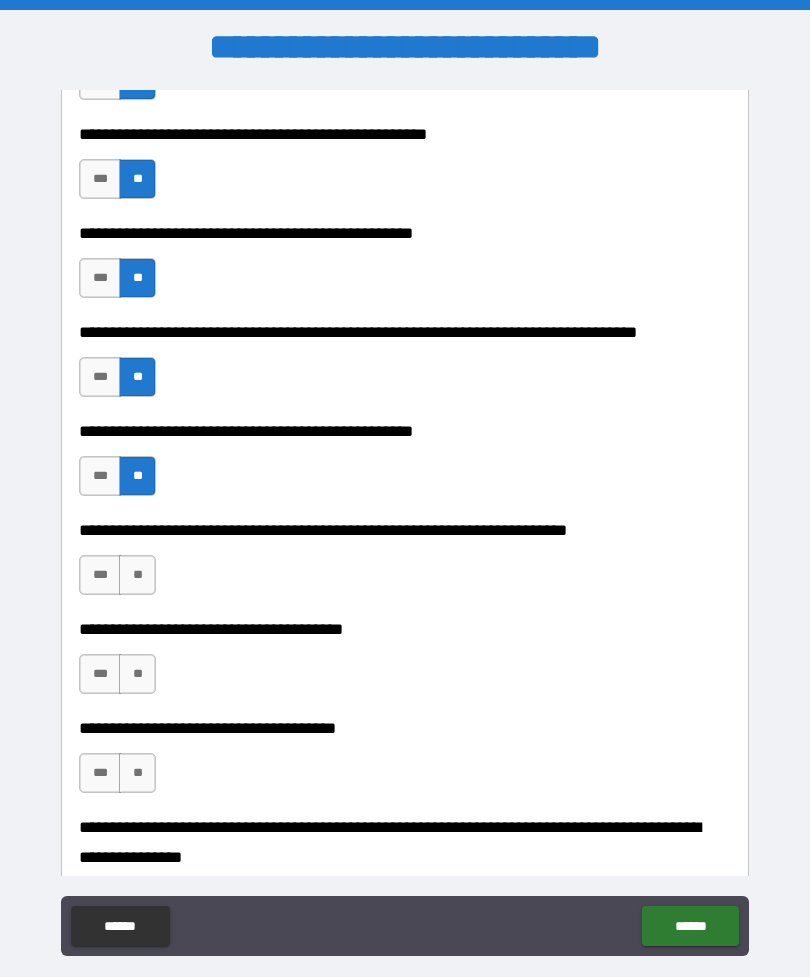 scroll, scrollTop: 1741, scrollLeft: 0, axis: vertical 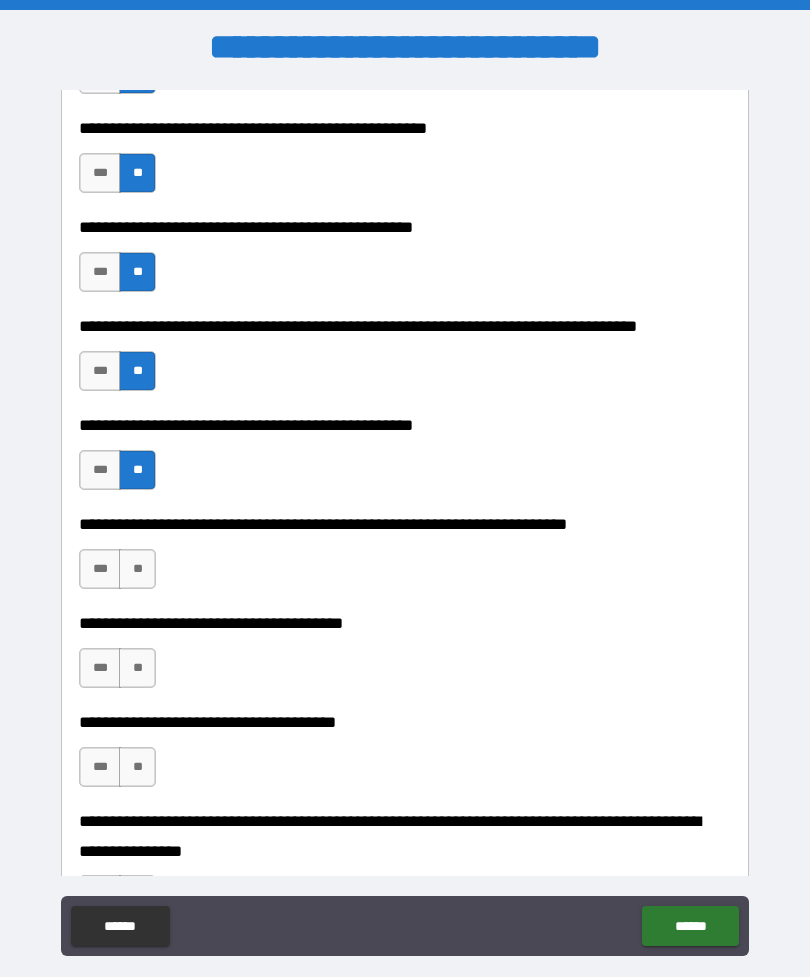 click on "**" at bounding box center (137, 569) 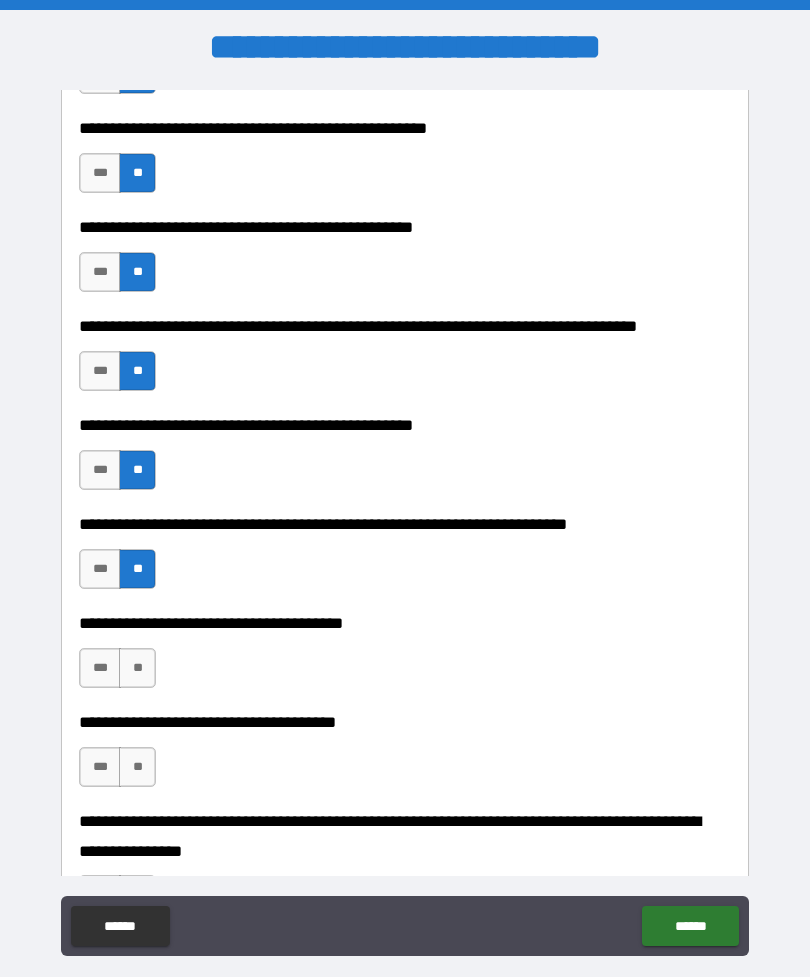 click on "**" at bounding box center [137, 668] 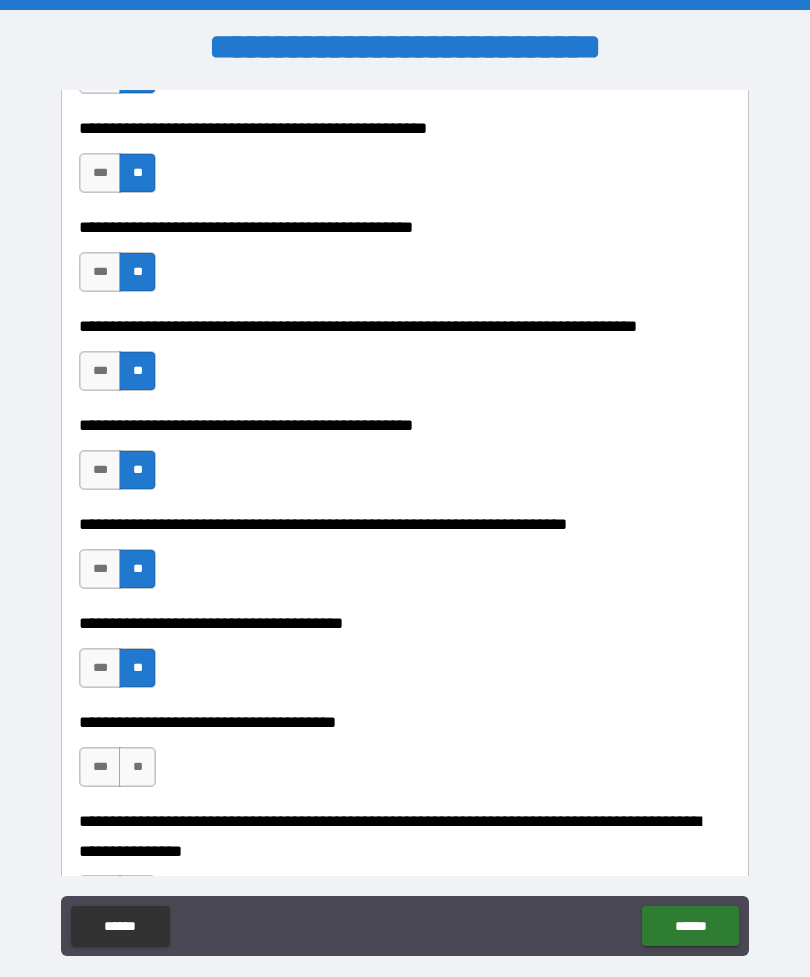click on "**" at bounding box center [137, 767] 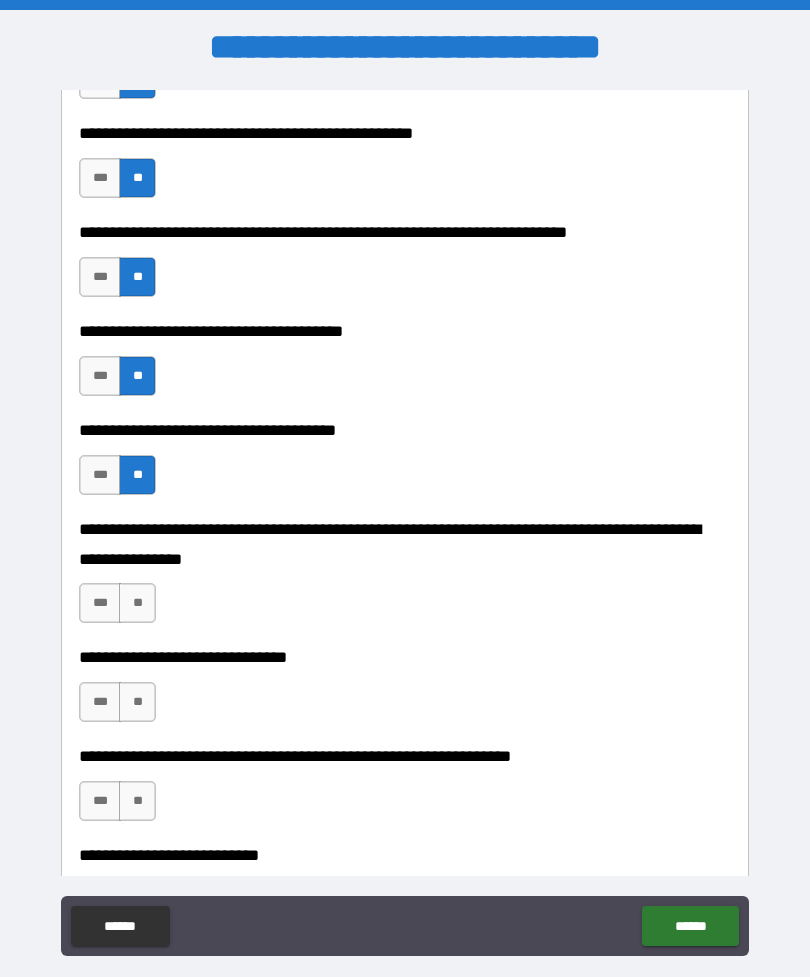 scroll, scrollTop: 2053, scrollLeft: 0, axis: vertical 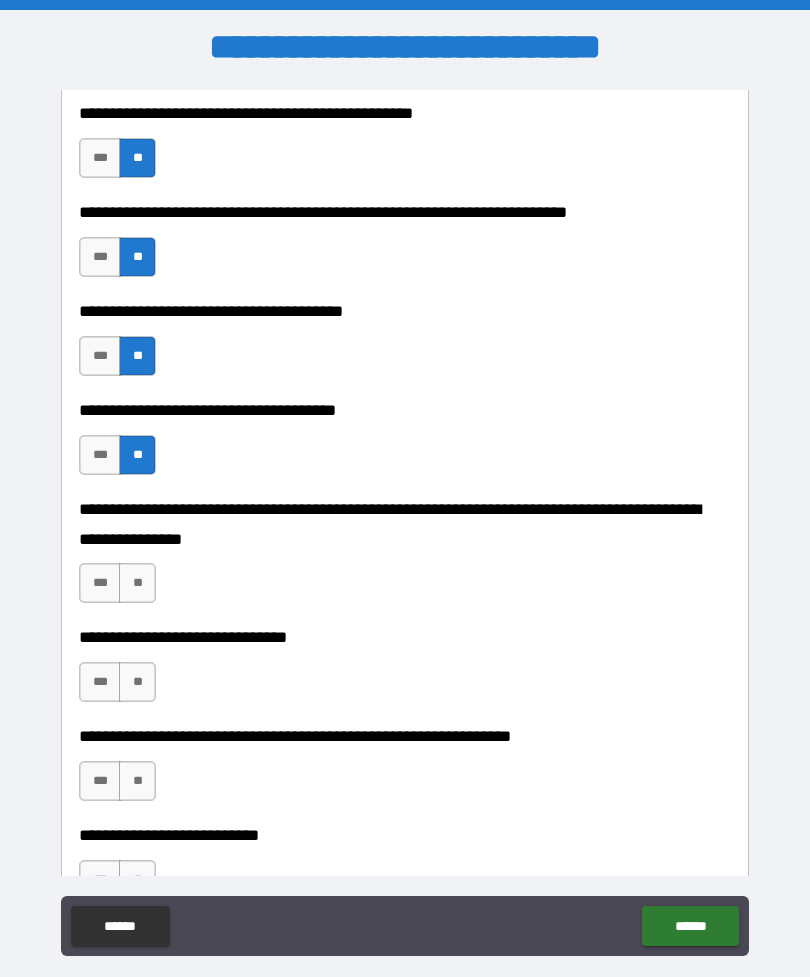 click on "**" at bounding box center (137, 583) 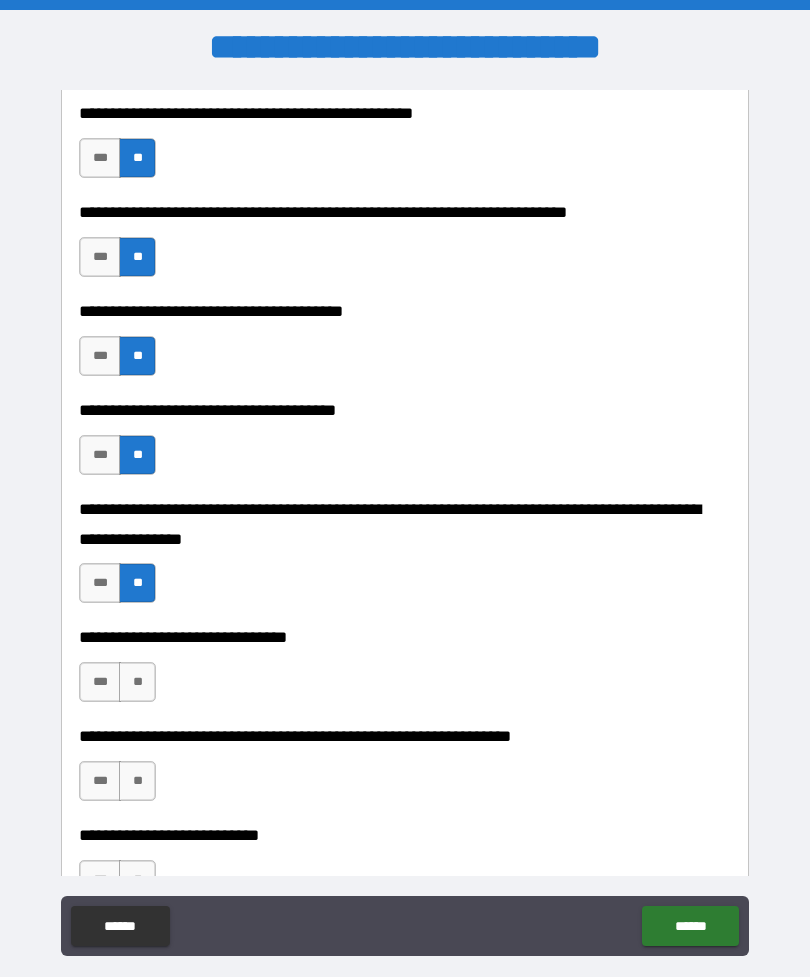 click on "**" at bounding box center [137, 682] 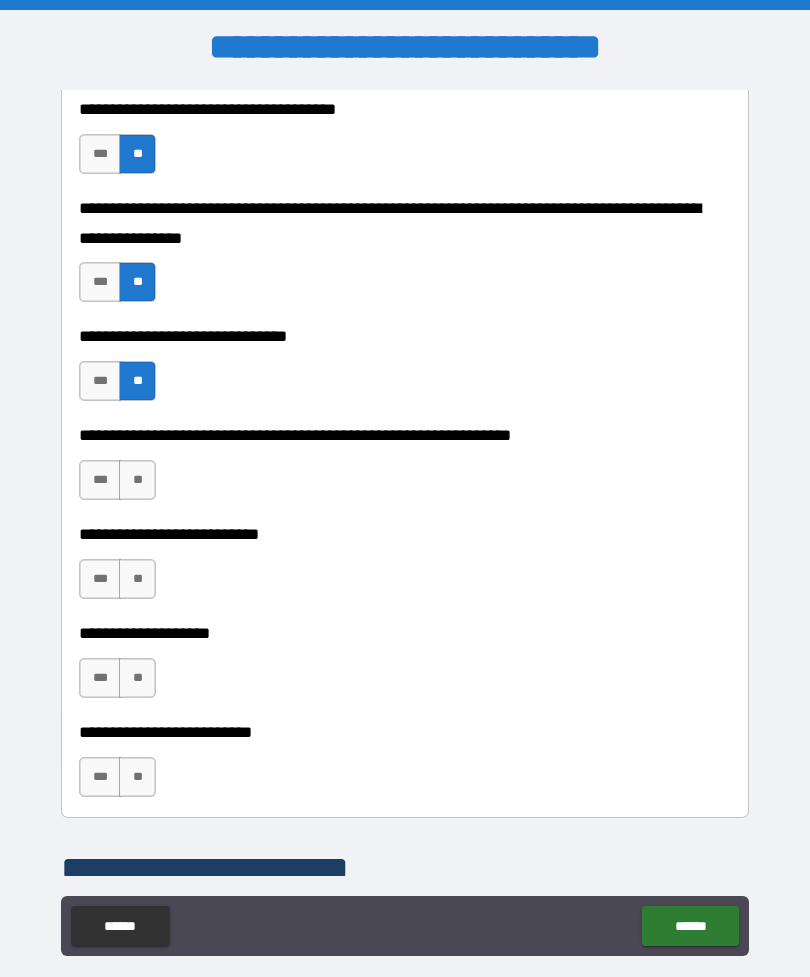 scroll, scrollTop: 2400, scrollLeft: 0, axis: vertical 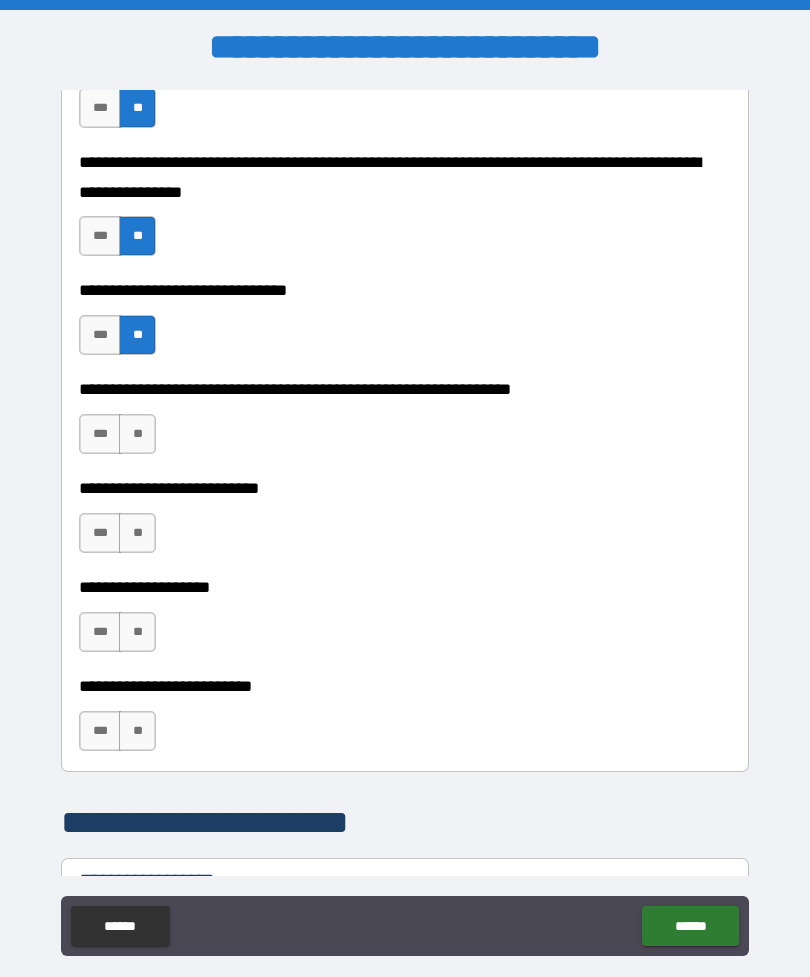 click on "**" at bounding box center (137, 533) 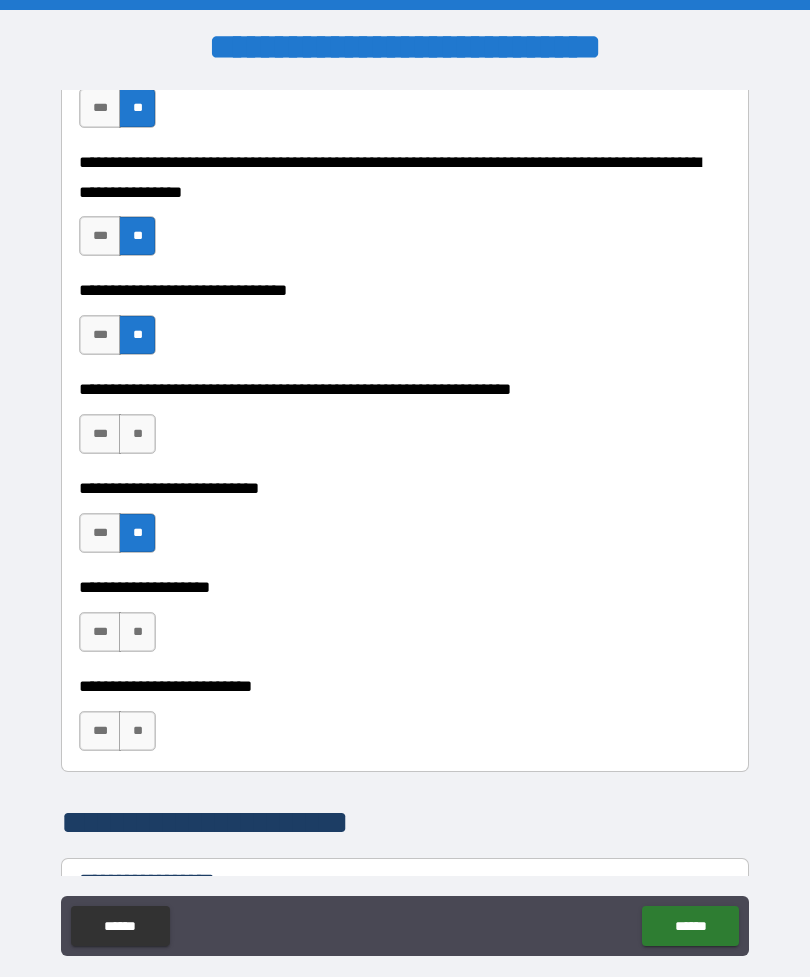 click on "**********" at bounding box center [405, 523] 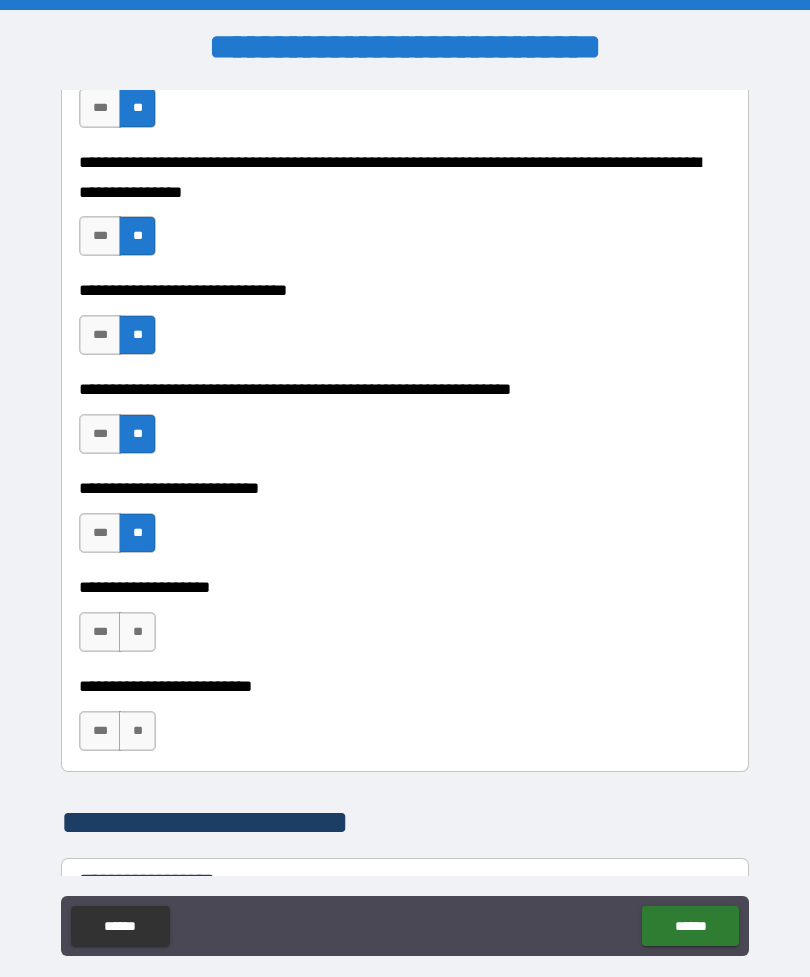 click on "**" at bounding box center (137, 632) 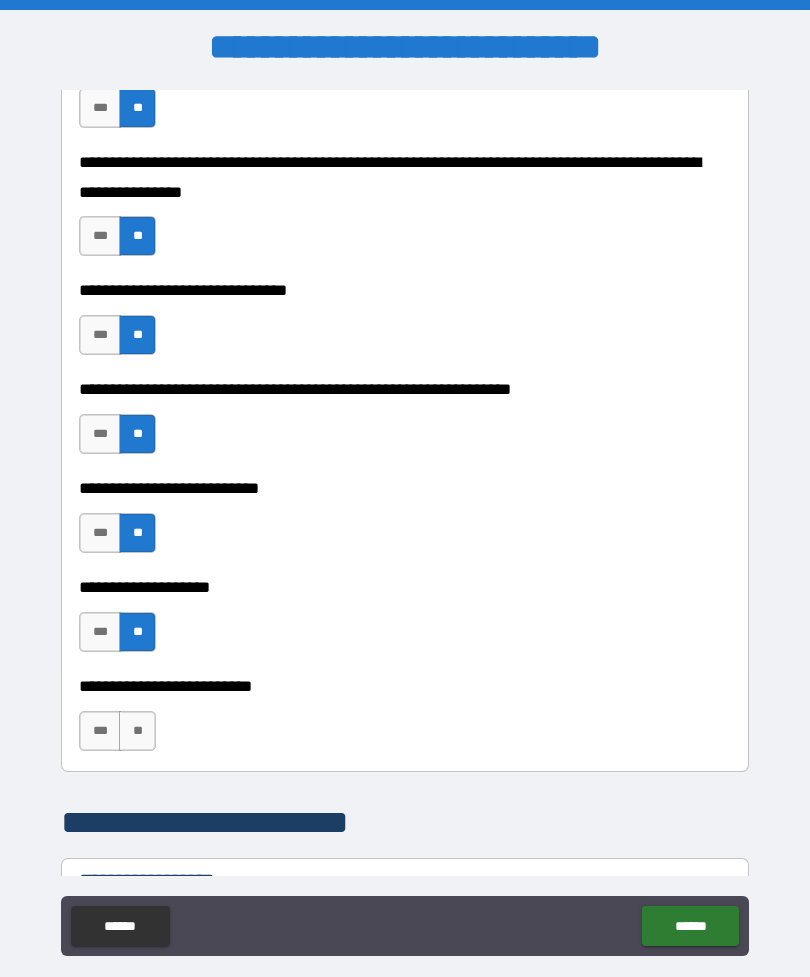 click on "**" at bounding box center [137, 731] 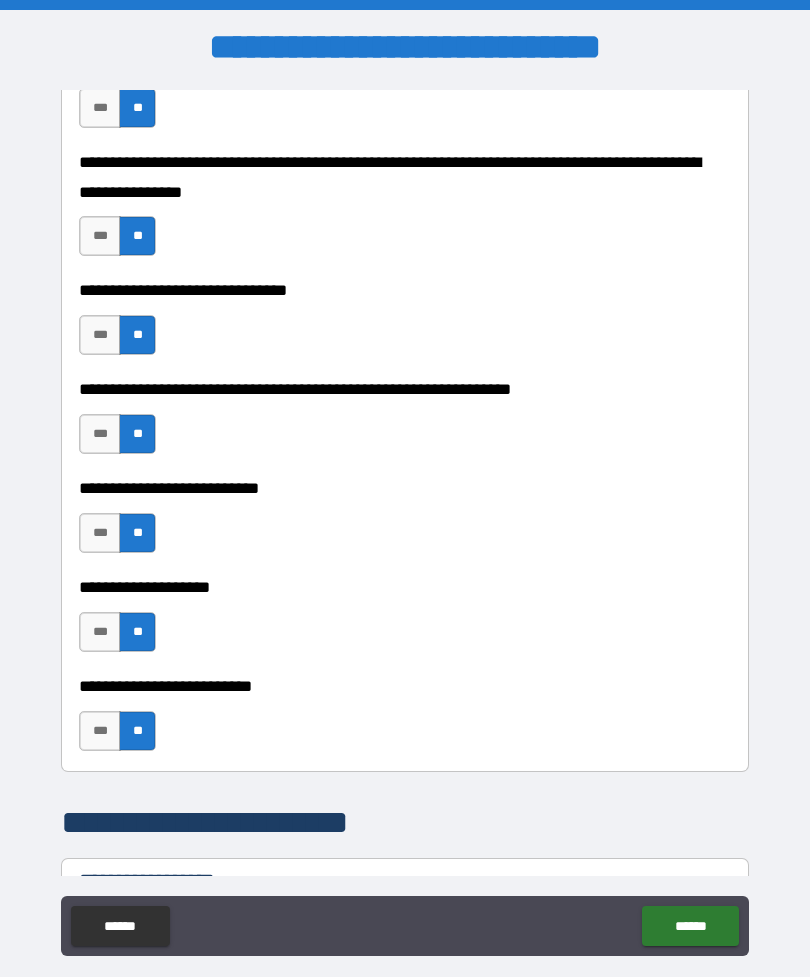 click on "***" at bounding box center (100, 731) 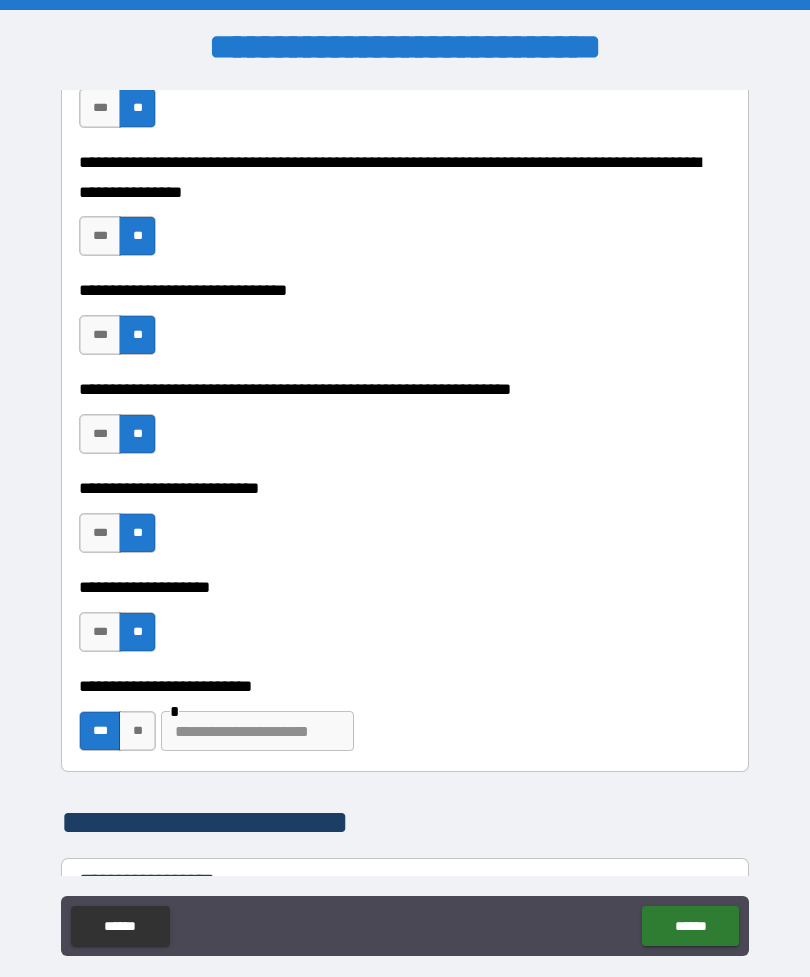 click at bounding box center [257, 731] 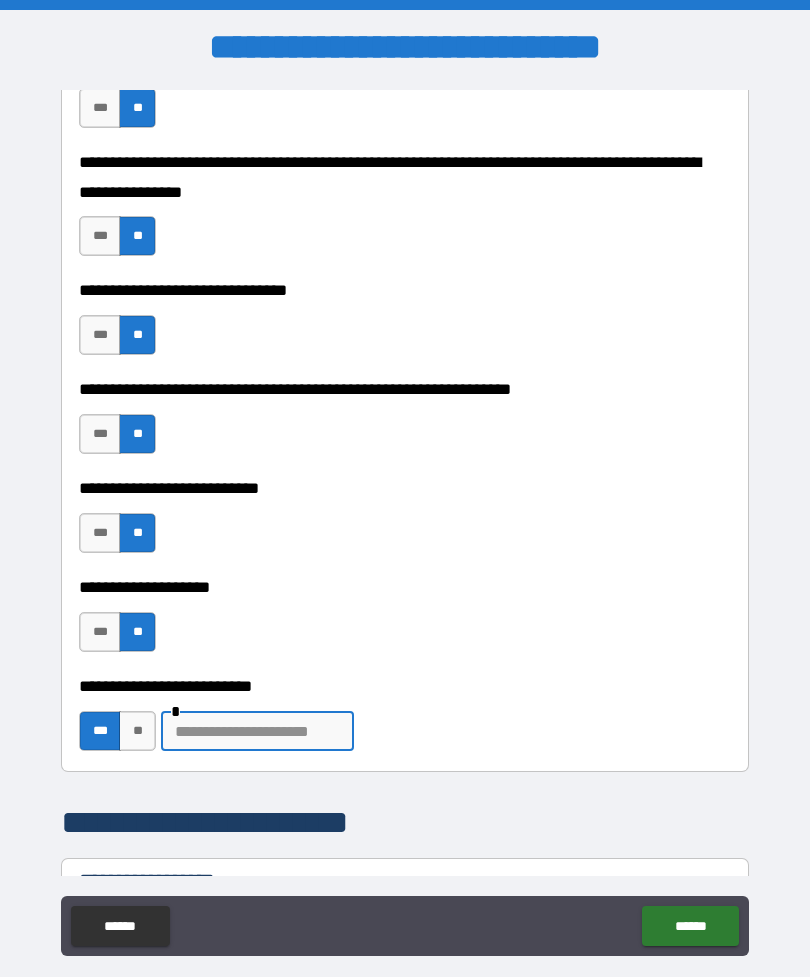 scroll, scrollTop: 64, scrollLeft: 0, axis: vertical 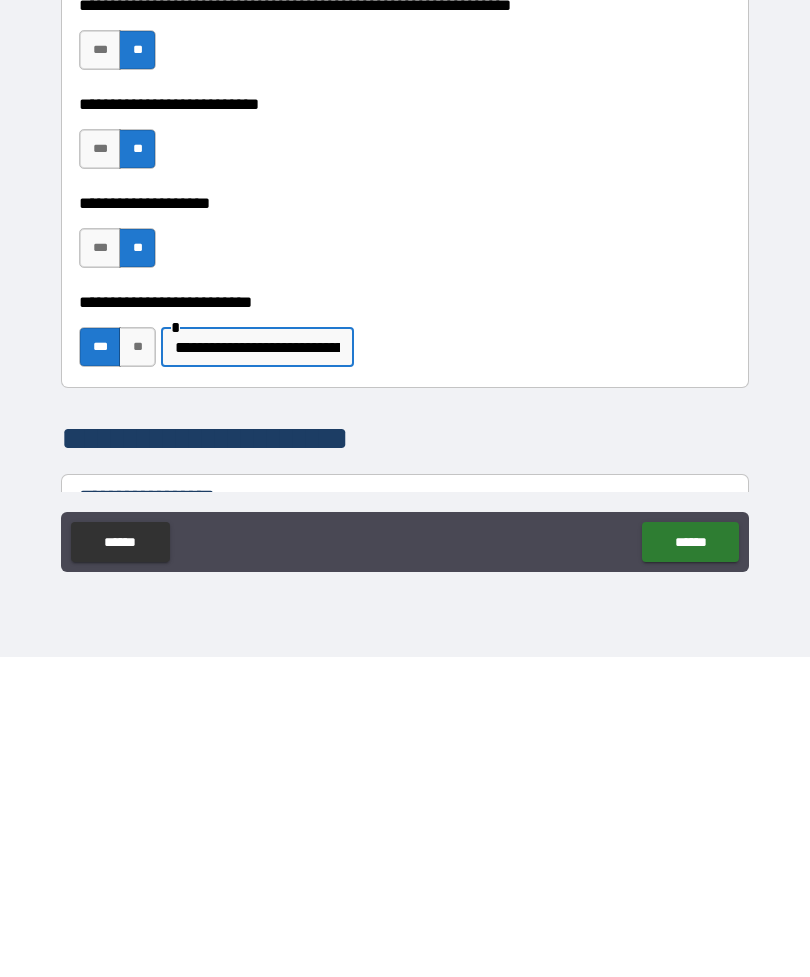 click on "******" at bounding box center [690, 862] 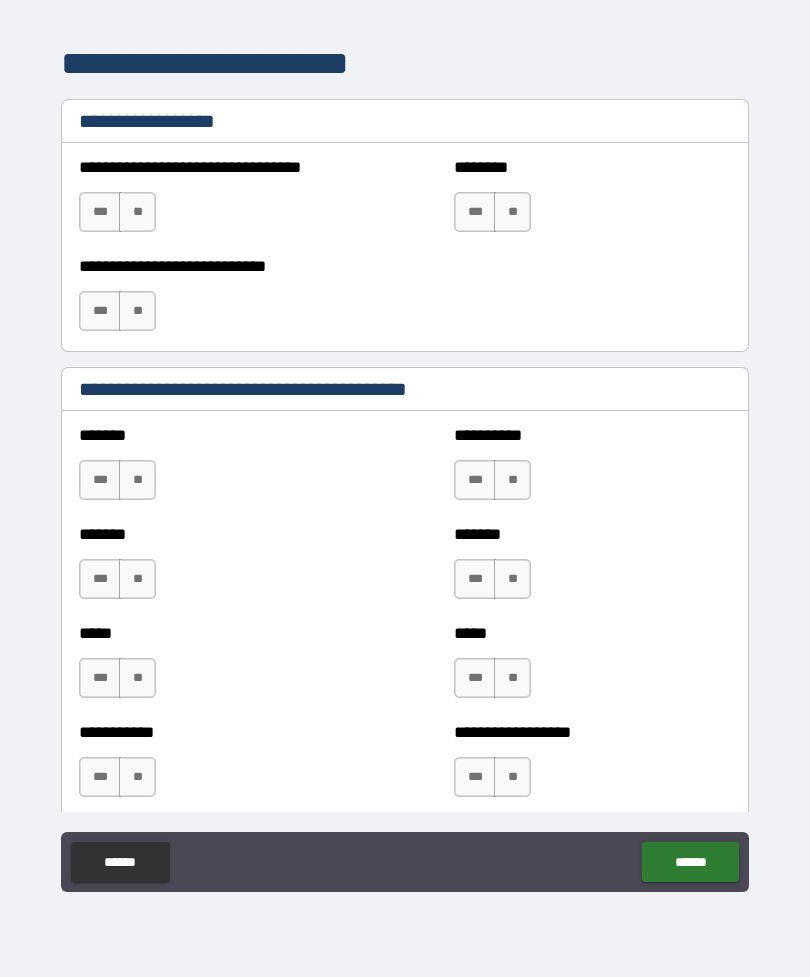 scroll, scrollTop: 3160, scrollLeft: 0, axis: vertical 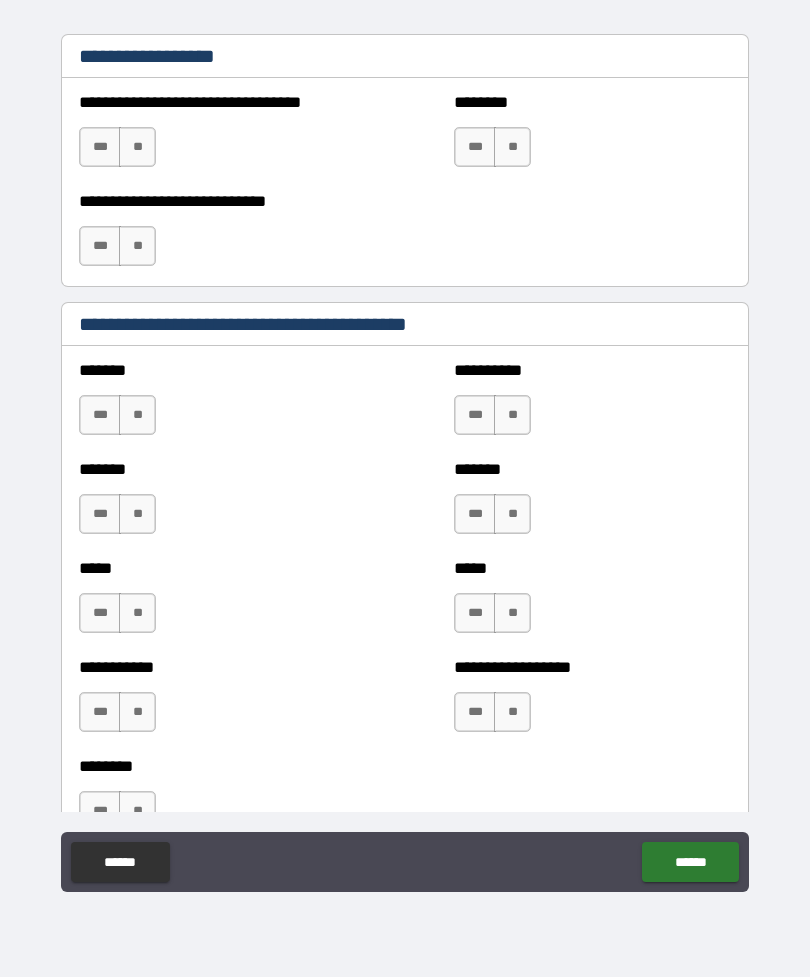click on "**" at bounding box center [137, 415] 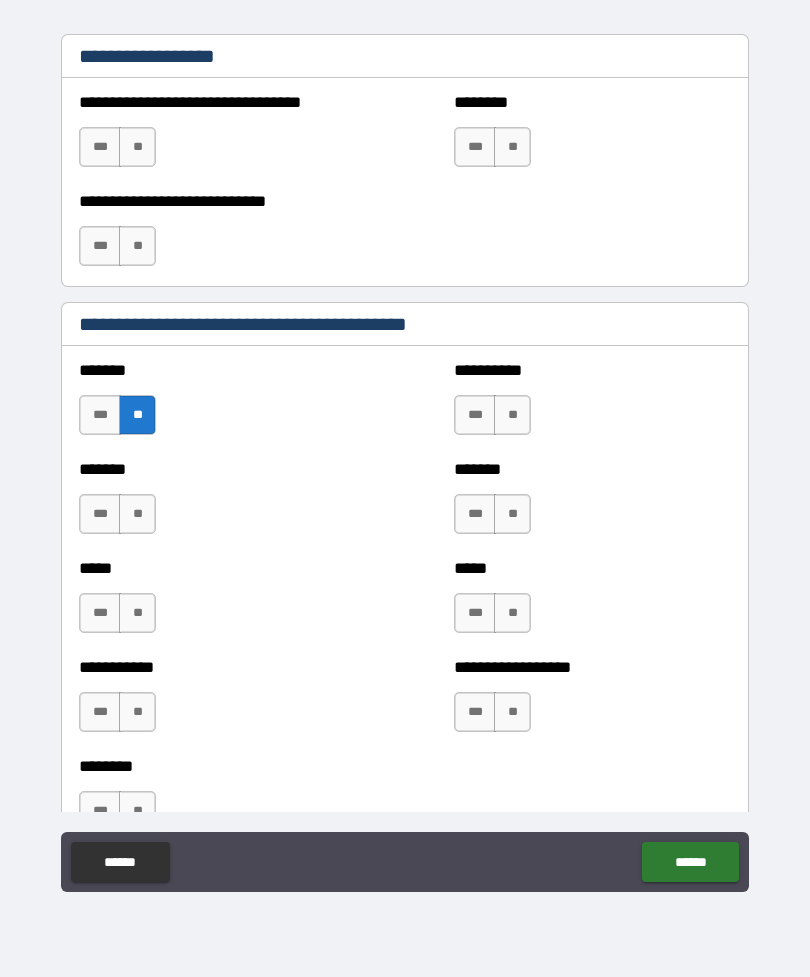 click on "**" at bounding box center (137, 514) 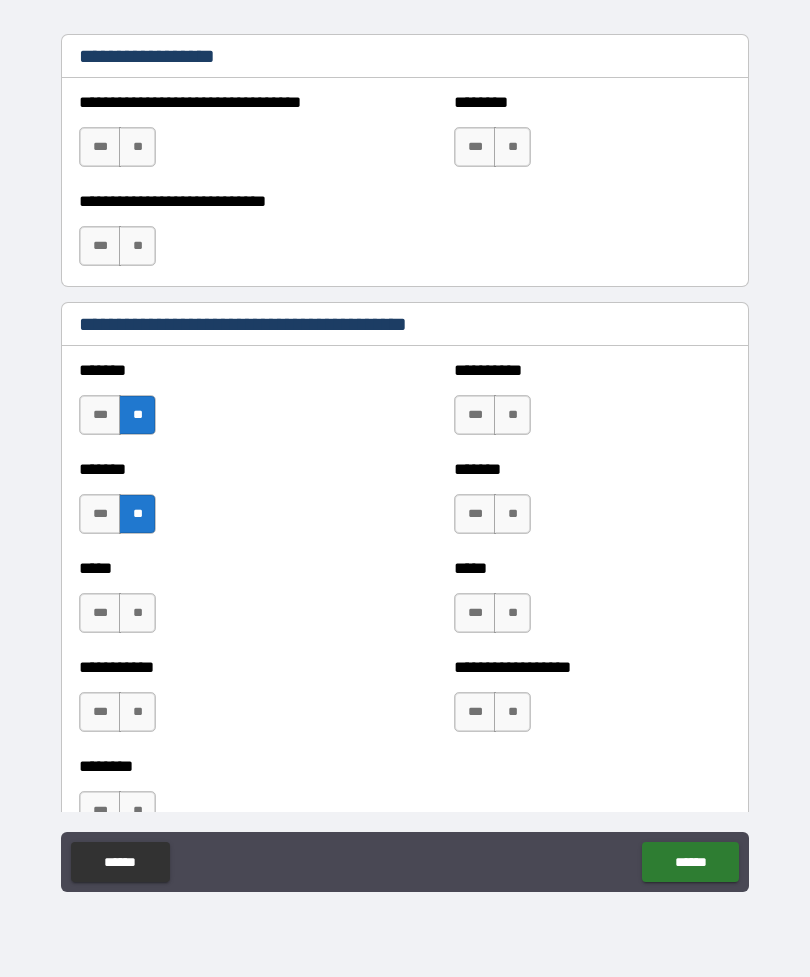 click on "**" at bounding box center (137, 613) 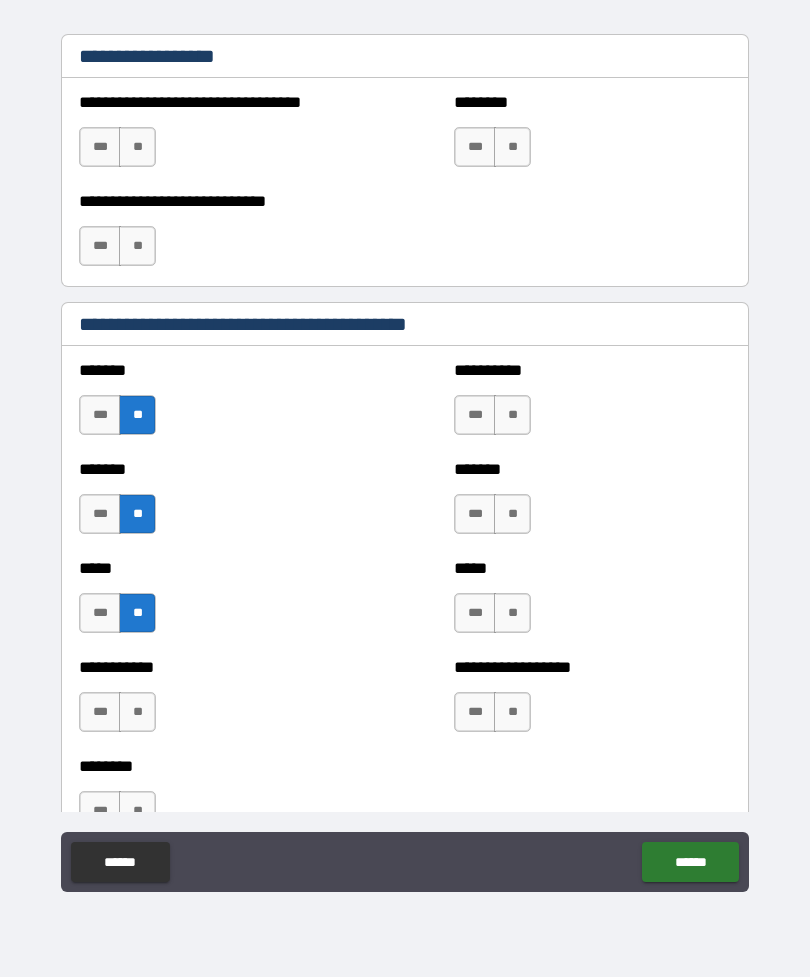 click on "**" at bounding box center [137, 712] 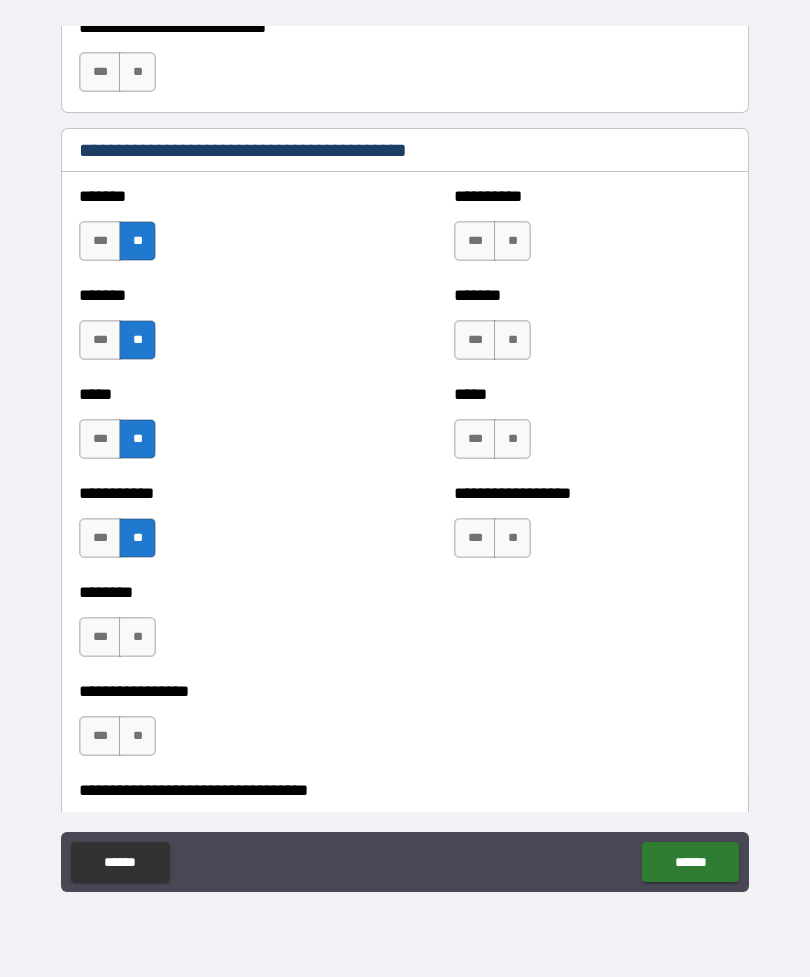 scroll, scrollTop: 3369, scrollLeft: 0, axis: vertical 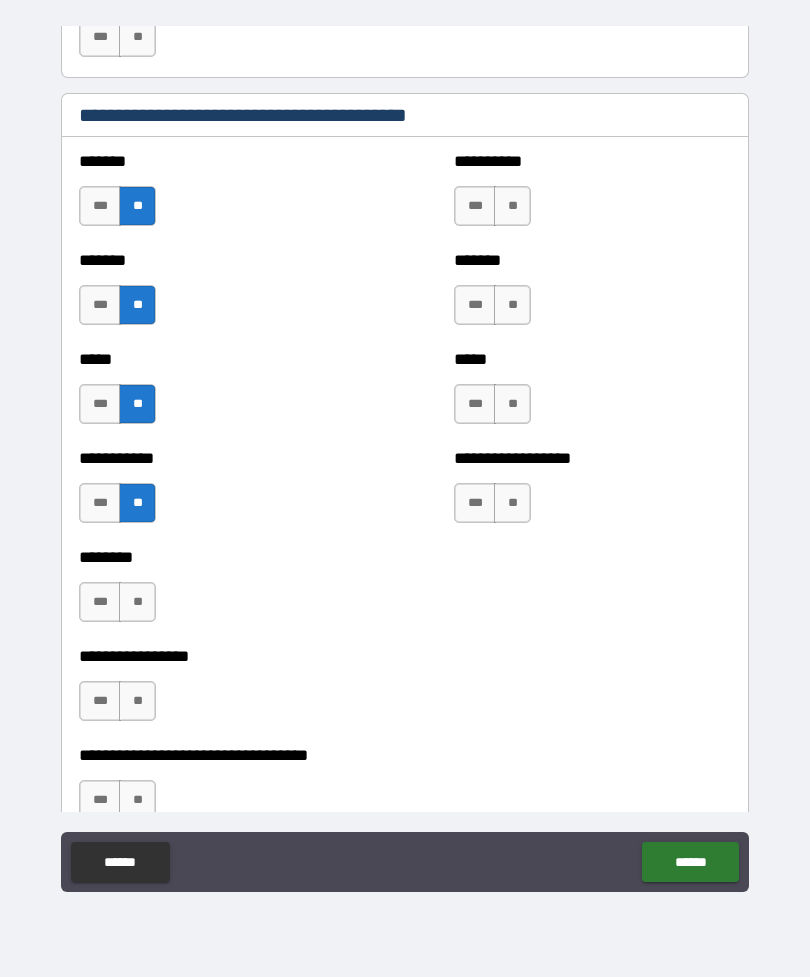 click on "**" at bounding box center (137, 602) 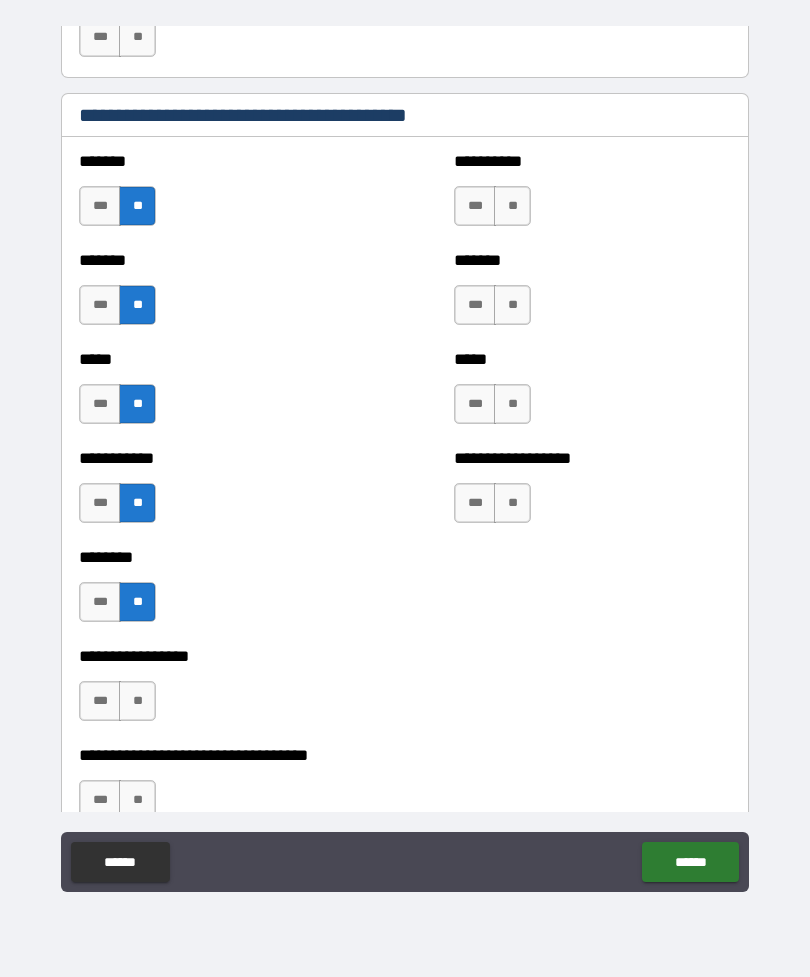 click on "**" at bounding box center (137, 701) 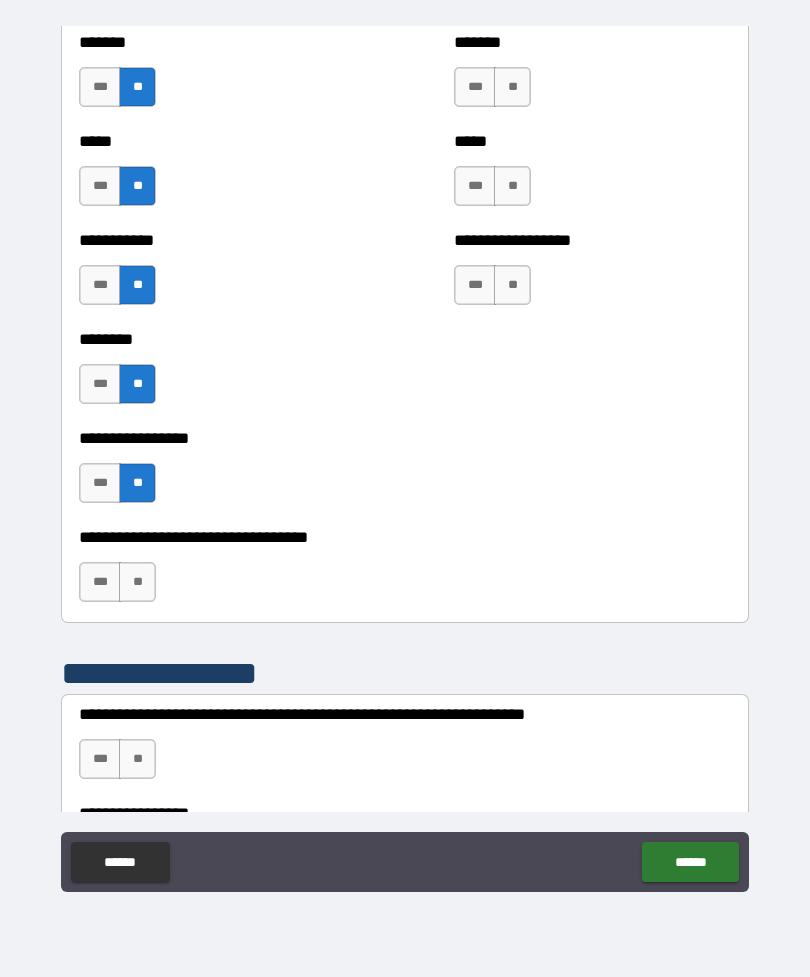 scroll, scrollTop: 3598, scrollLeft: 0, axis: vertical 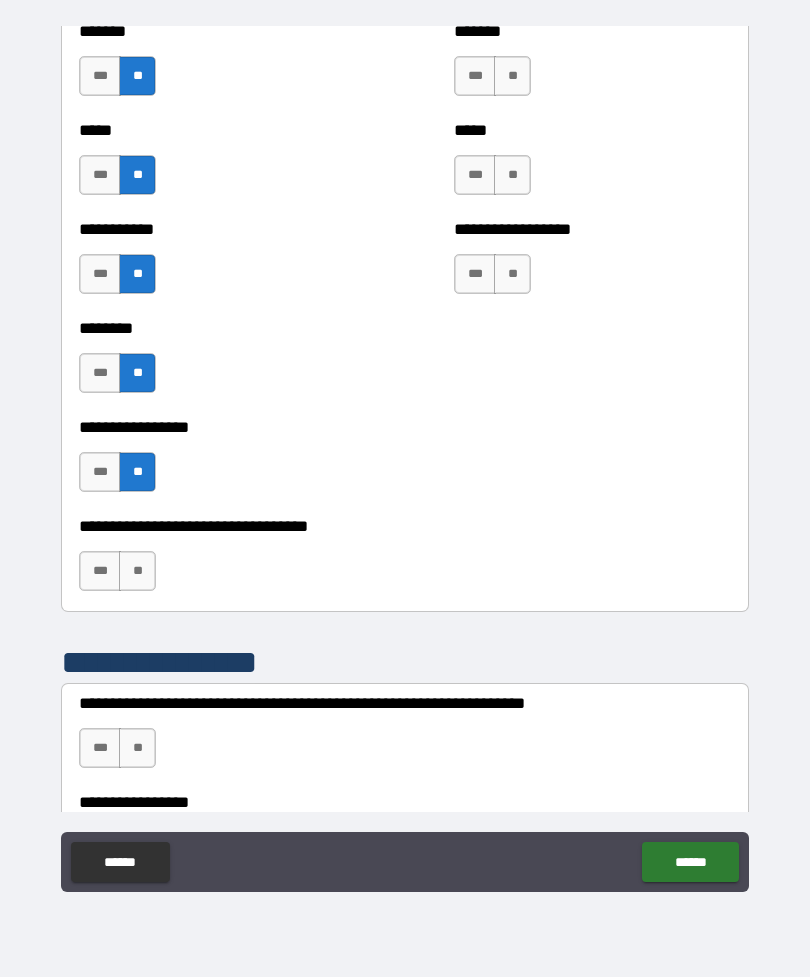 click on "**" at bounding box center [137, 571] 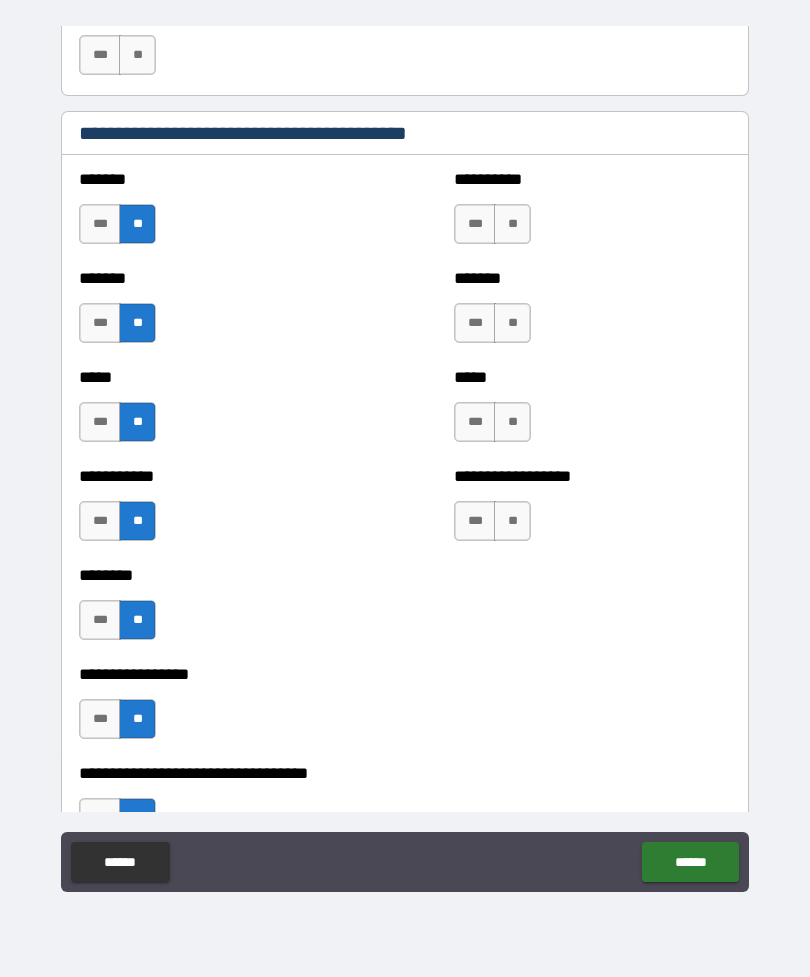 scroll, scrollTop: 3331, scrollLeft: 0, axis: vertical 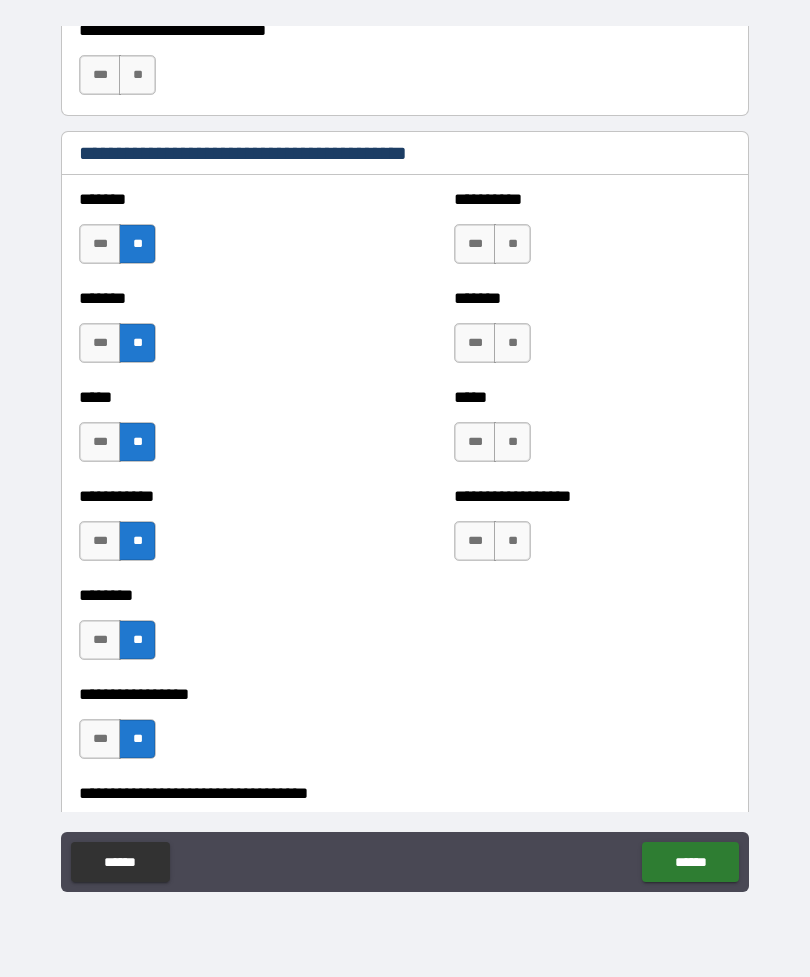 click on "**" at bounding box center [512, 244] 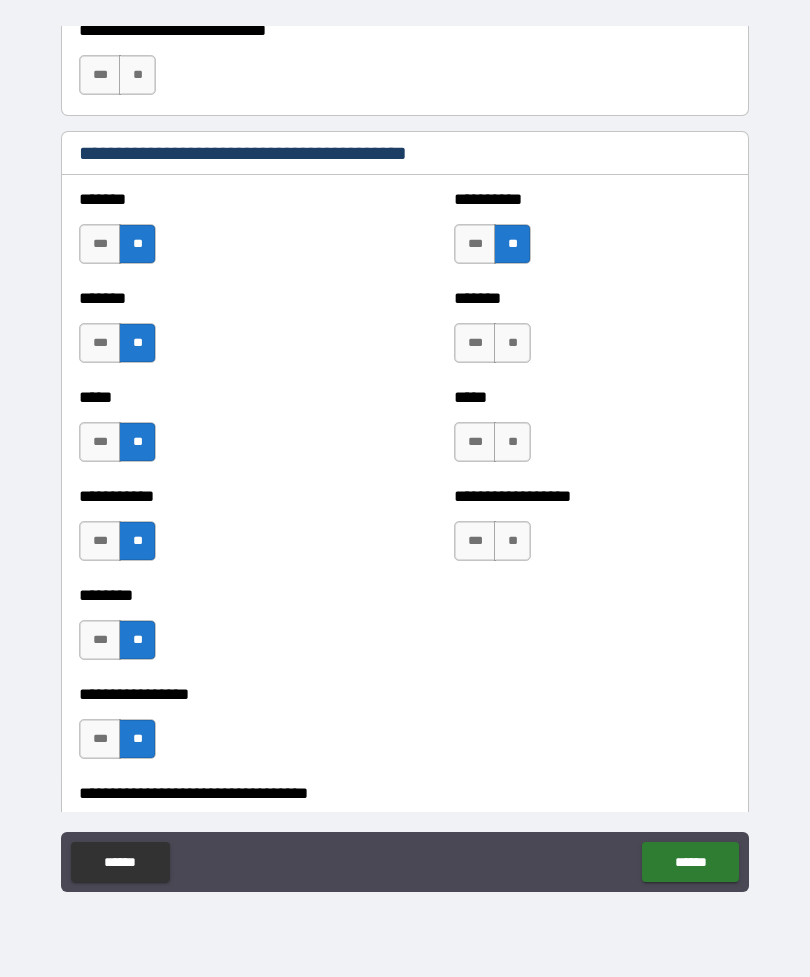 click on "**" at bounding box center (512, 343) 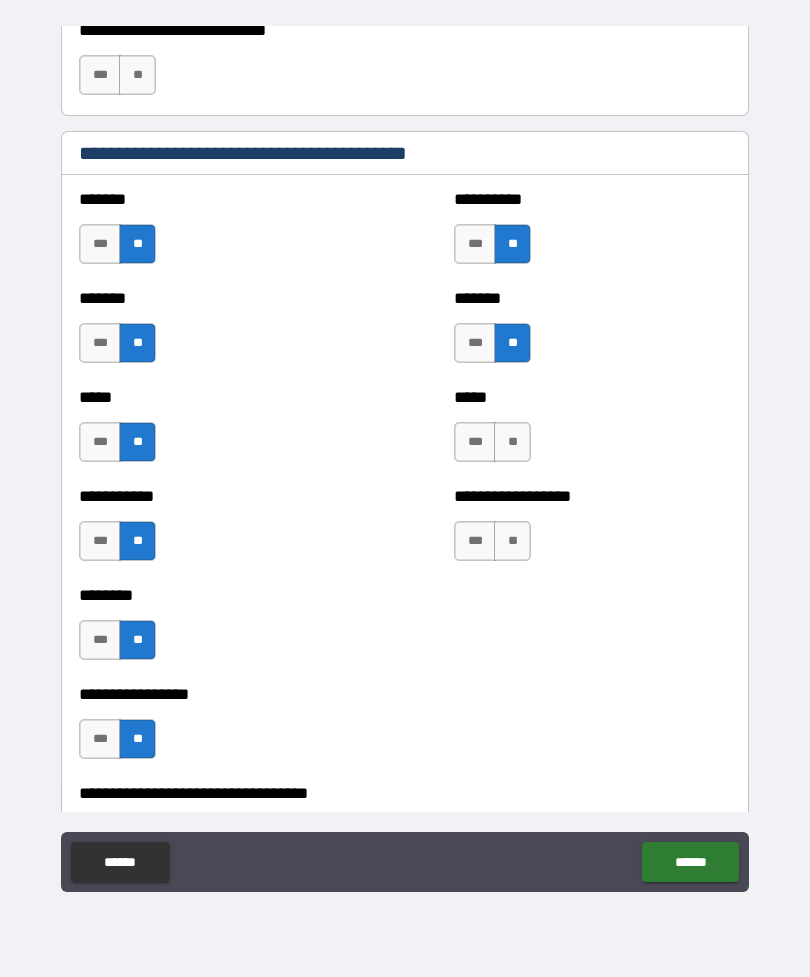 click on "**" at bounding box center (512, 442) 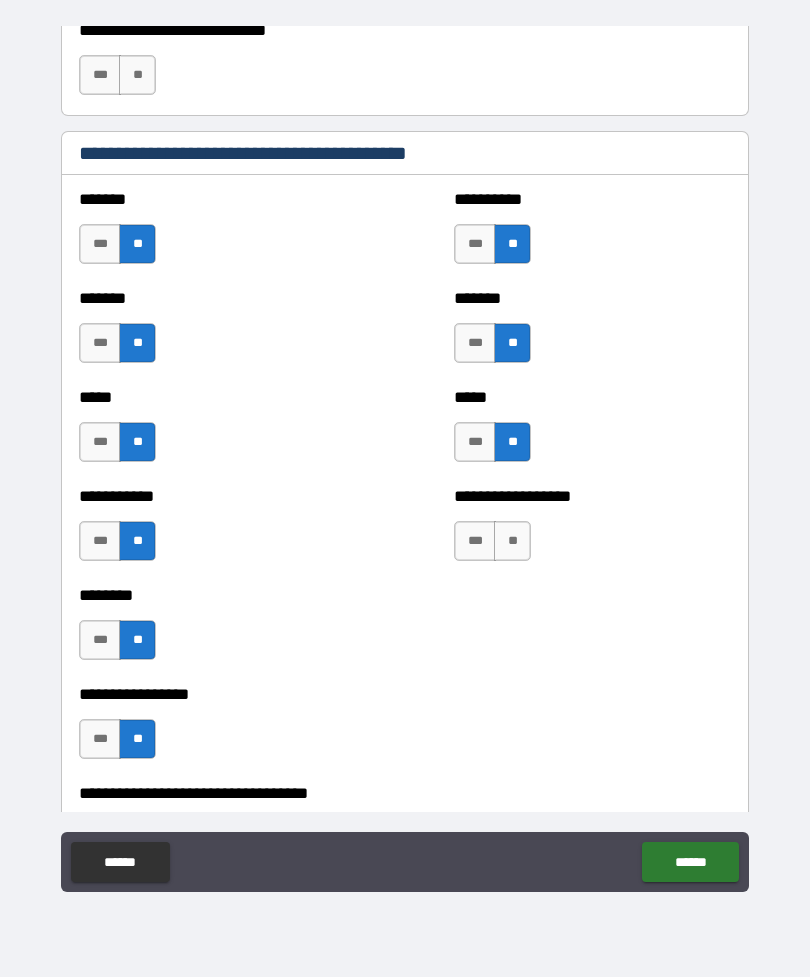 click on "**" at bounding box center (512, 541) 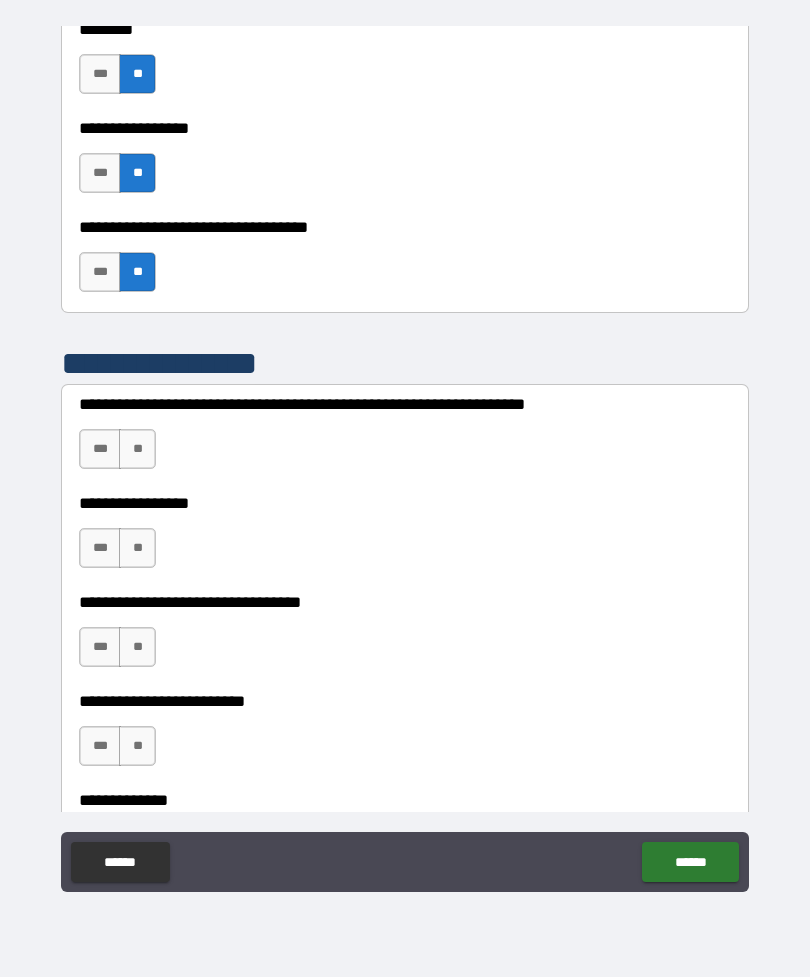 scroll, scrollTop: 3898, scrollLeft: 0, axis: vertical 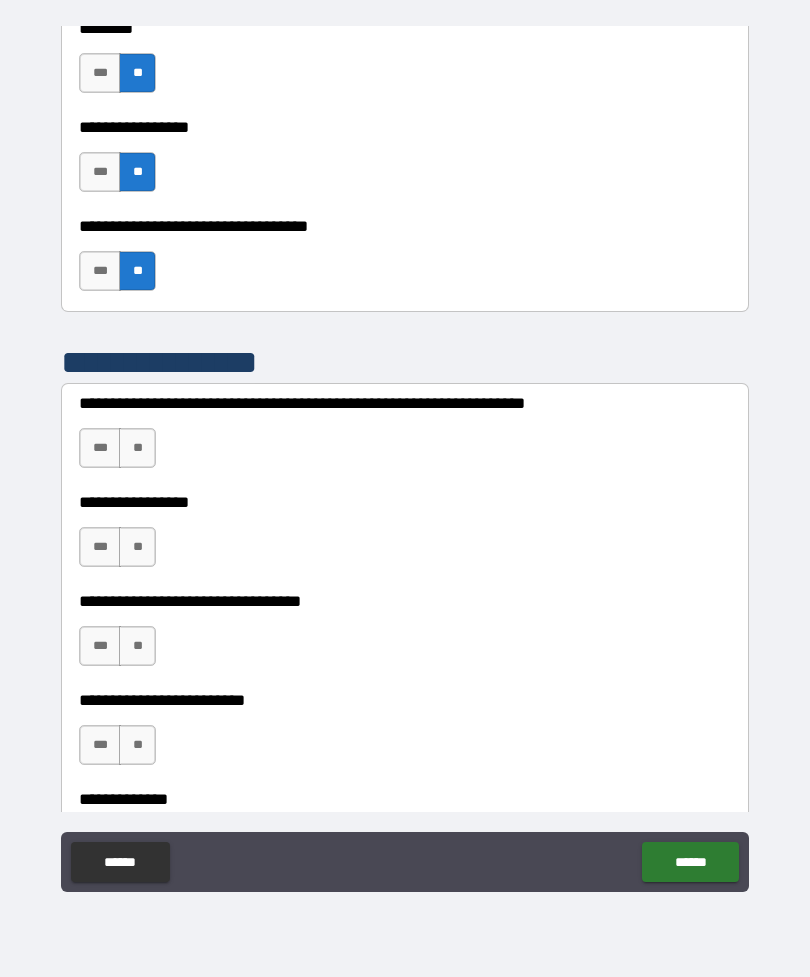 click on "**" at bounding box center [137, 448] 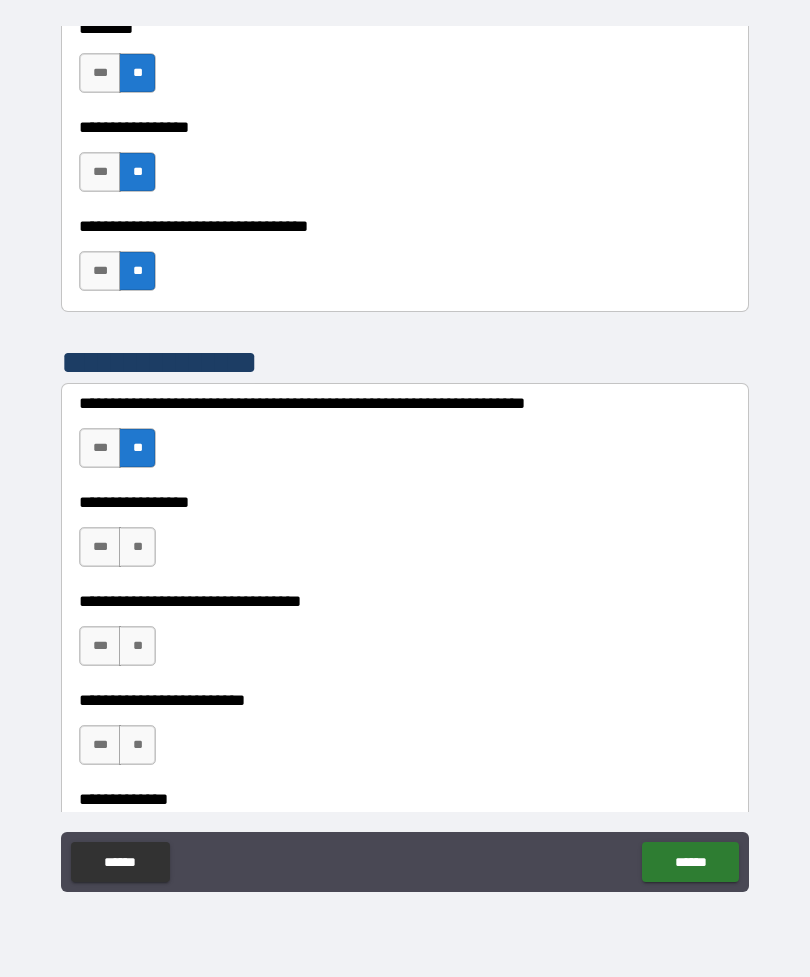 click on "**" at bounding box center (137, 547) 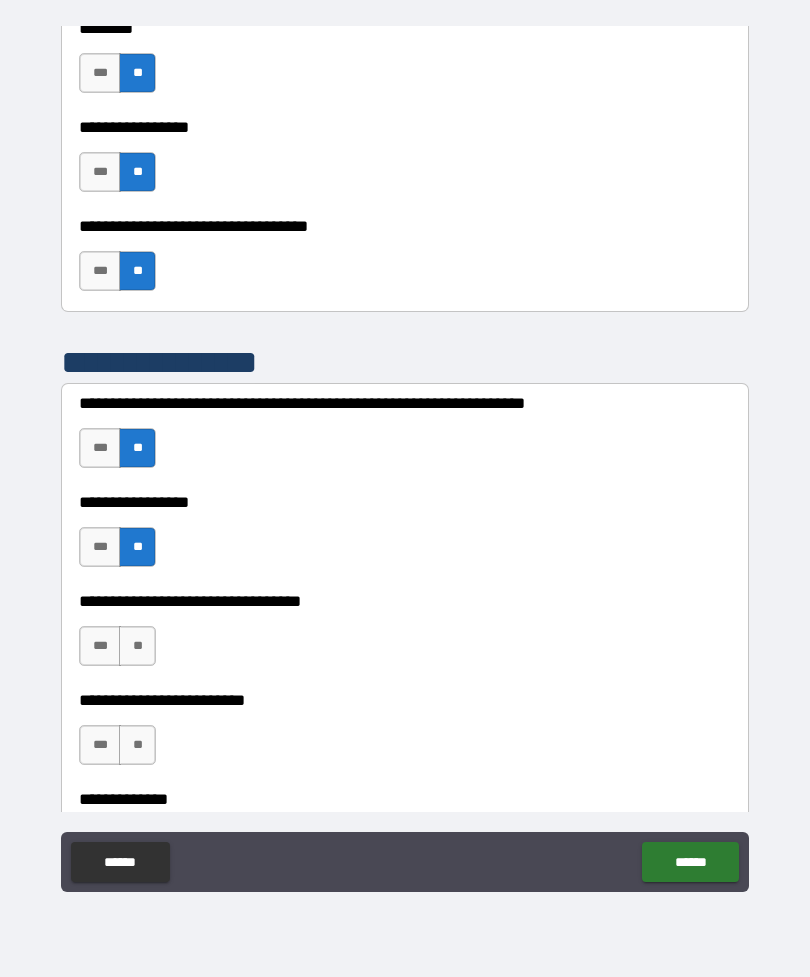 click on "**" at bounding box center (137, 646) 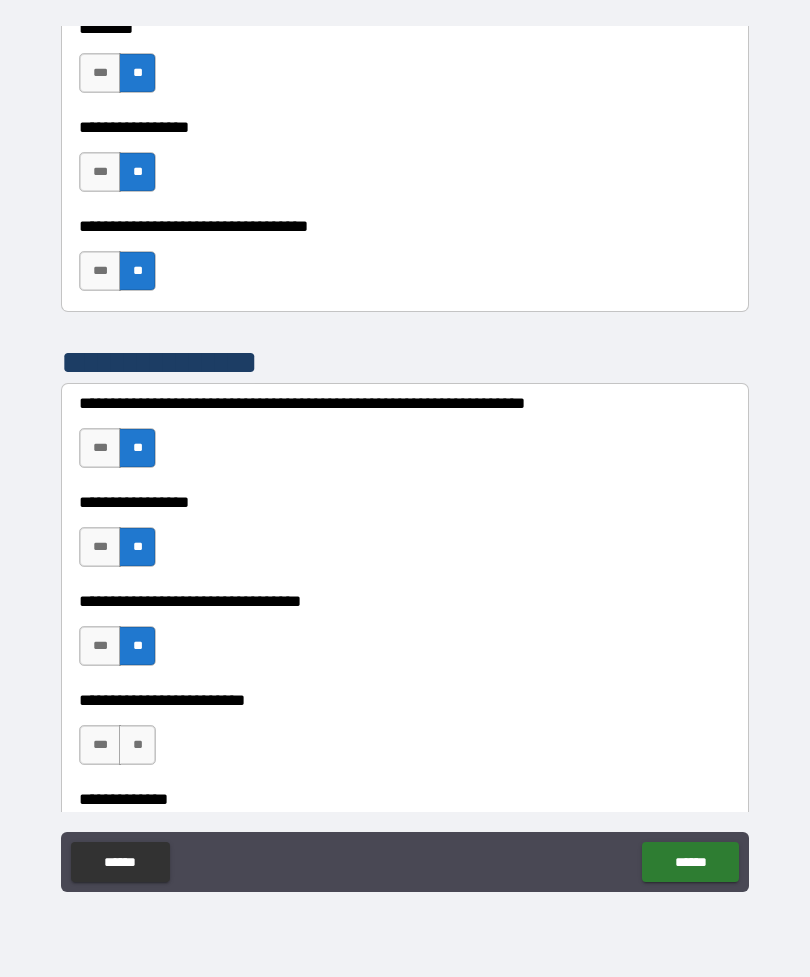 click on "**" at bounding box center (137, 745) 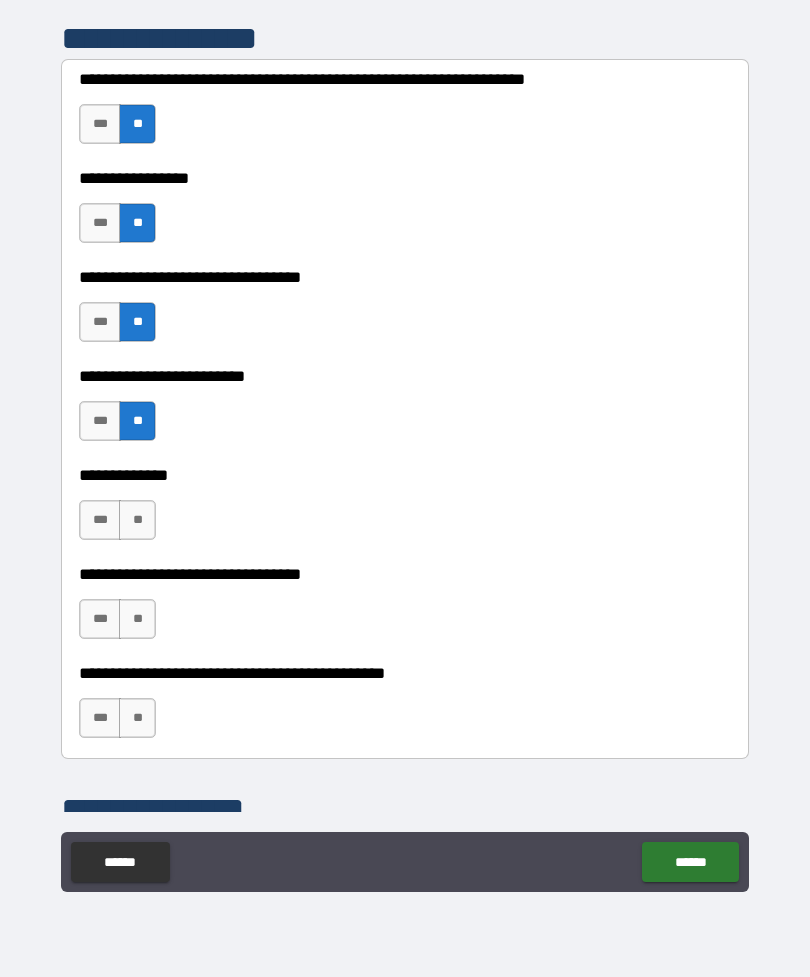 scroll, scrollTop: 4222, scrollLeft: 0, axis: vertical 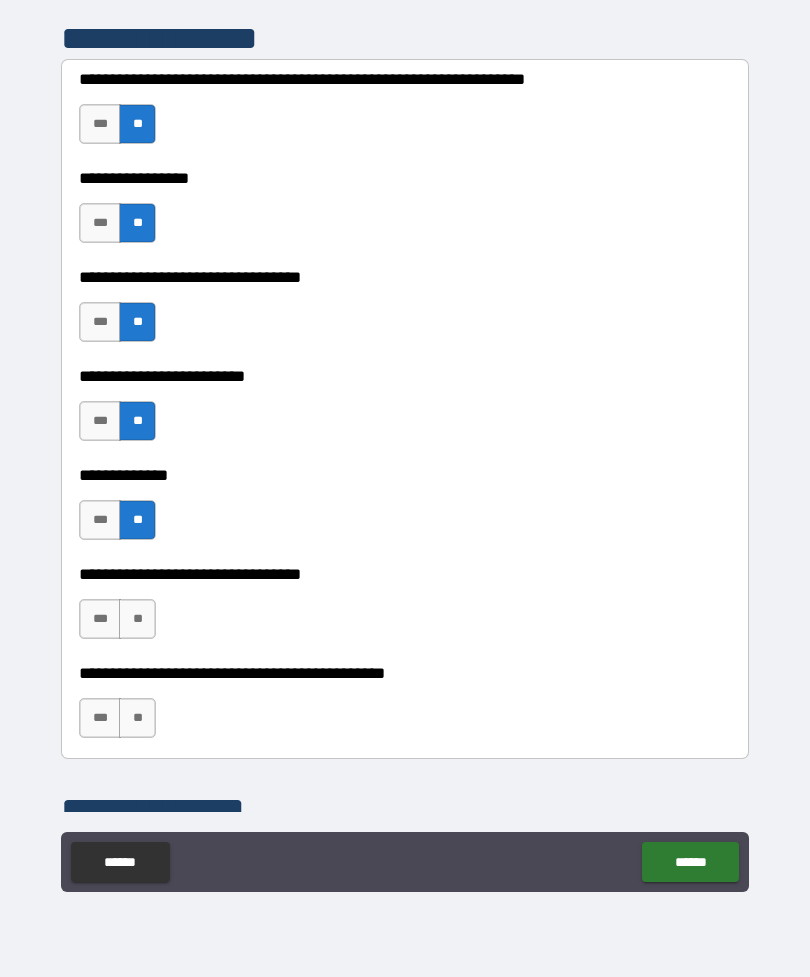 click on "**" at bounding box center [137, 619] 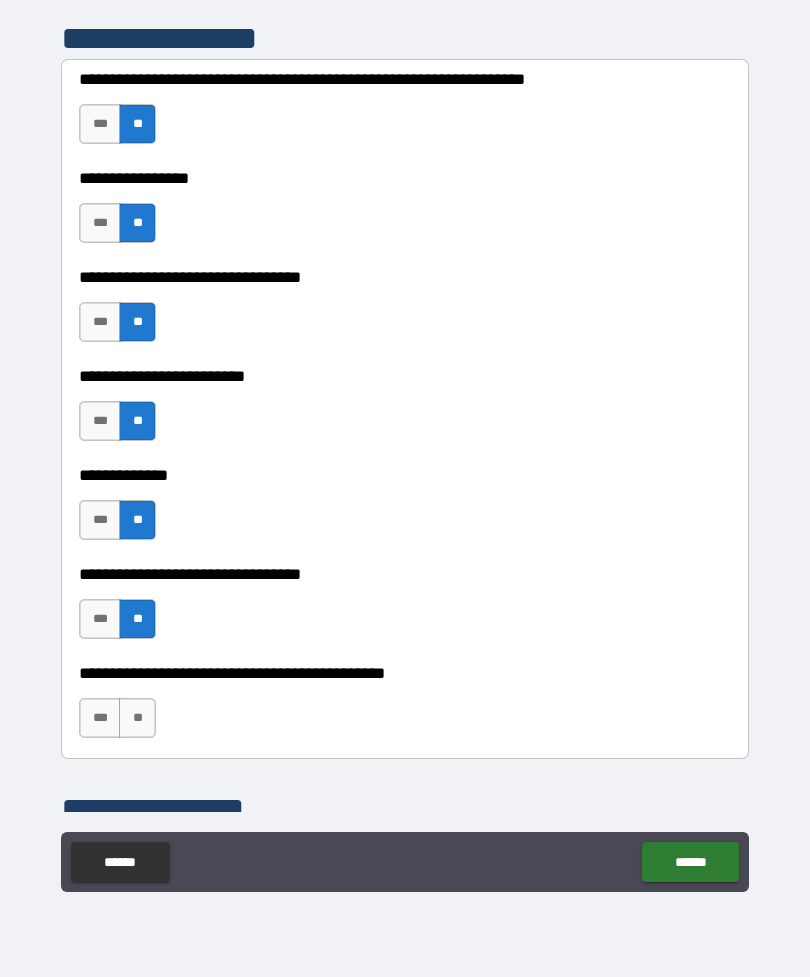 click on "**" at bounding box center [137, 718] 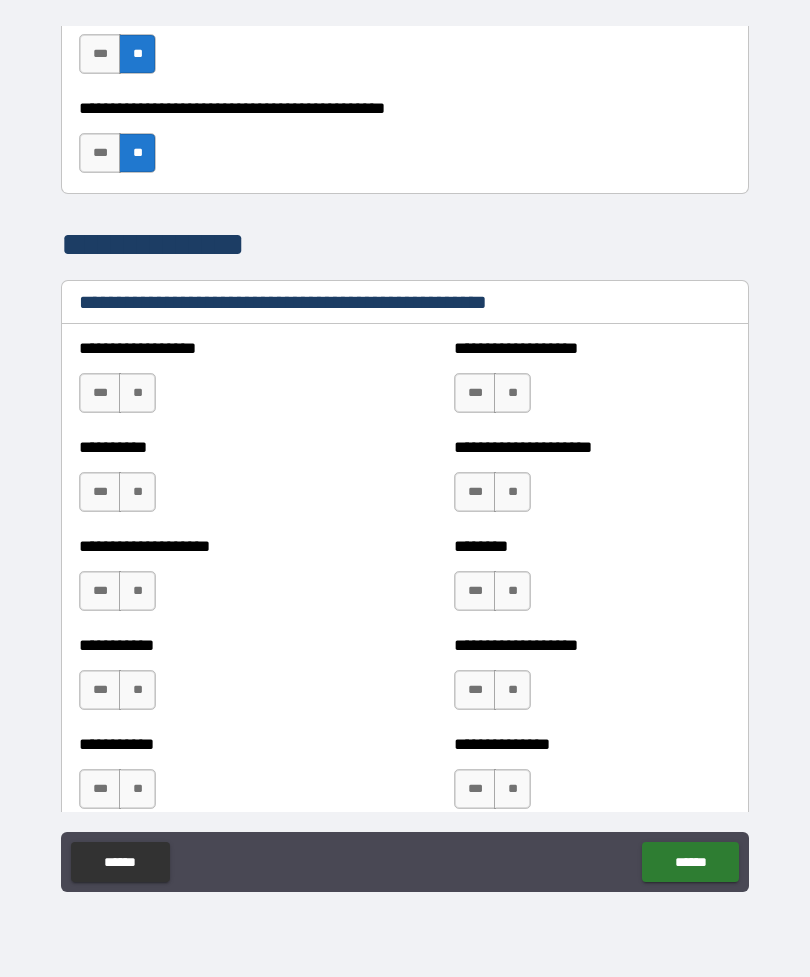scroll, scrollTop: 4802, scrollLeft: 0, axis: vertical 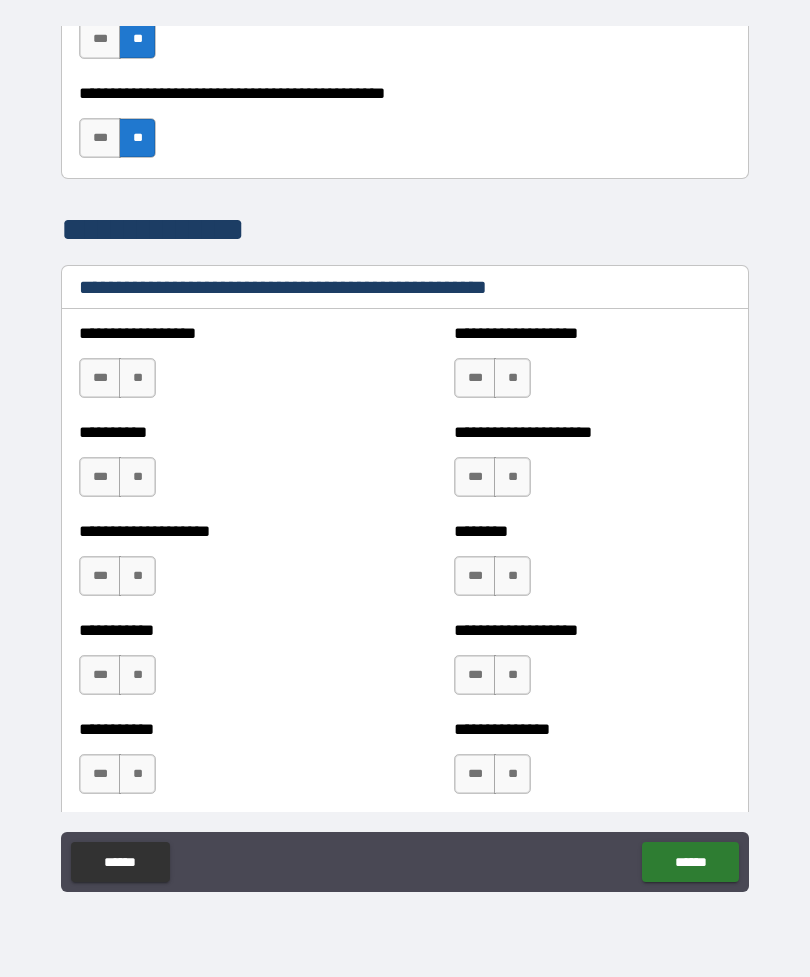 click on "**" at bounding box center [137, 378] 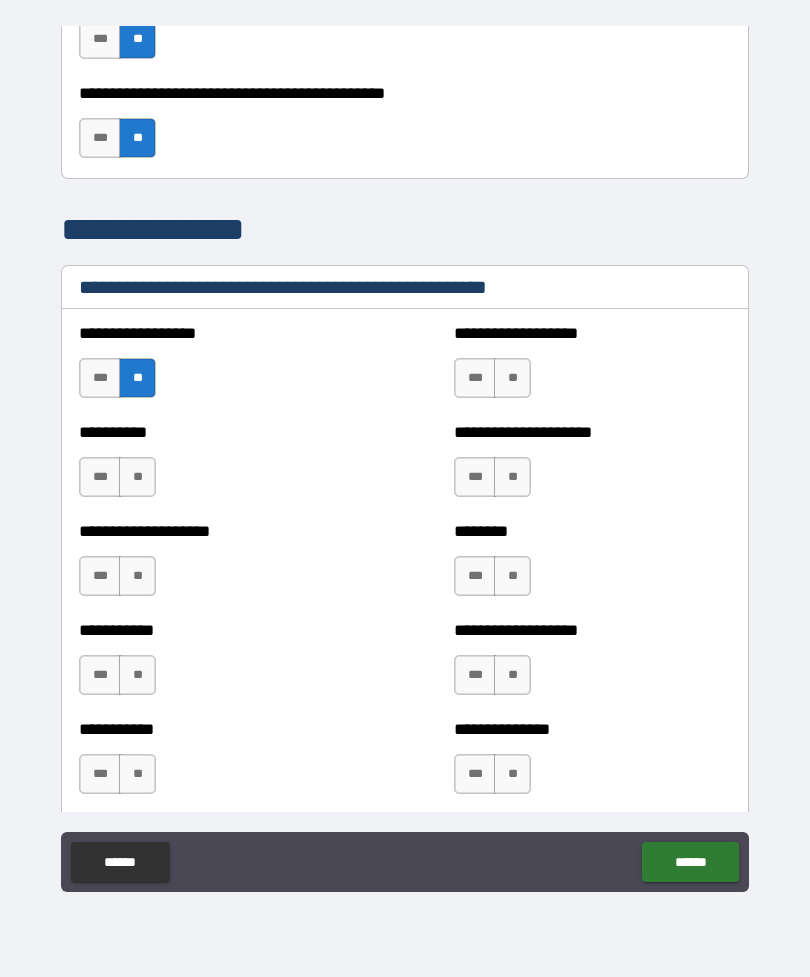 click on "**" at bounding box center [137, 477] 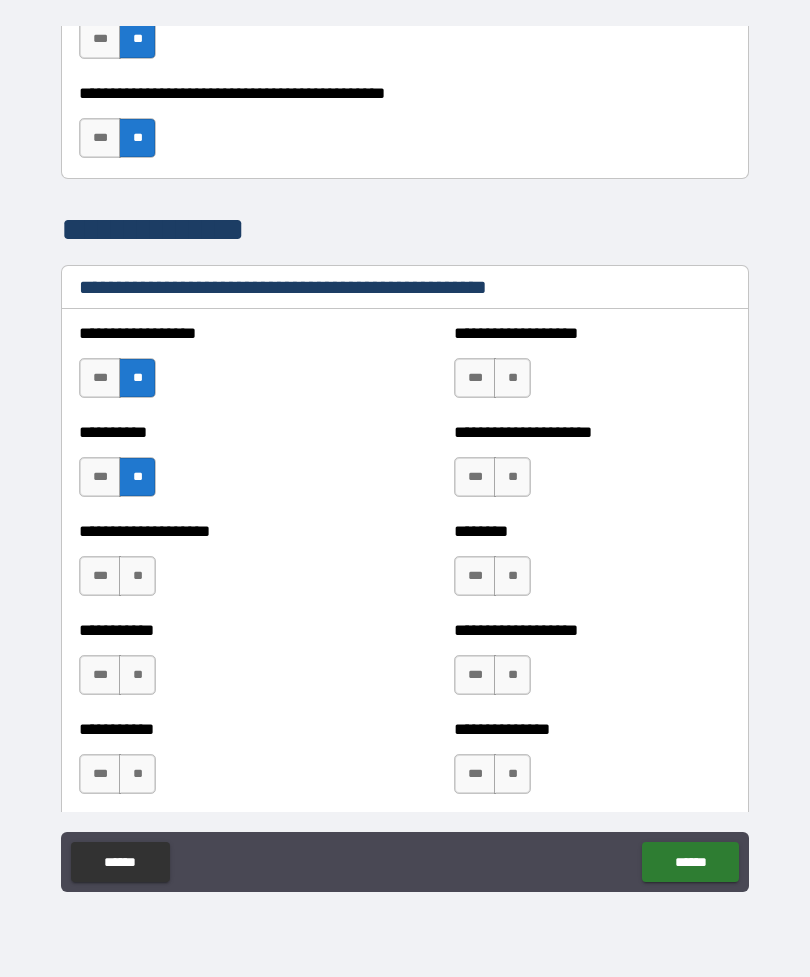 click on "**" at bounding box center [137, 576] 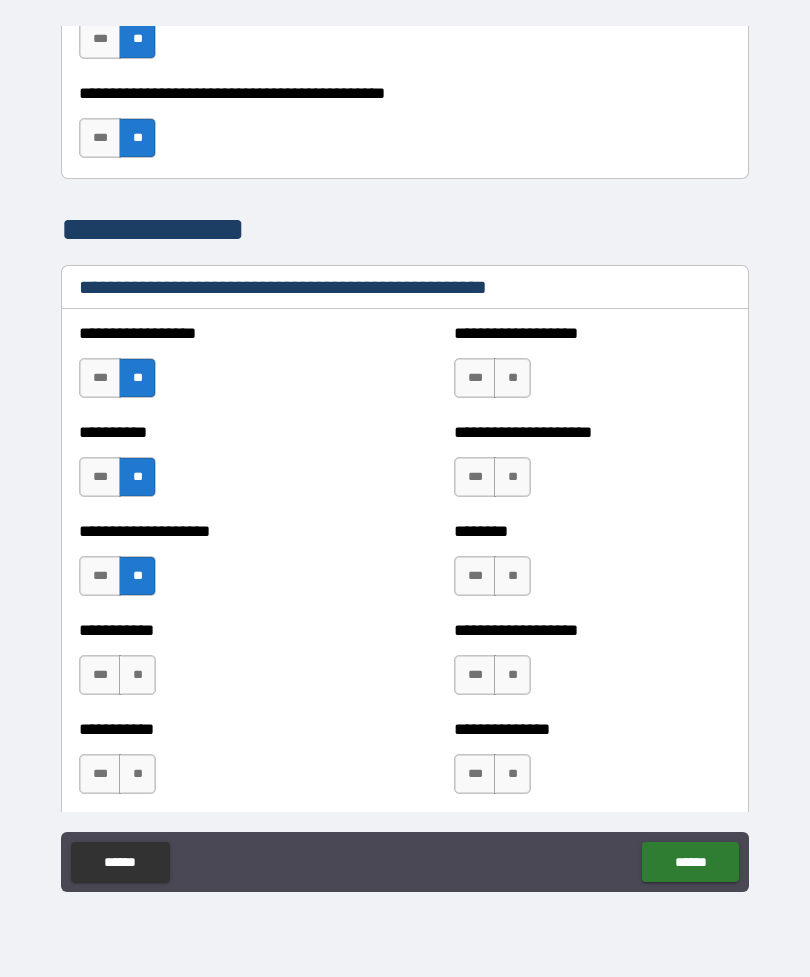 click on "**" at bounding box center (137, 675) 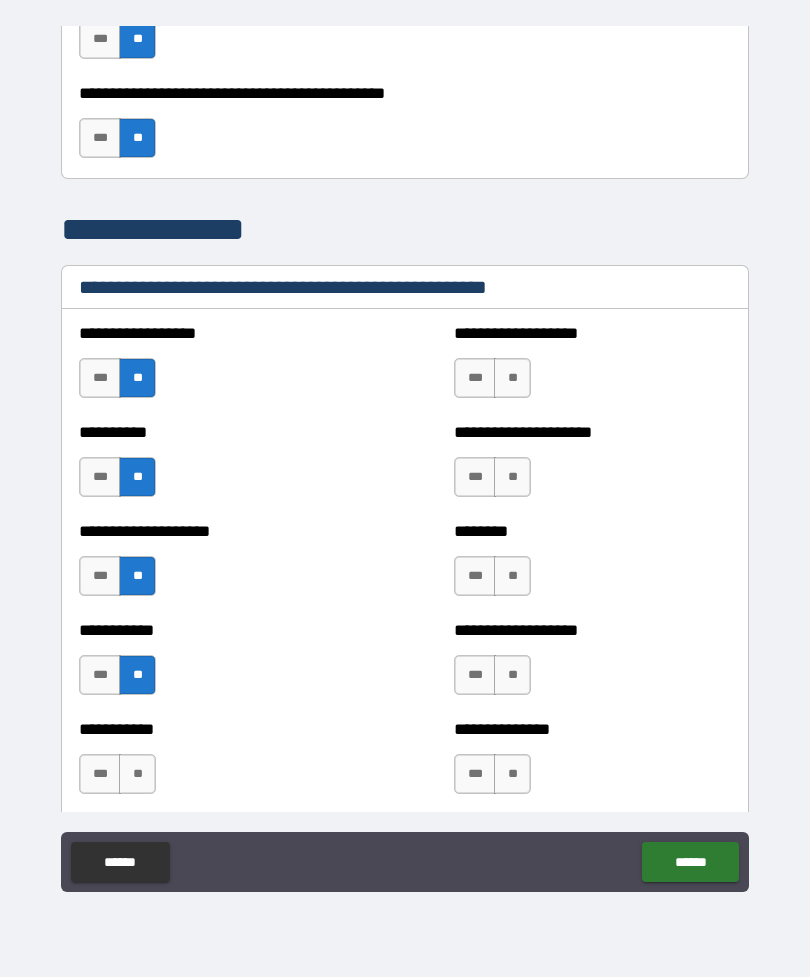 click on "**" at bounding box center [137, 774] 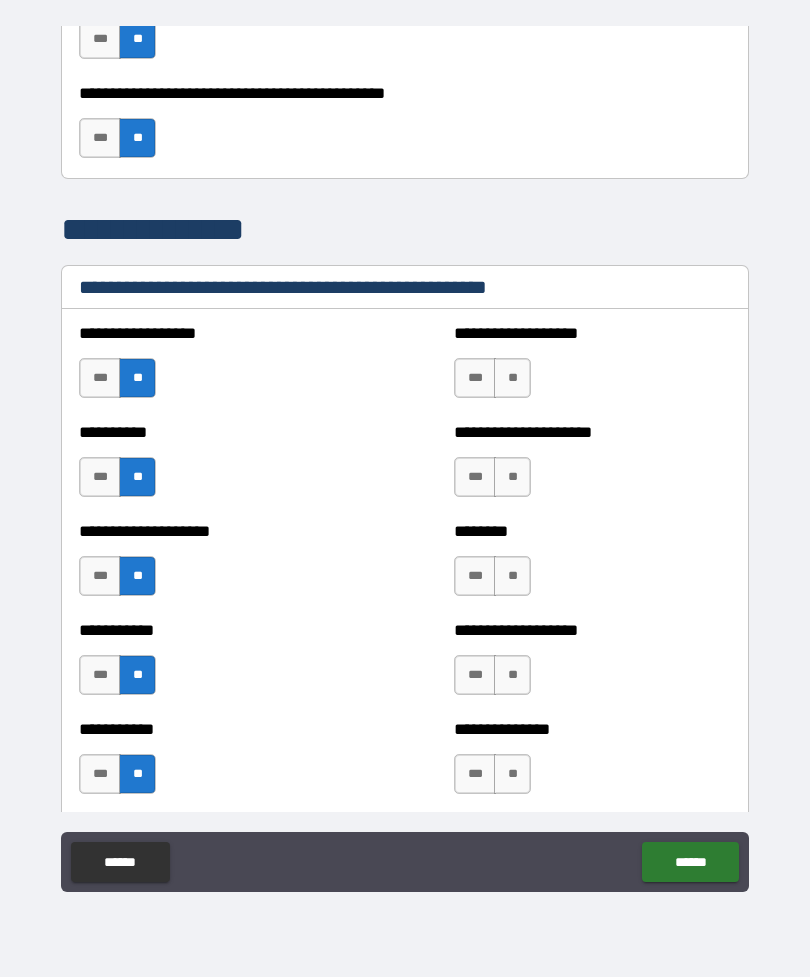 click on "**" at bounding box center (512, 378) 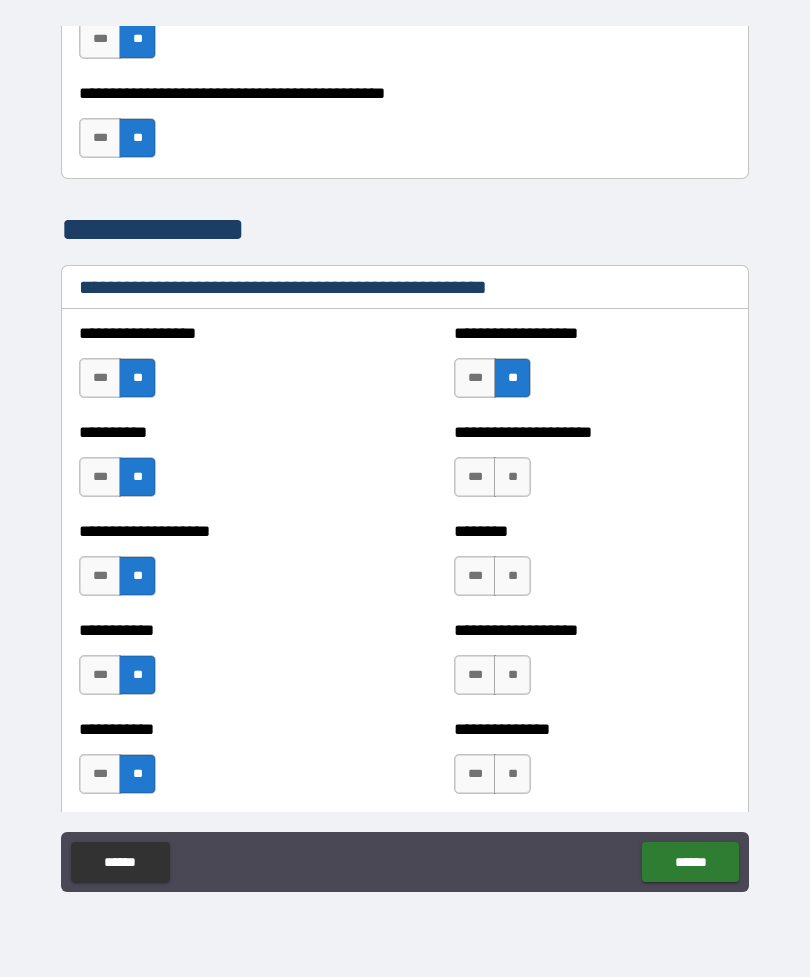 click on "**" at bounding box center (512, 477) 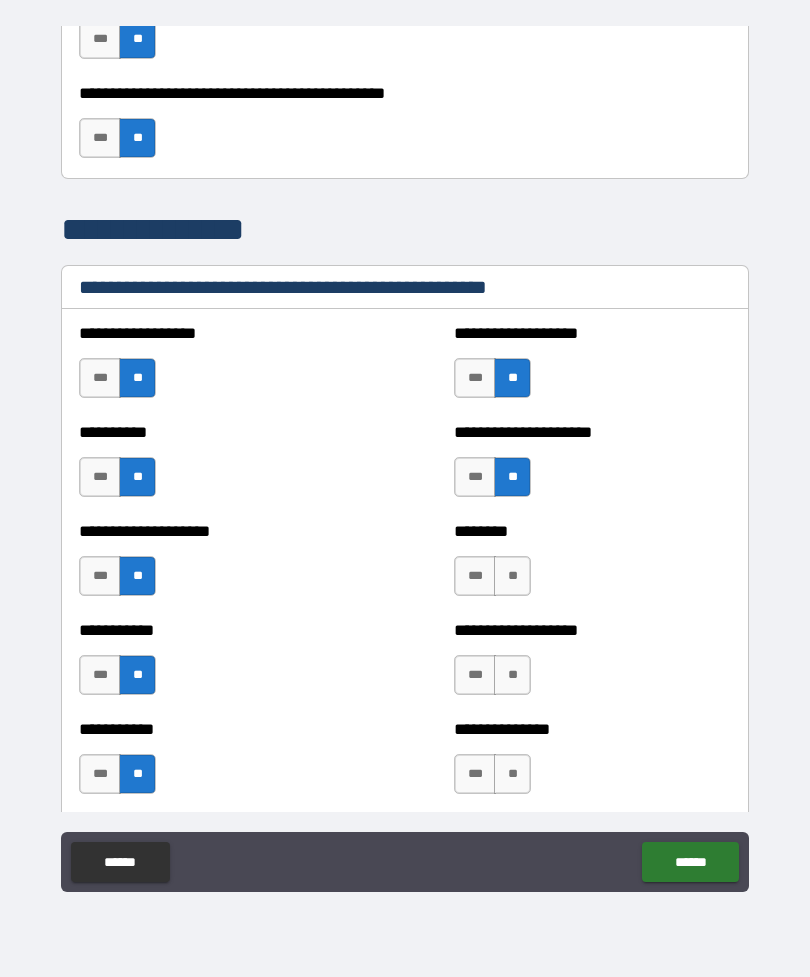 click on "**" at bounding box center (512, 576) 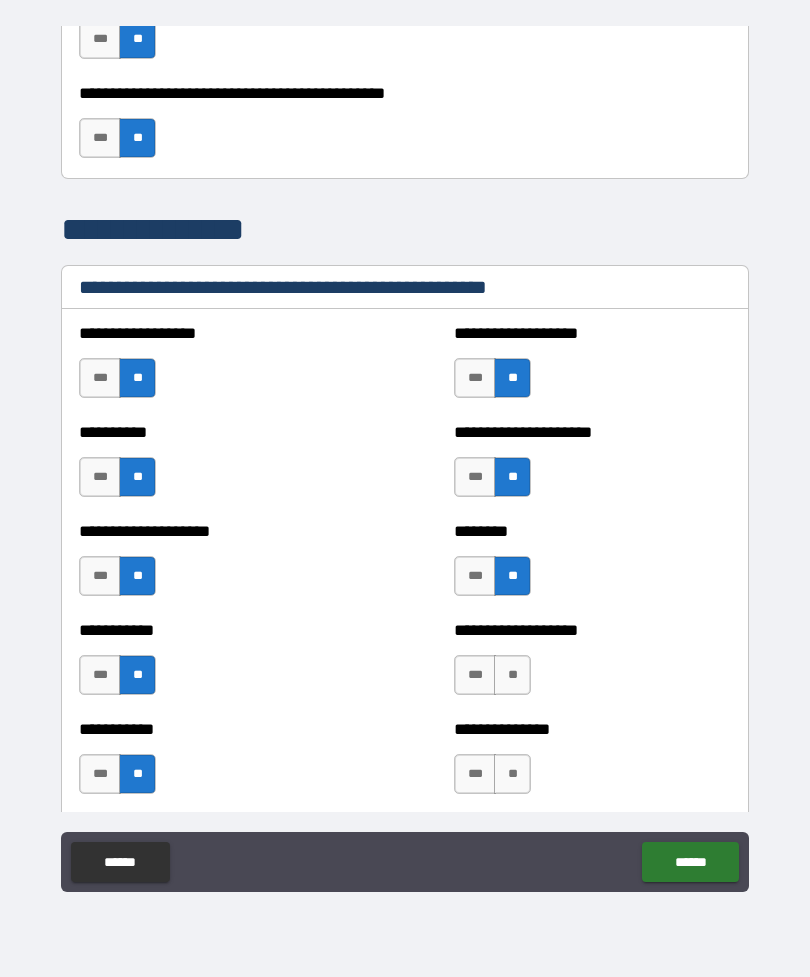 click on "**" at bounding box center (512, 675) 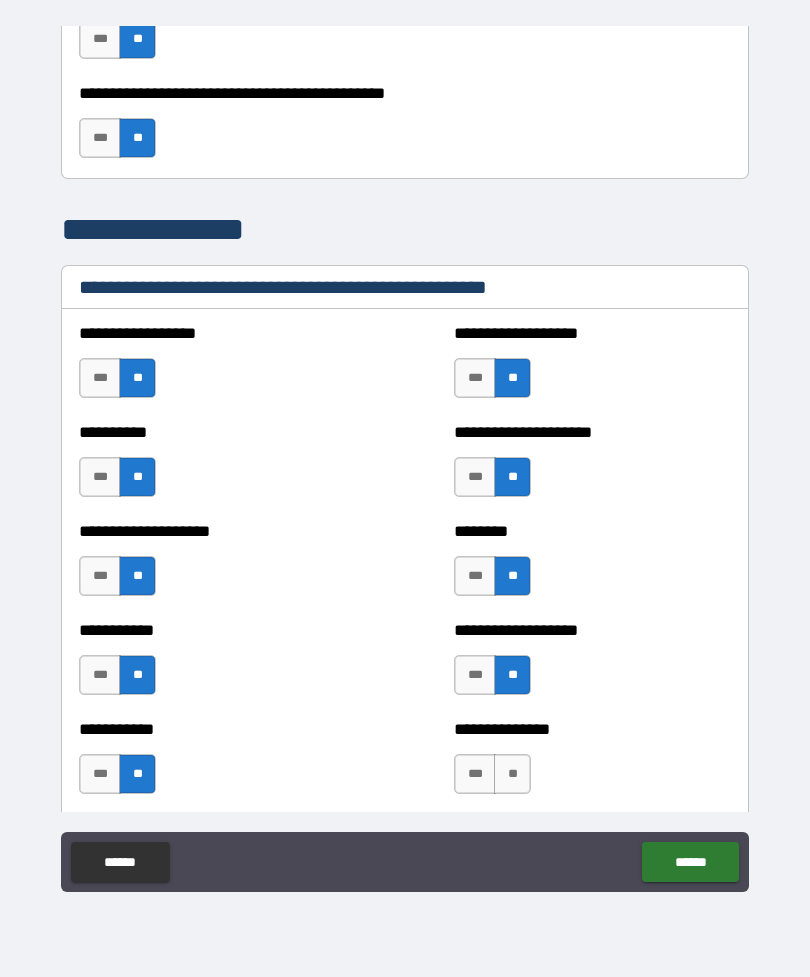 click on "**" at bounding box center [512, 774] 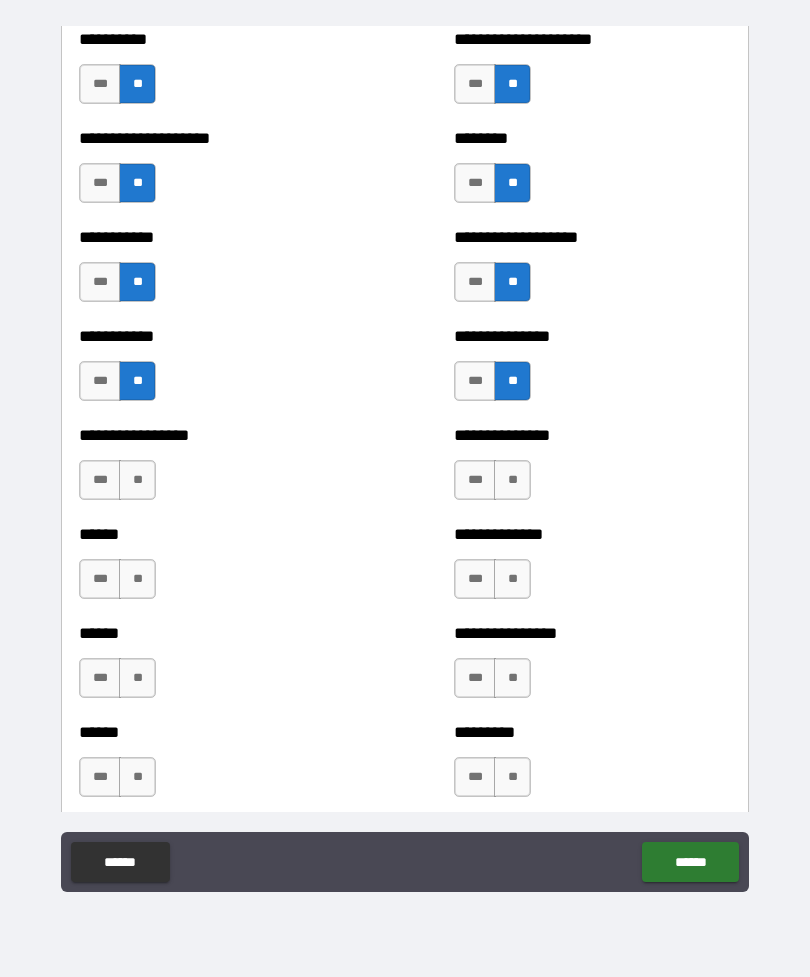 scroll, scrollTop: 5194, scrollLeft: 0, axis: vertical 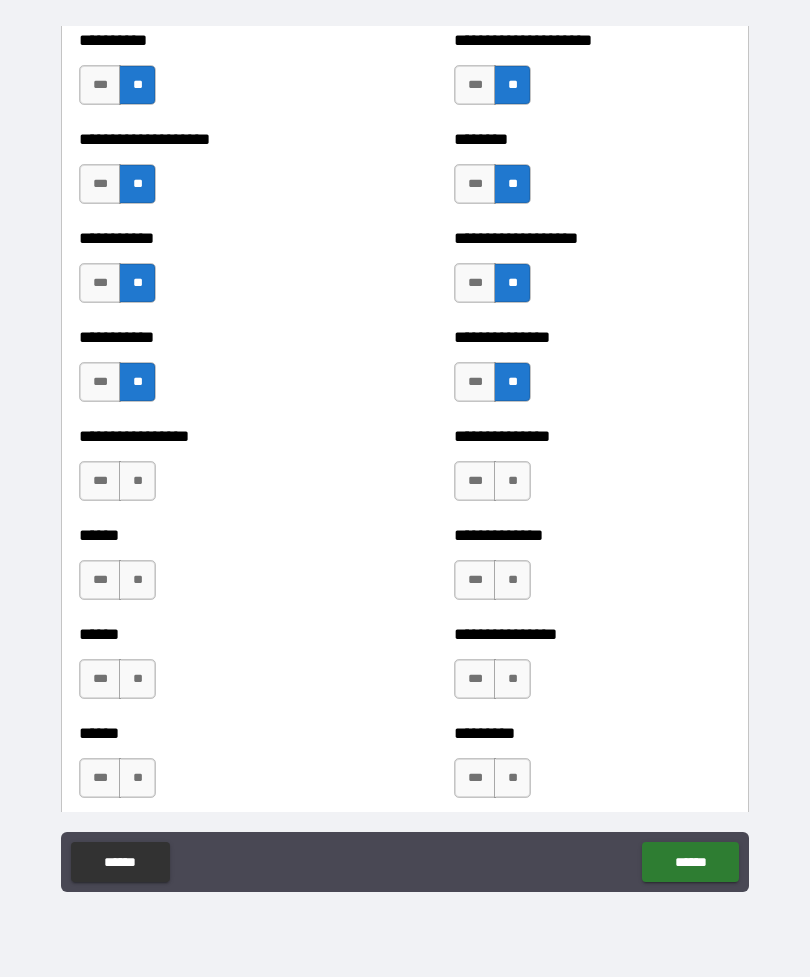 click on "**" at bounding box center (137, 481) 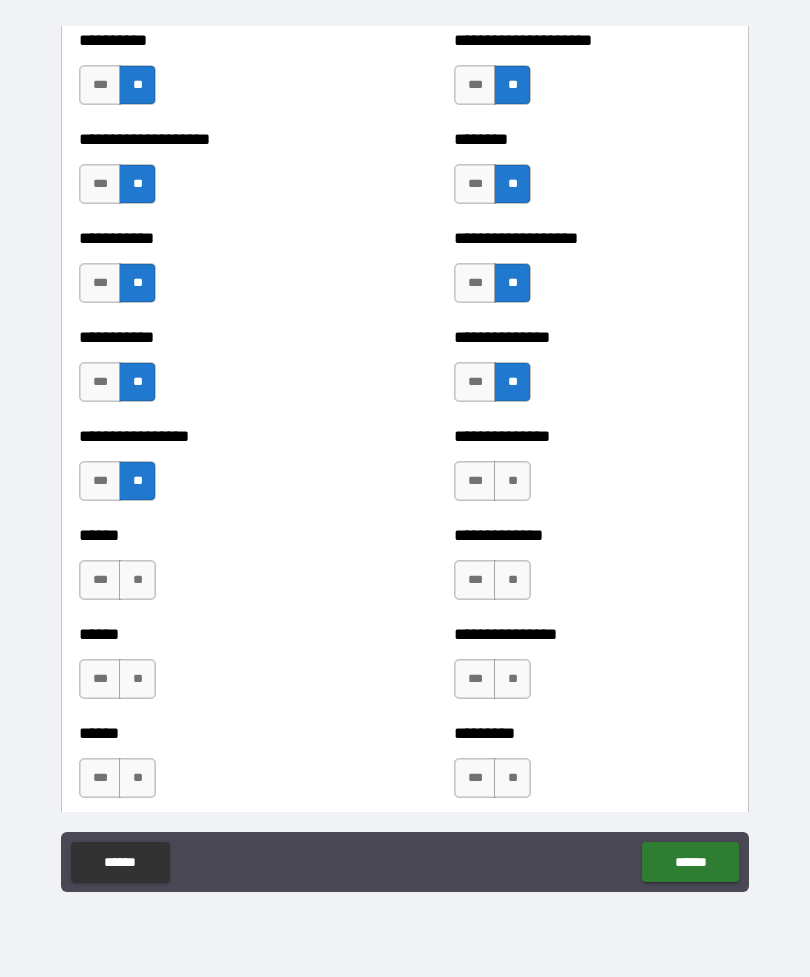 click on "**" at bounding box center [137, 580] 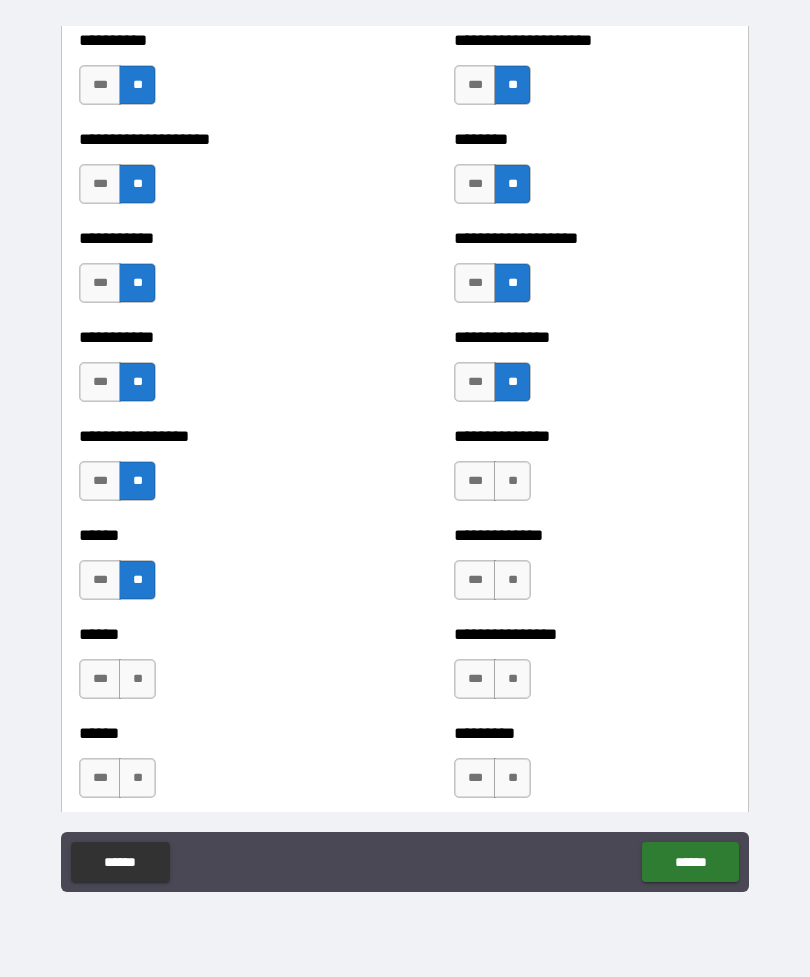 click on "**" at bounding box center (137, 679) 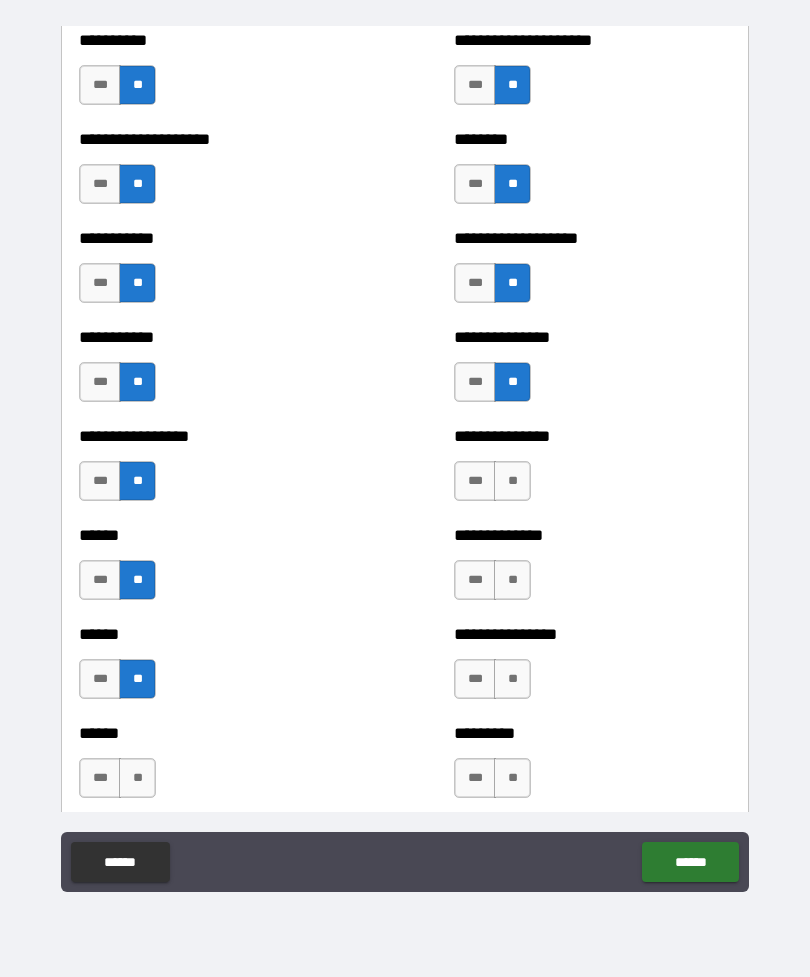click on "**" at bounding box center (137, 778) 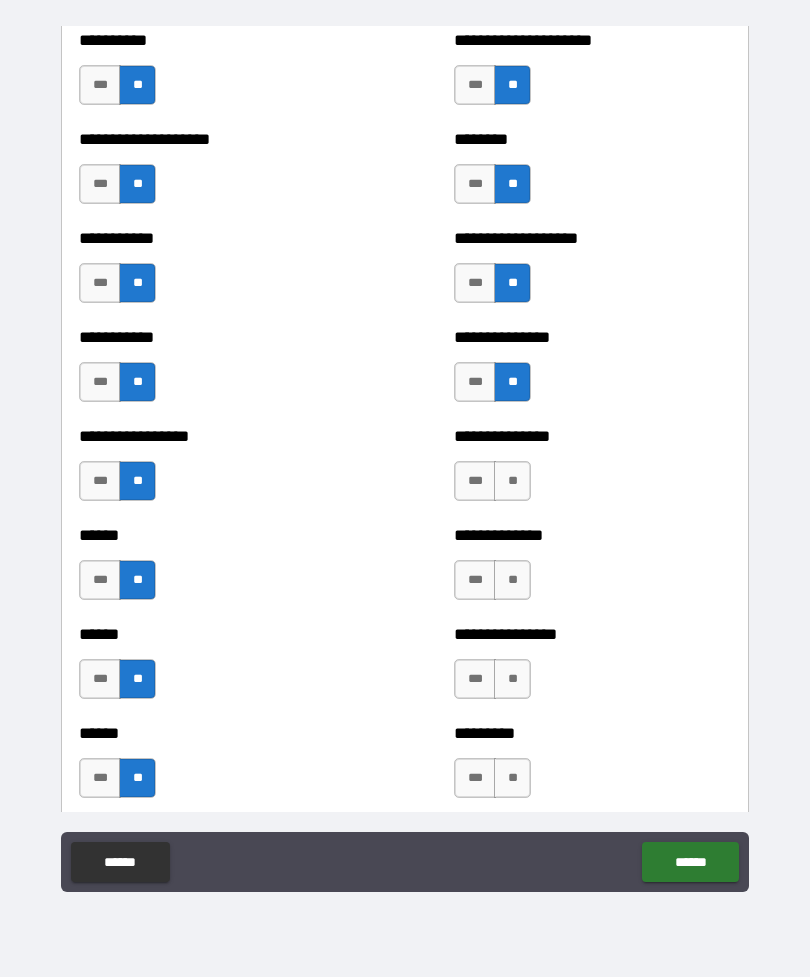 click on "**" at bounding box center (512, 481) 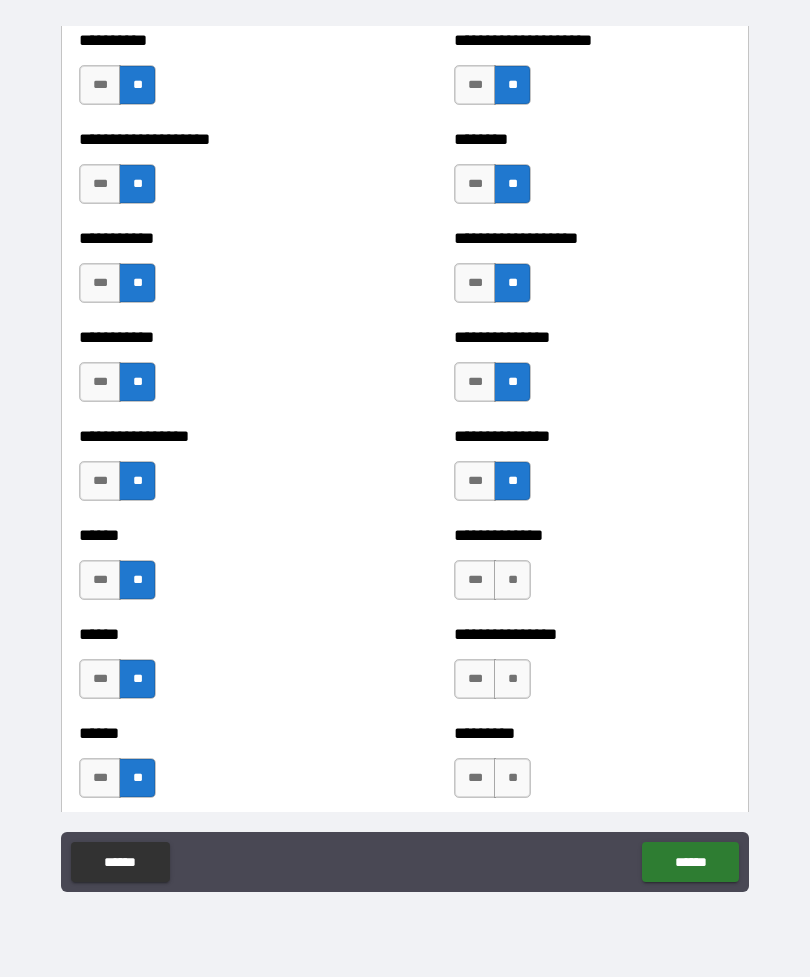 click on "**" at bounding box center [512, 580] 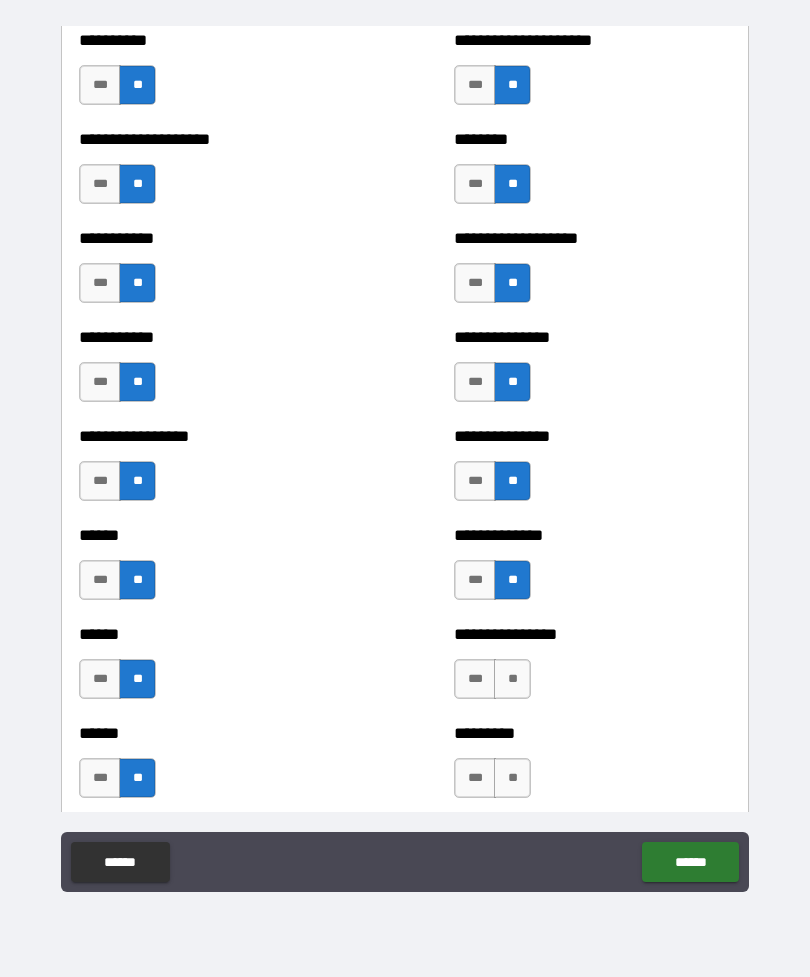 click on "**" at bounding box center [512, 679] 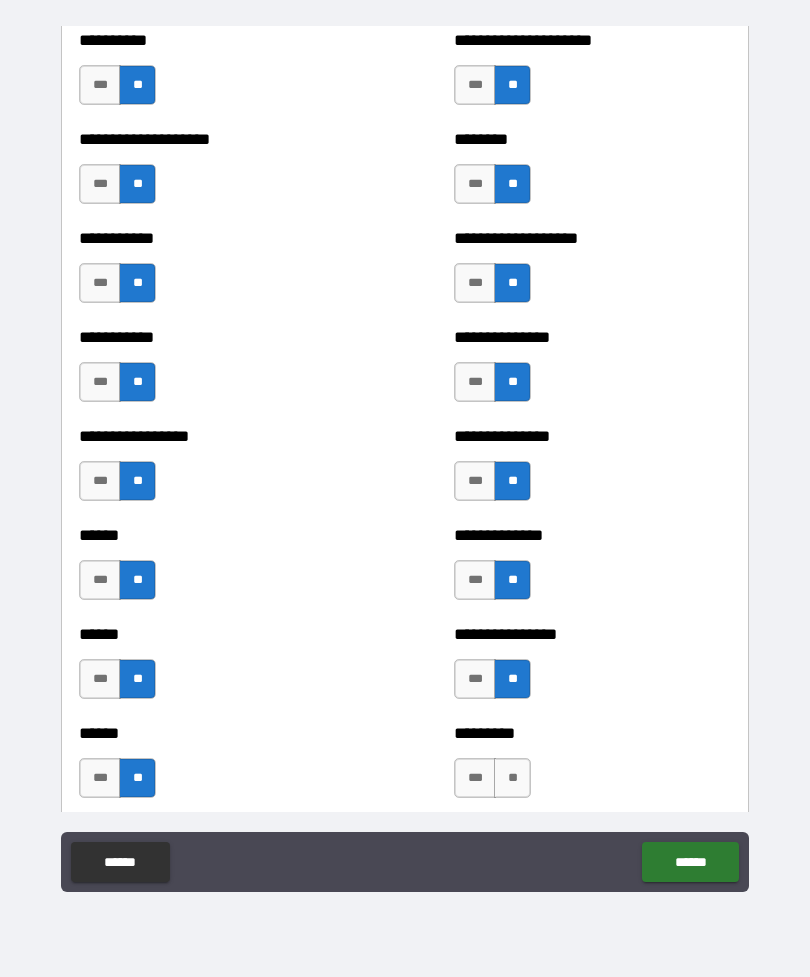 click on "**" at bounding box center [512, 778] 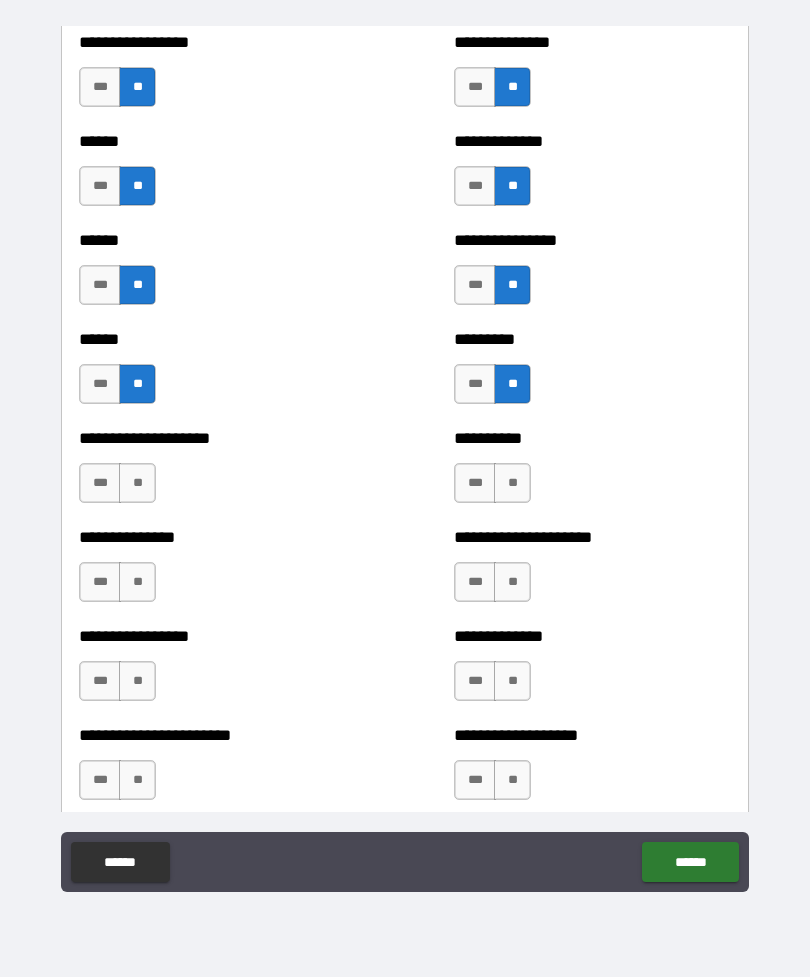 scroll, scrollTop: 5589, scrollLeft: 0, axis: vertical 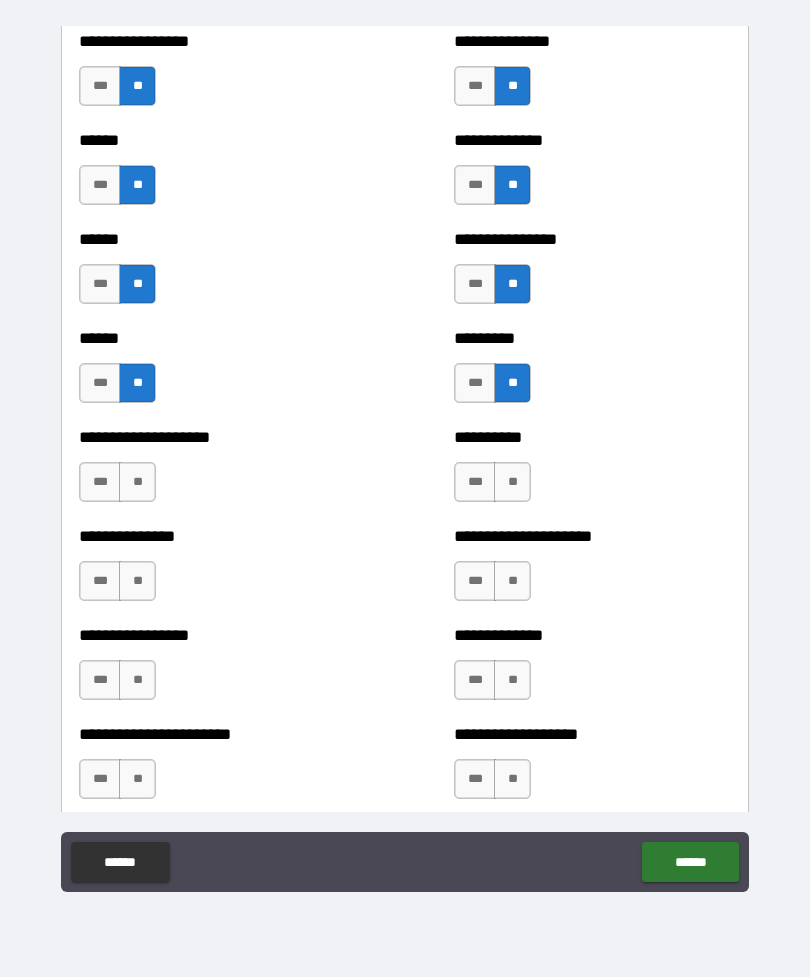 click on "**" at bounding box center [137, 482] 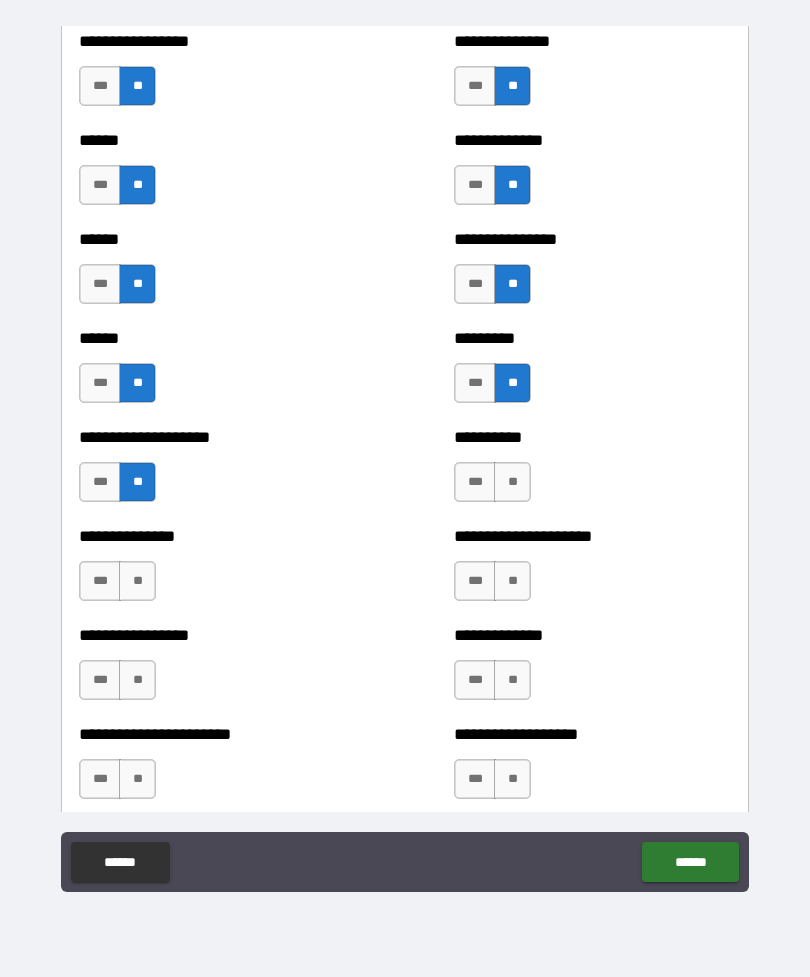 click on "**" at bounding box center [137, 581] 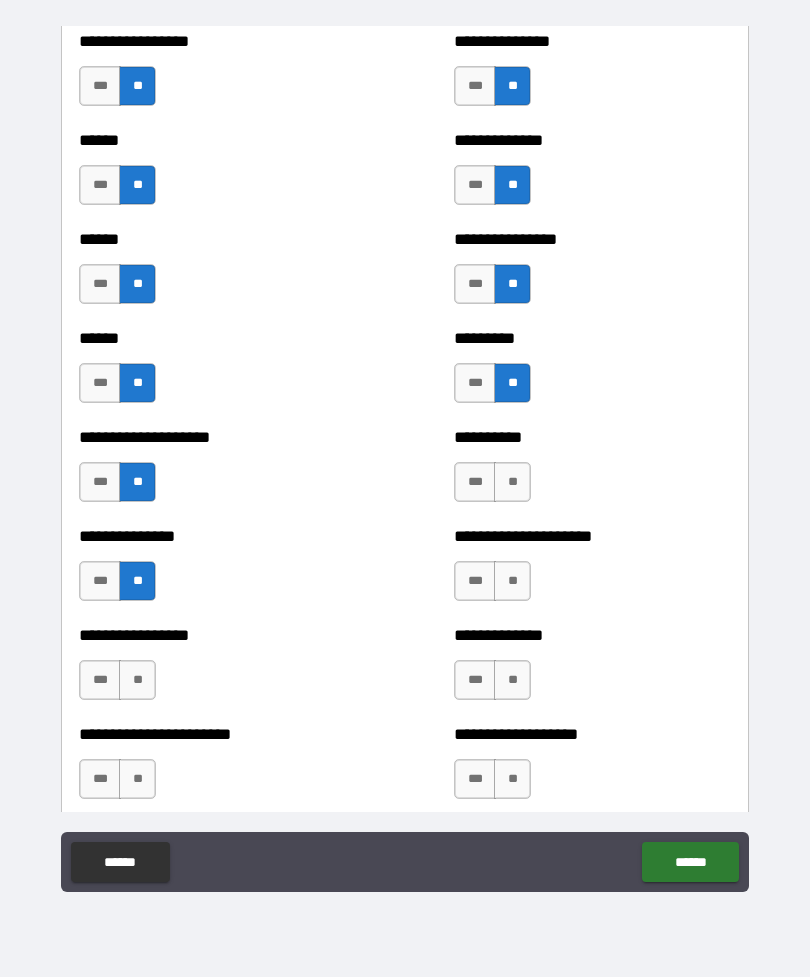 click on "**" at bounding box center [137, 680] 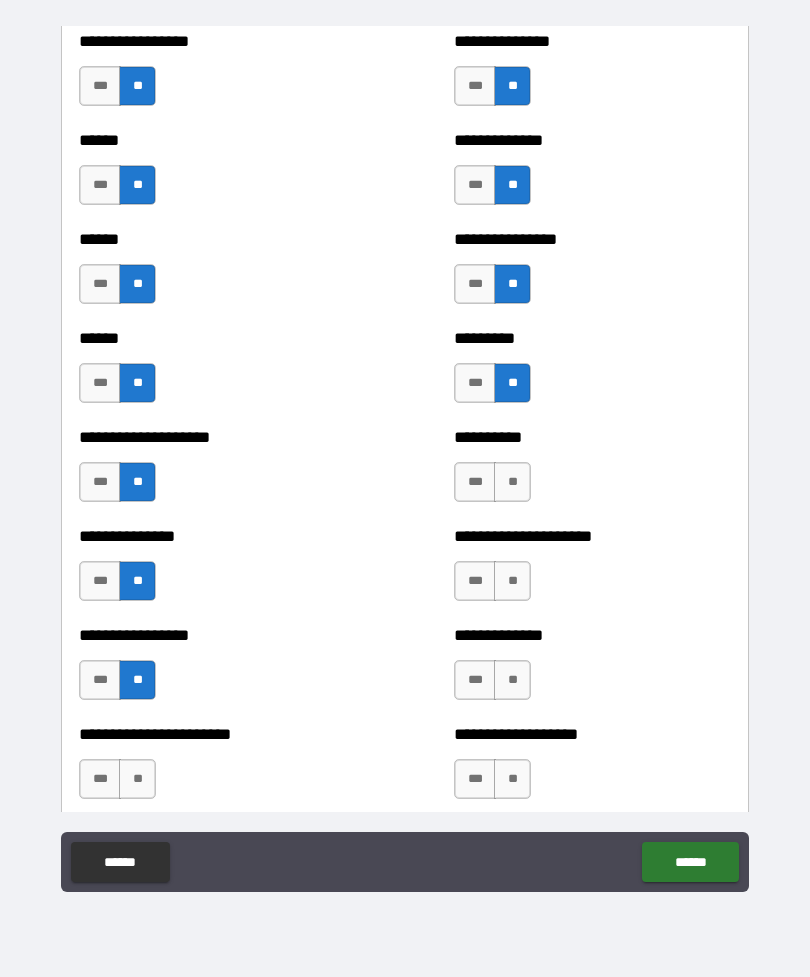 click on "**" at bounding box center (137, 779) 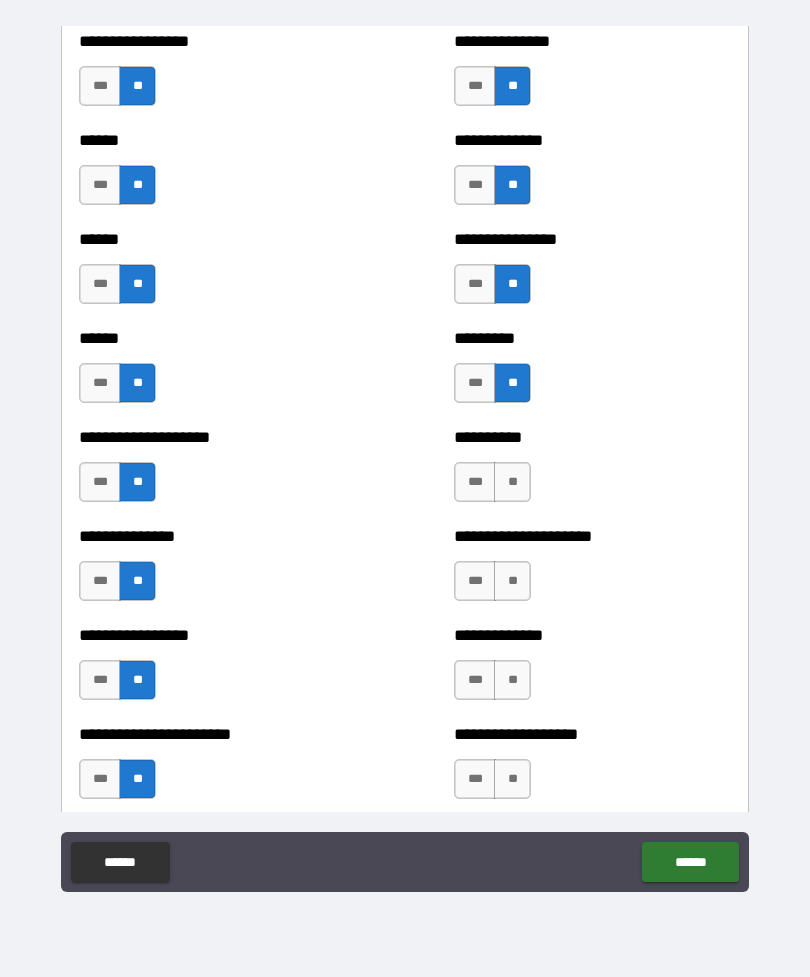 click on "**" at bounding box center (512, 482) 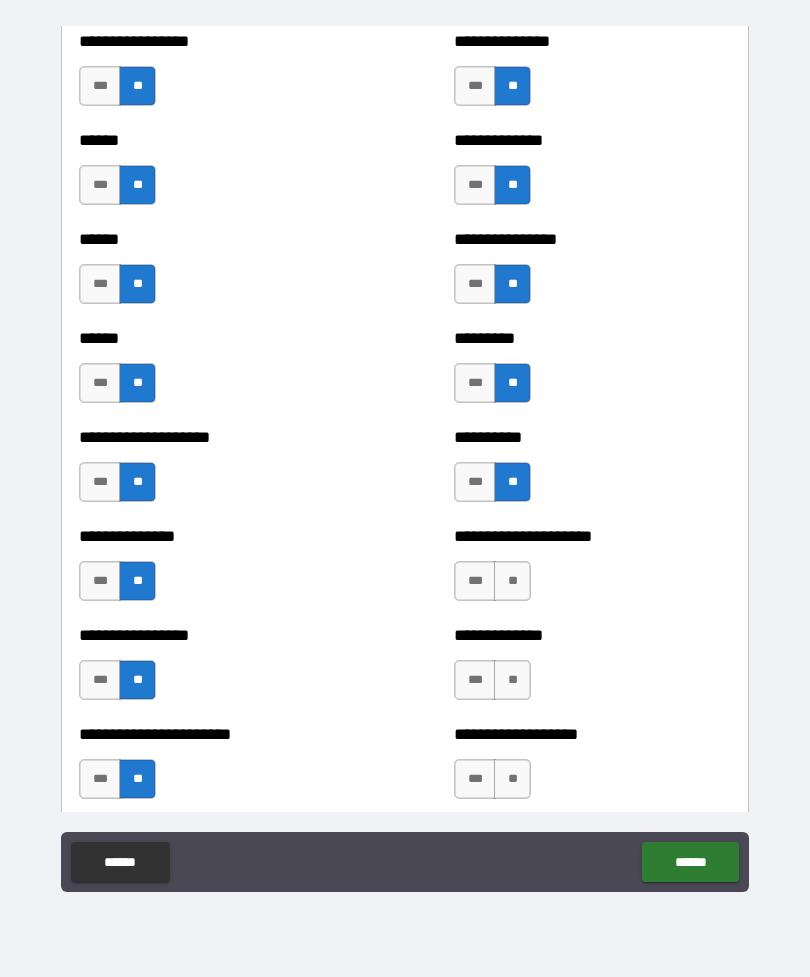 click on "**" at bounding box center (512, 581) 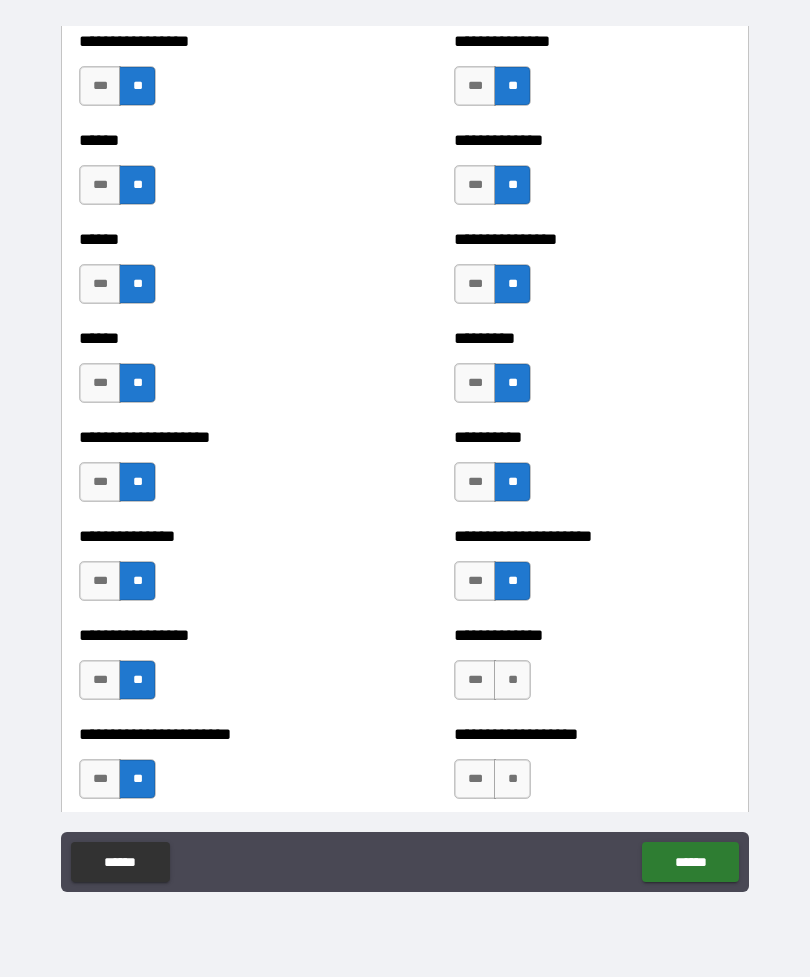 click on "**" at bounding box center (512, 680) 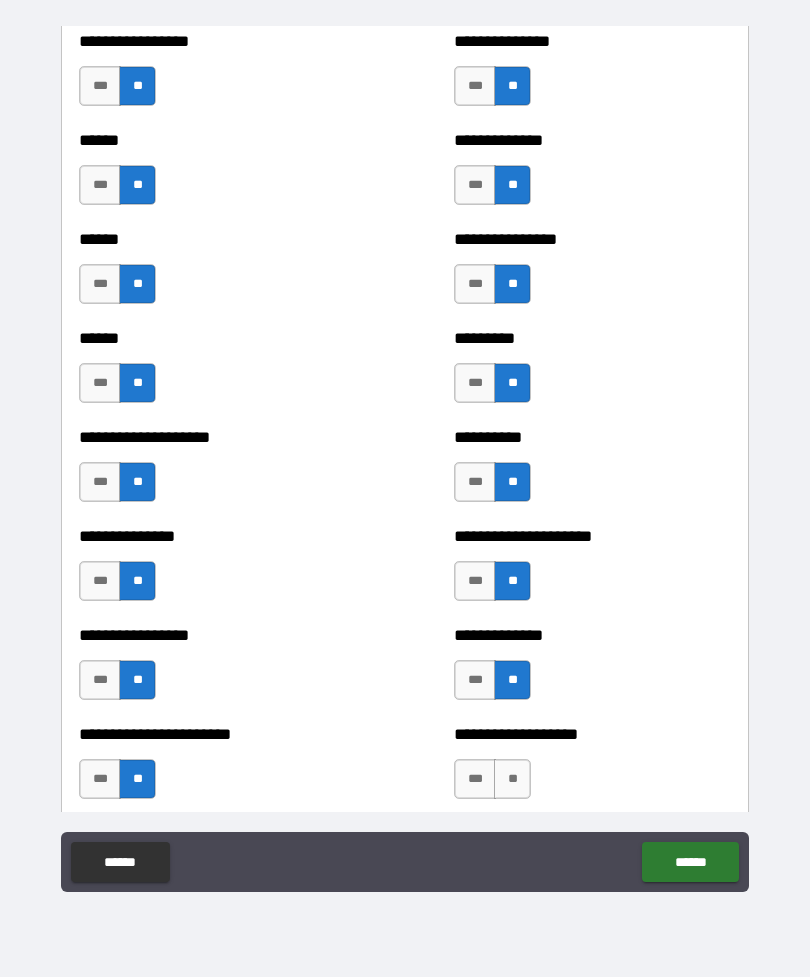 click on "**" at bounding box center (512, 779) 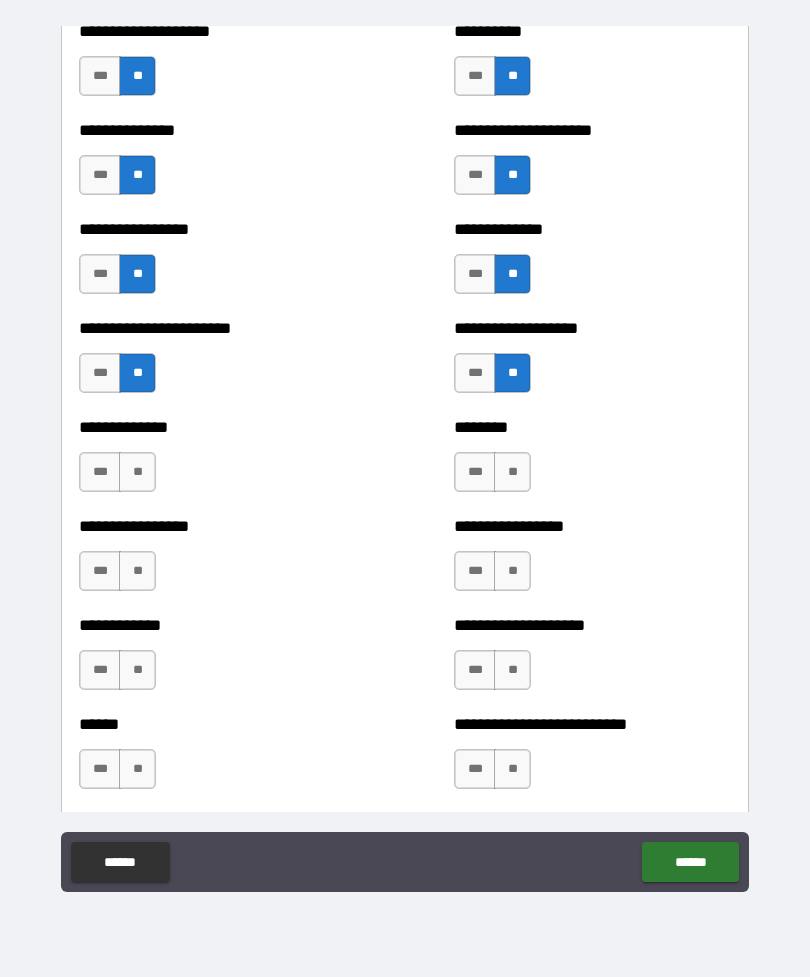 scroll, scrollTop: 5996, scrollLeft: 0, axis: vertical 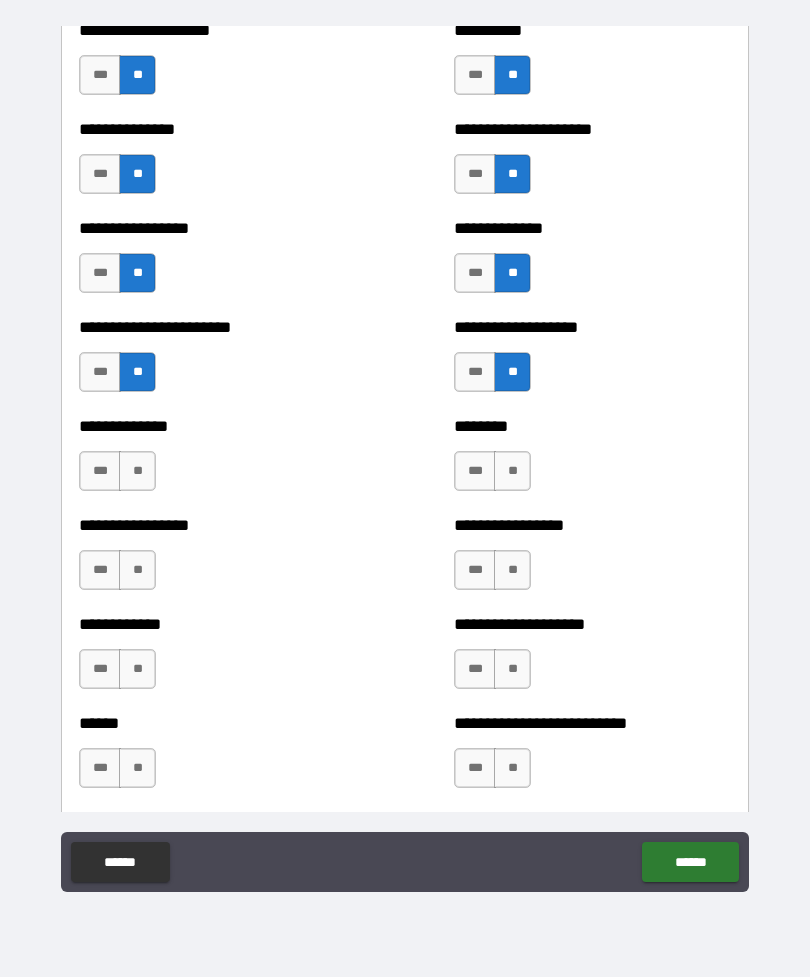 click on "**" at bounding box center (137, 471) 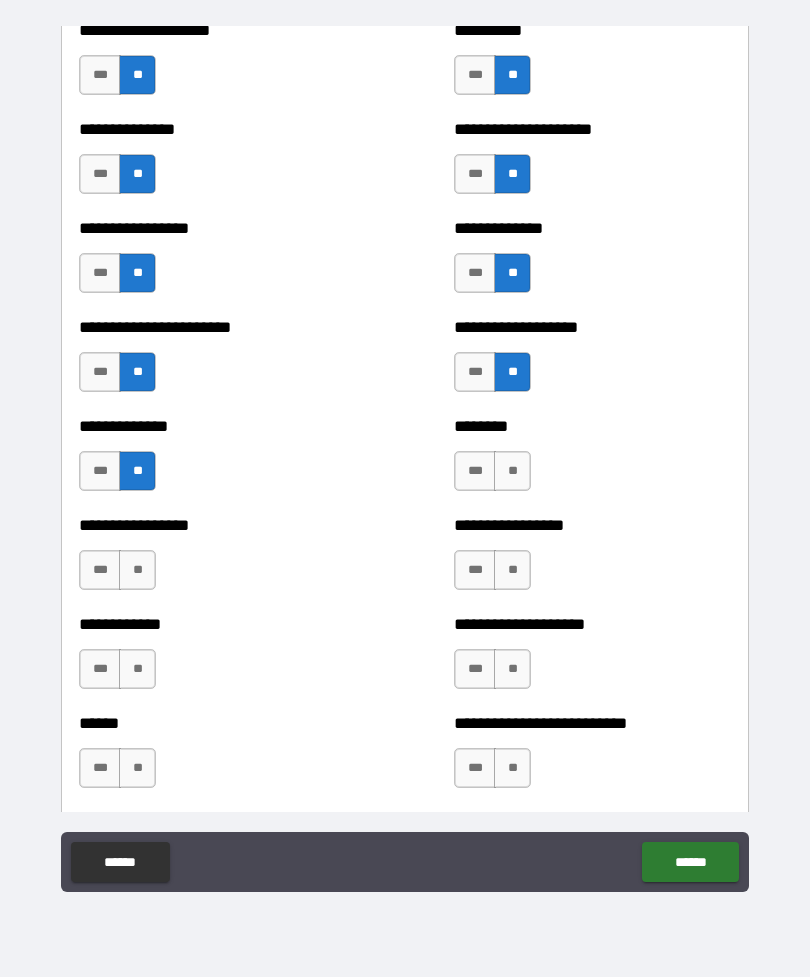 click on "**" at bounding box center [137, 570] 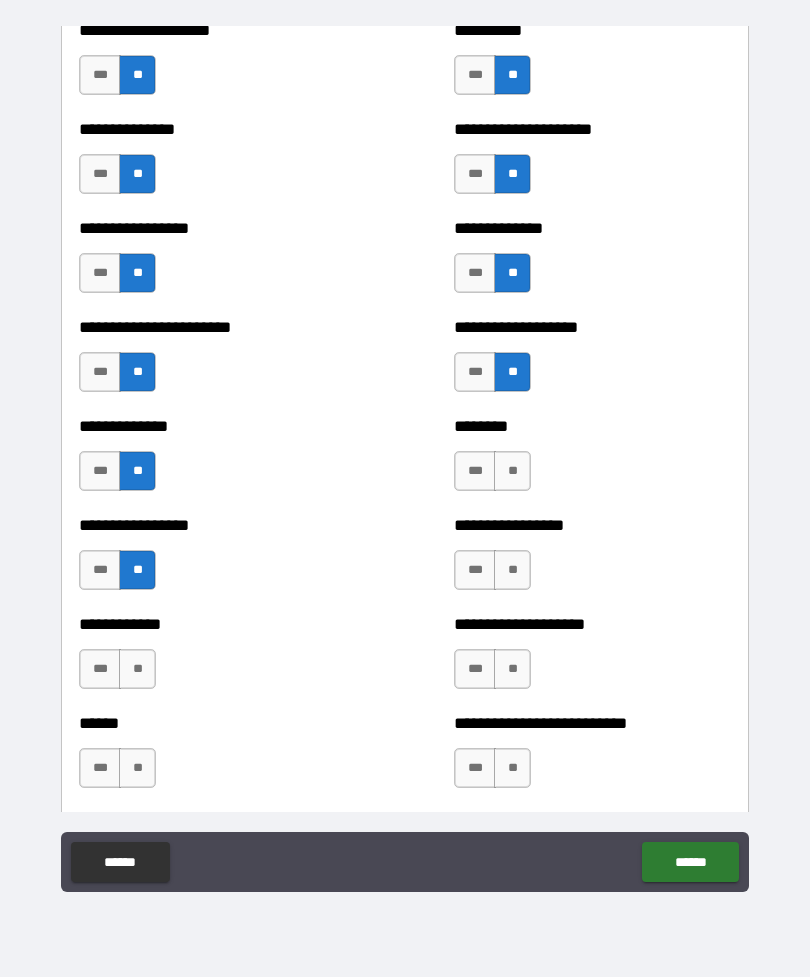 click on "*** **" at bounding box center (120, 674) 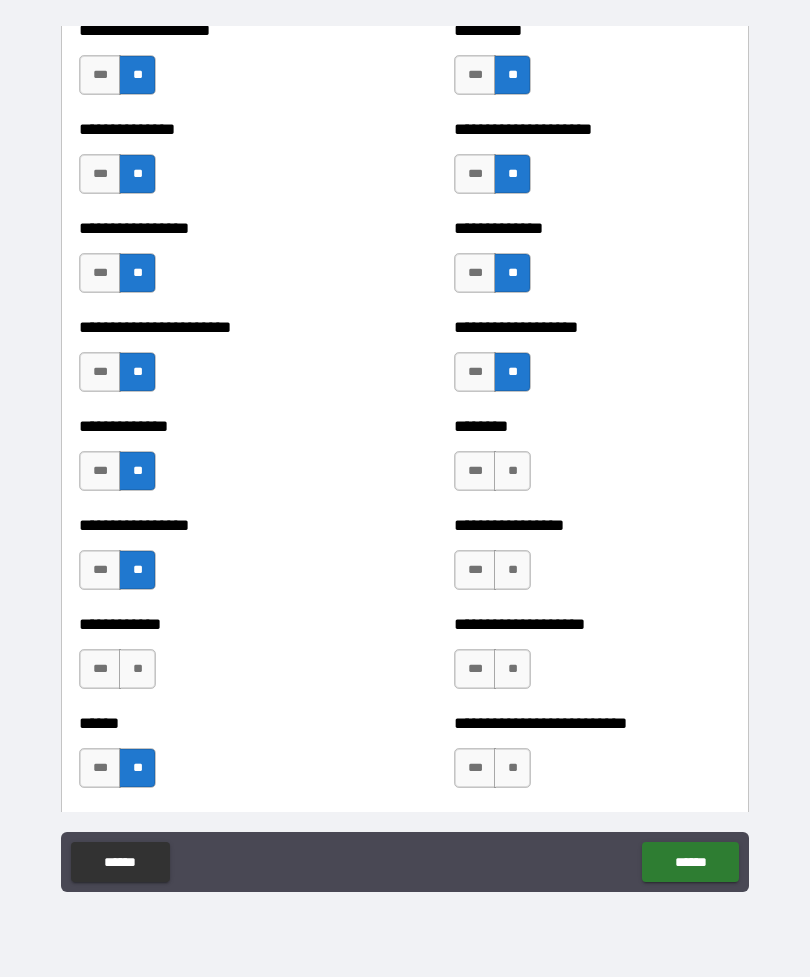 click on "**" at bounding box center (137, 669) 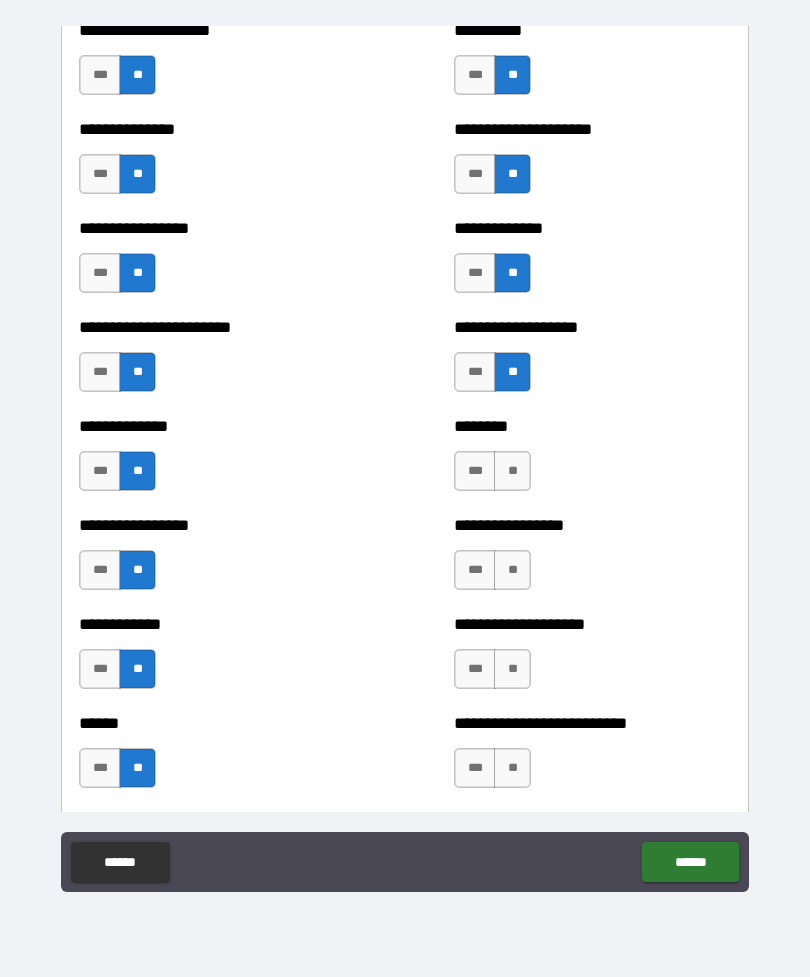 click on "**" at bounding box center (512, 471) 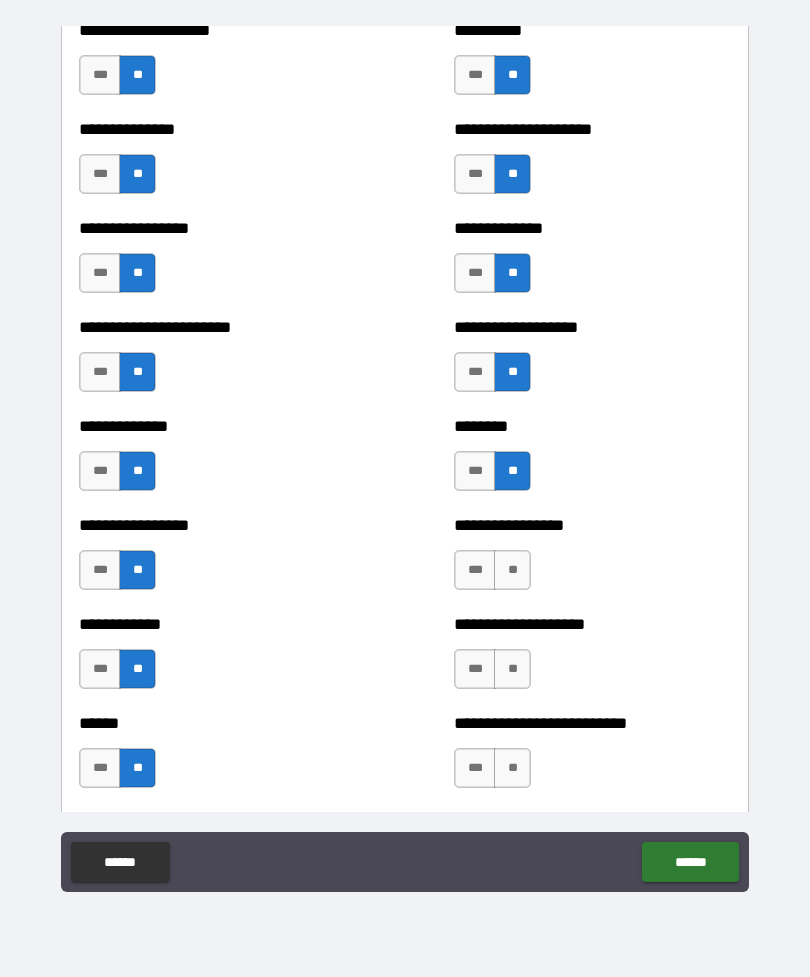 click on "**" at bounding box center [512, 570] 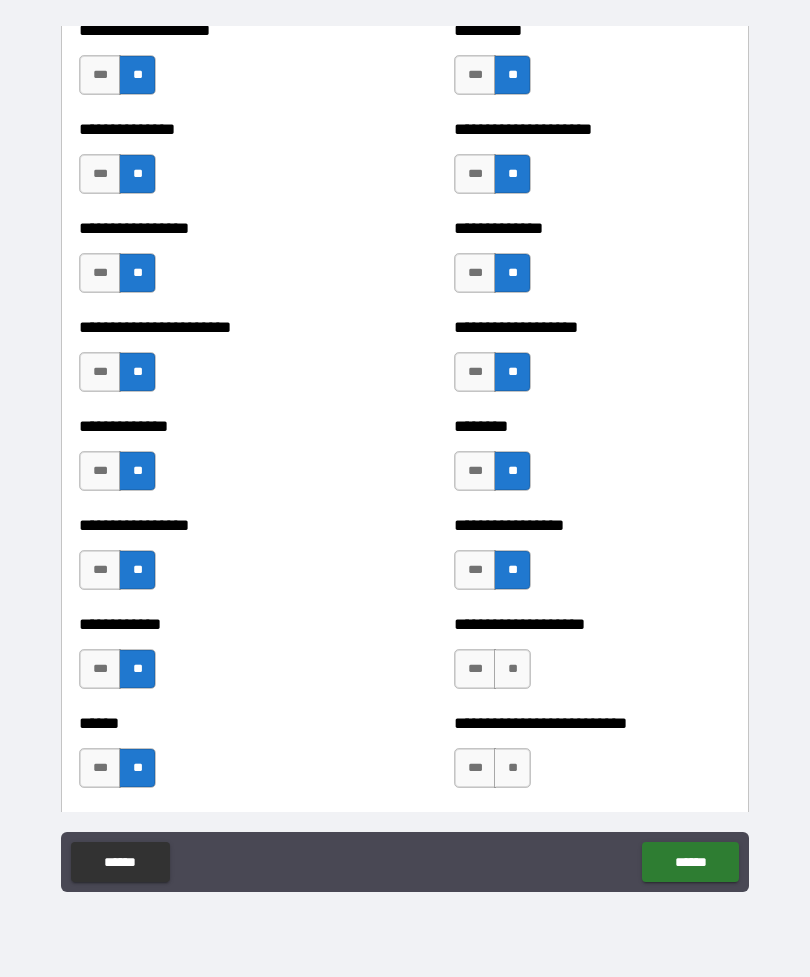 click on "**" at bounding box center (512, 669) 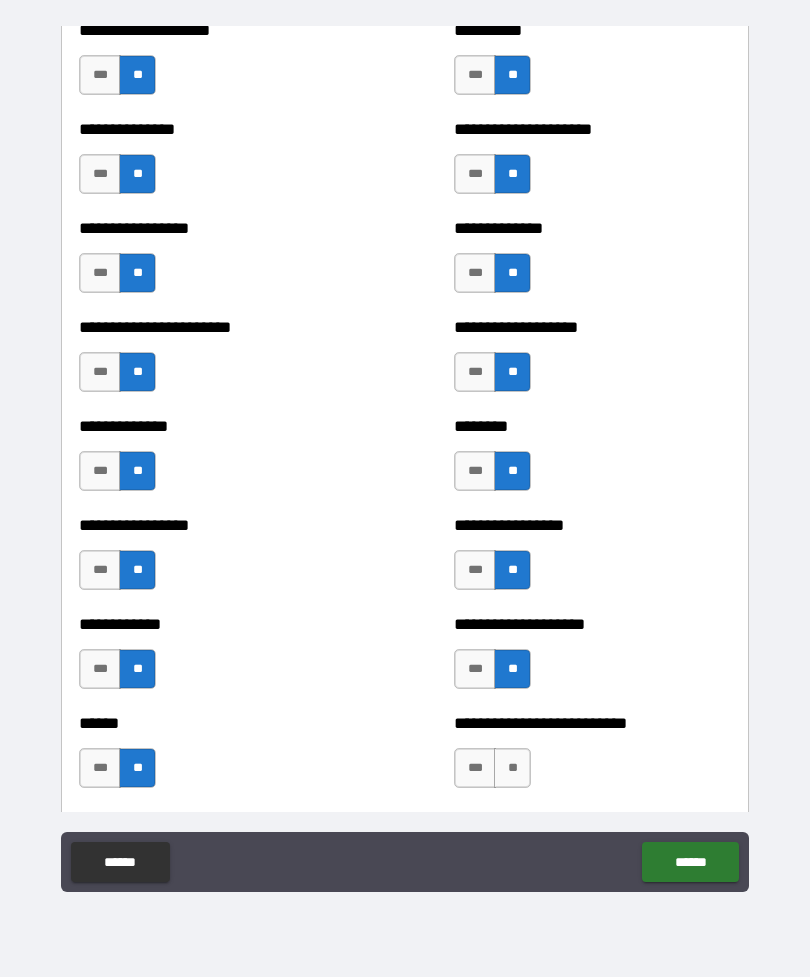 click on "**" at bounding box center (512, 768) 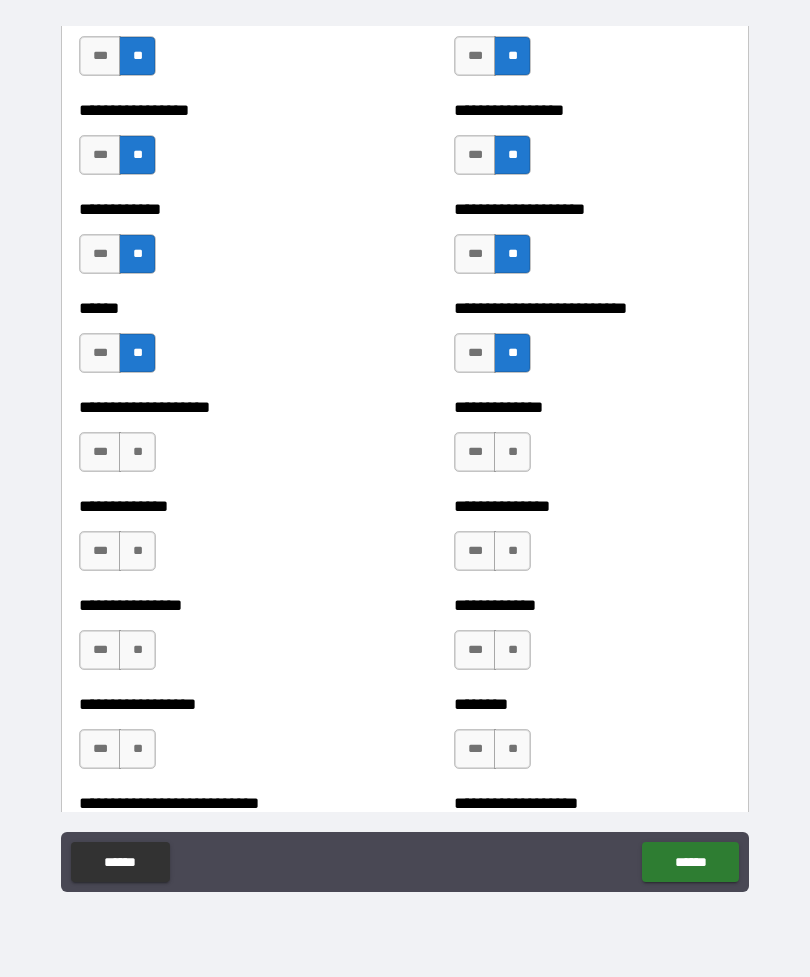 scroll, scrollTop: 6408, scrollLeft: 0, axis: vertical 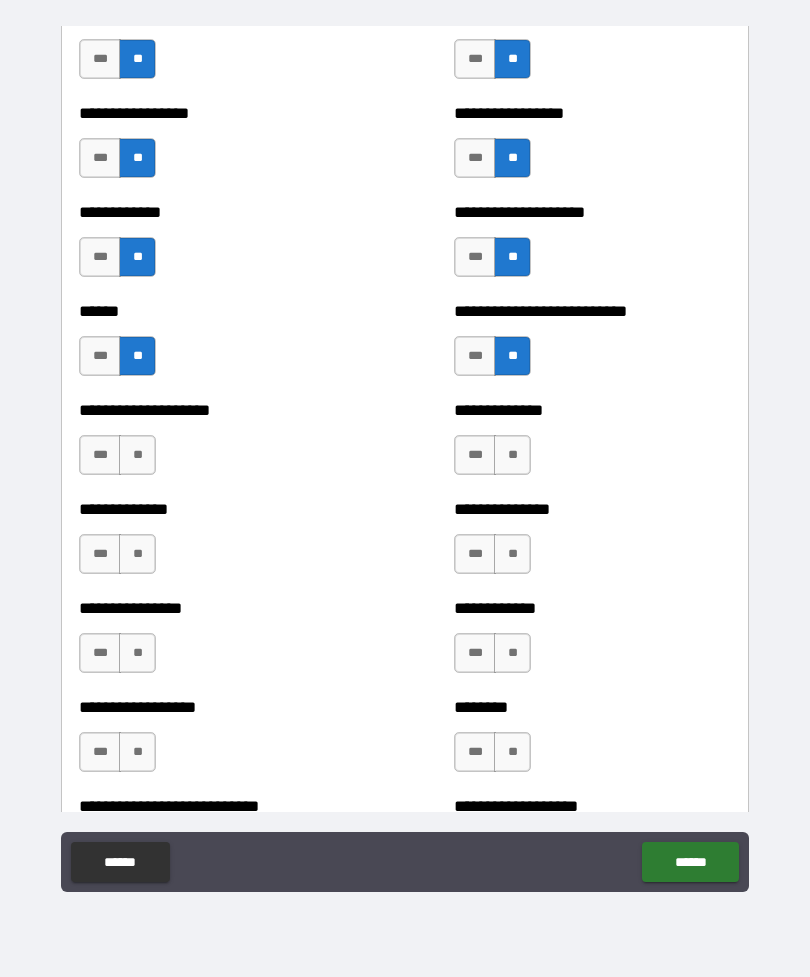 click on "**" at bounding box center (137, 455) 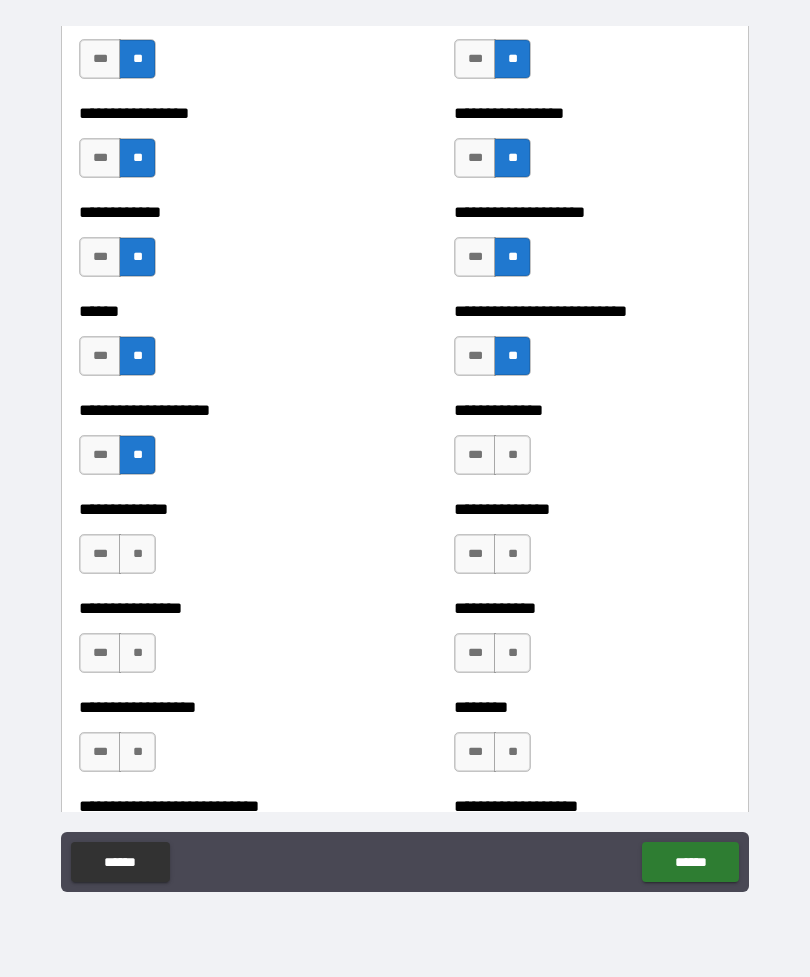 click on "**" at bounding box center [137, 554] 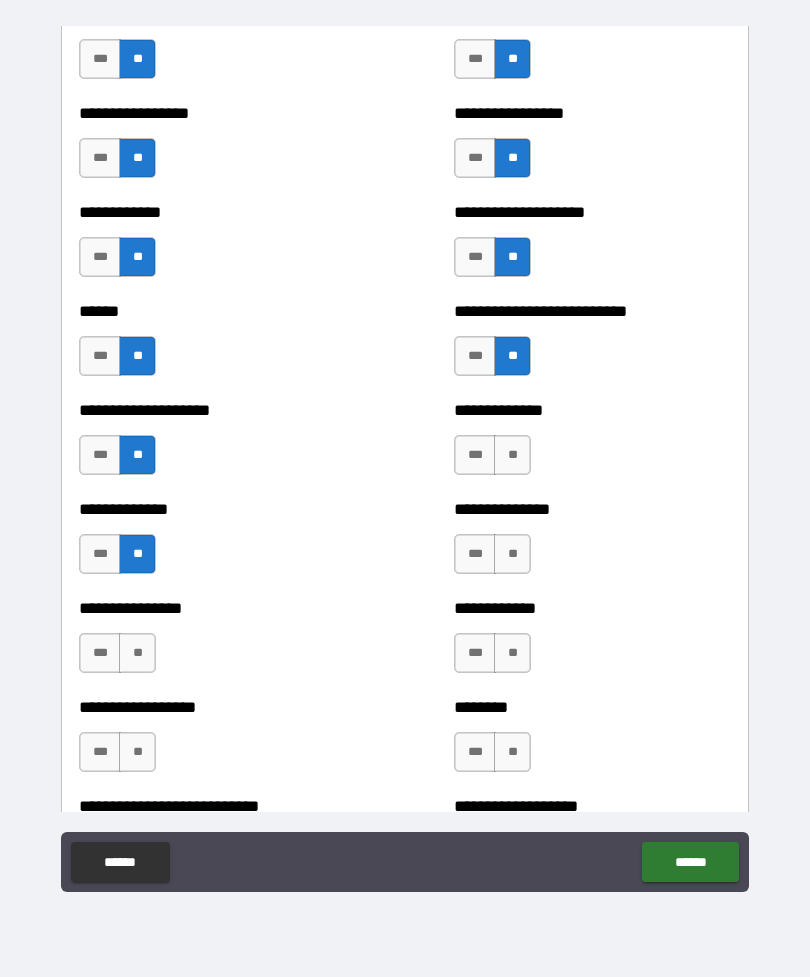 click on "**" at bounding box center (137, 653) 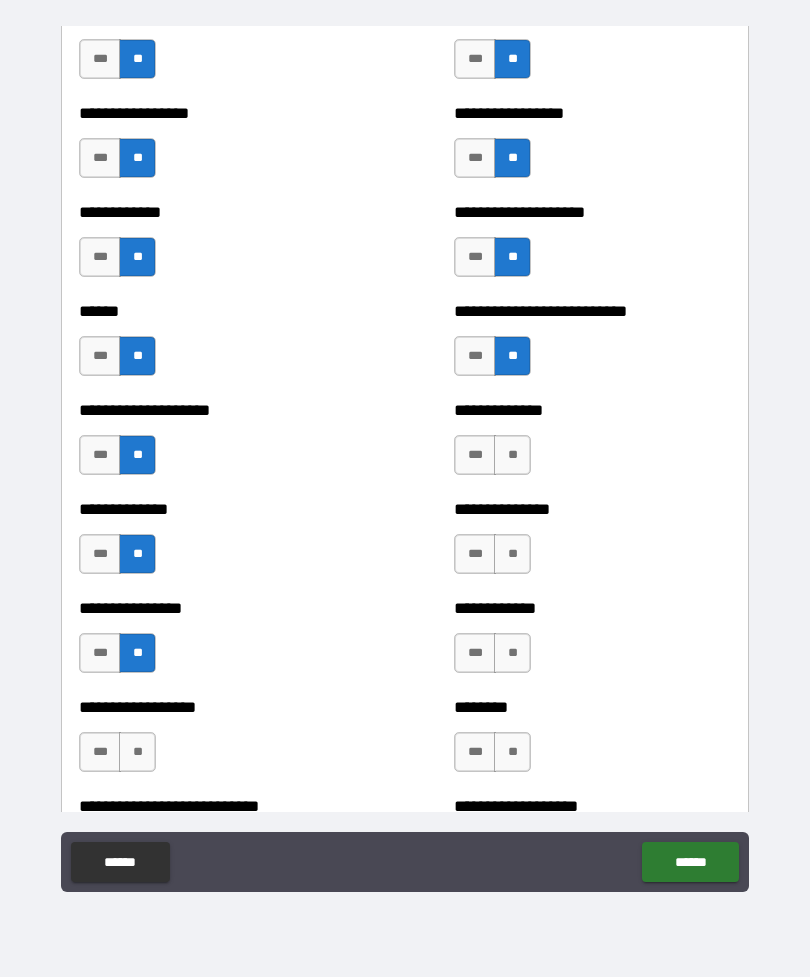 click on "**" at bounding box center [137, 752] 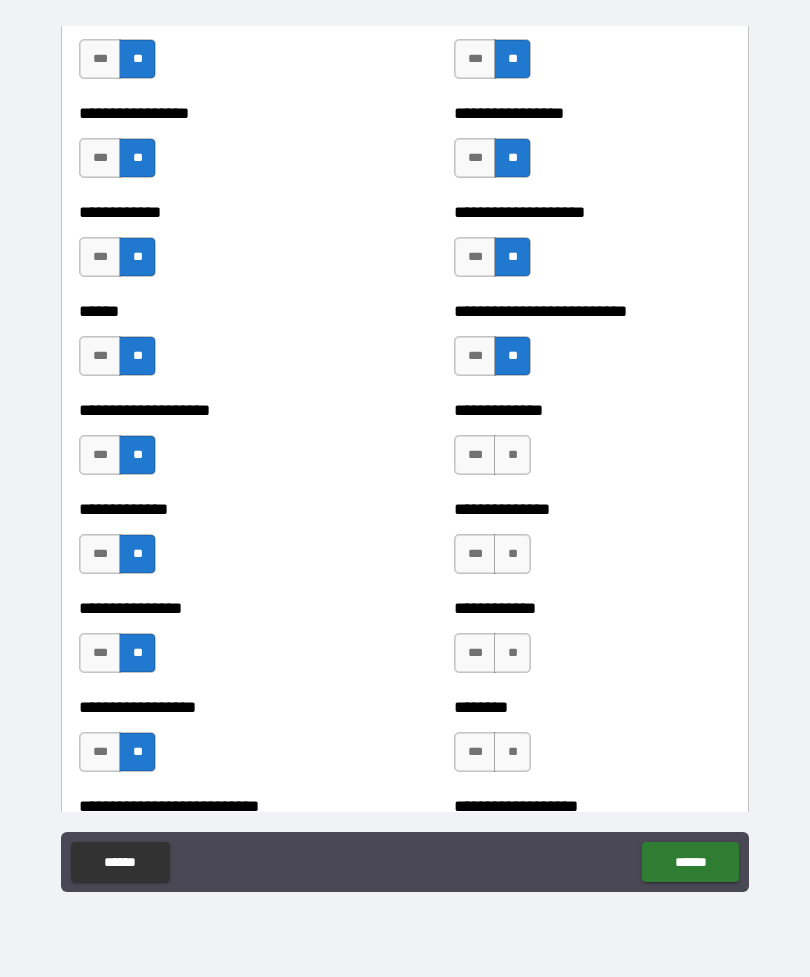 click on "**" at bounding box center [512, 455] 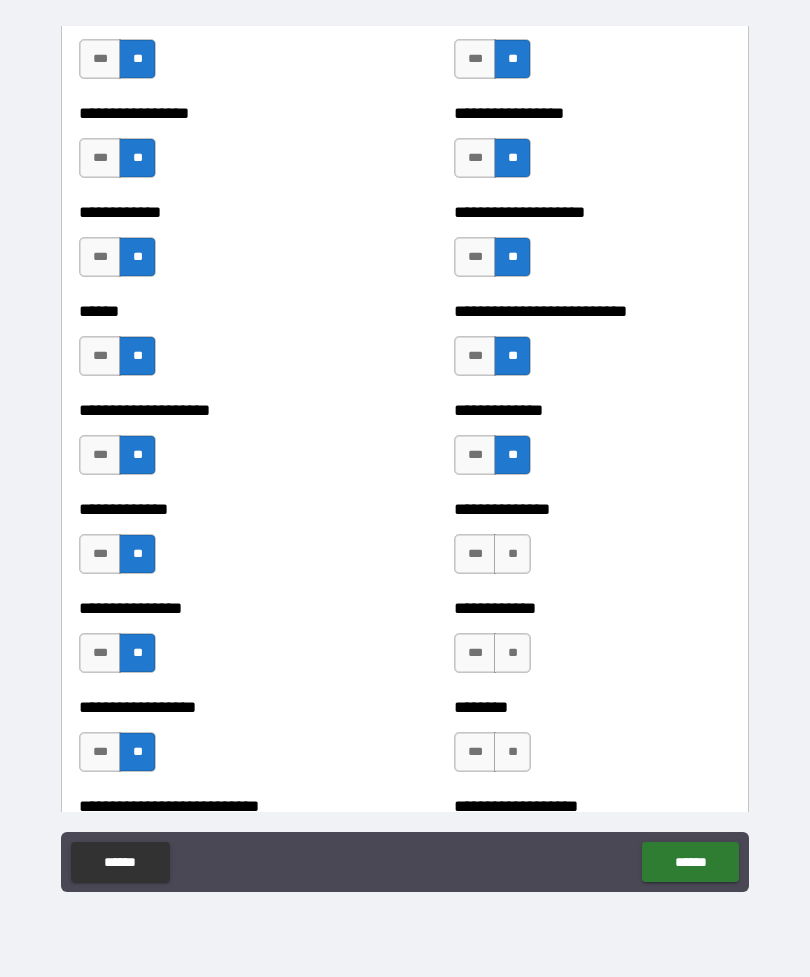 click on "**" at bounding box center [512, 554] 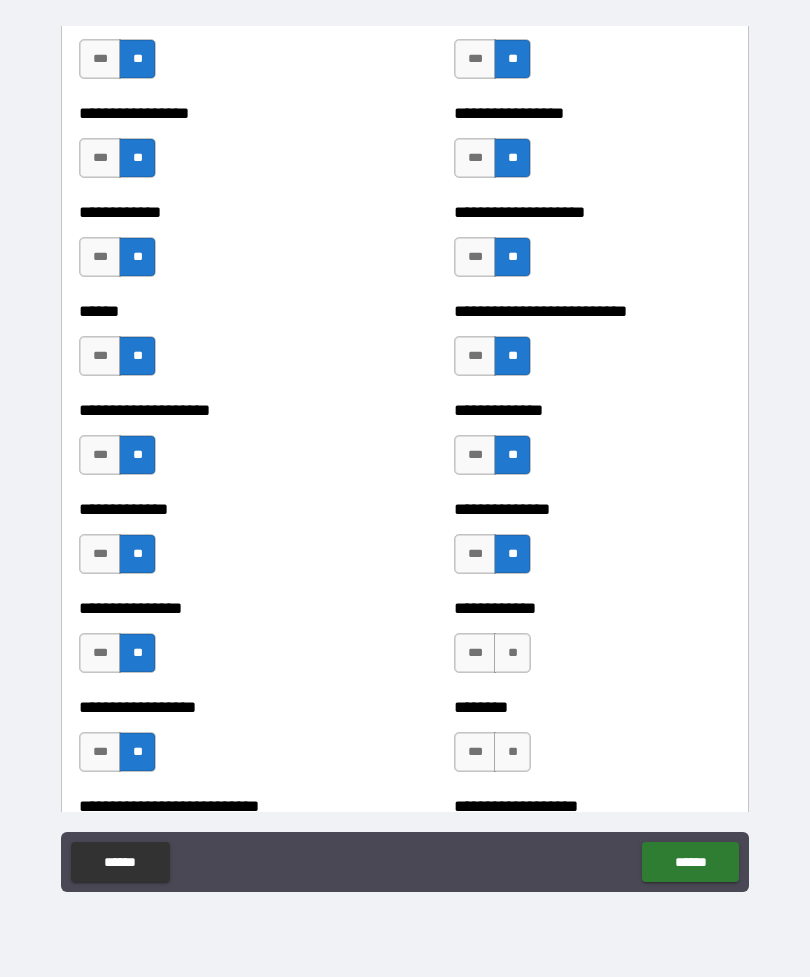 click on "**" at bounding box center [512, 653] 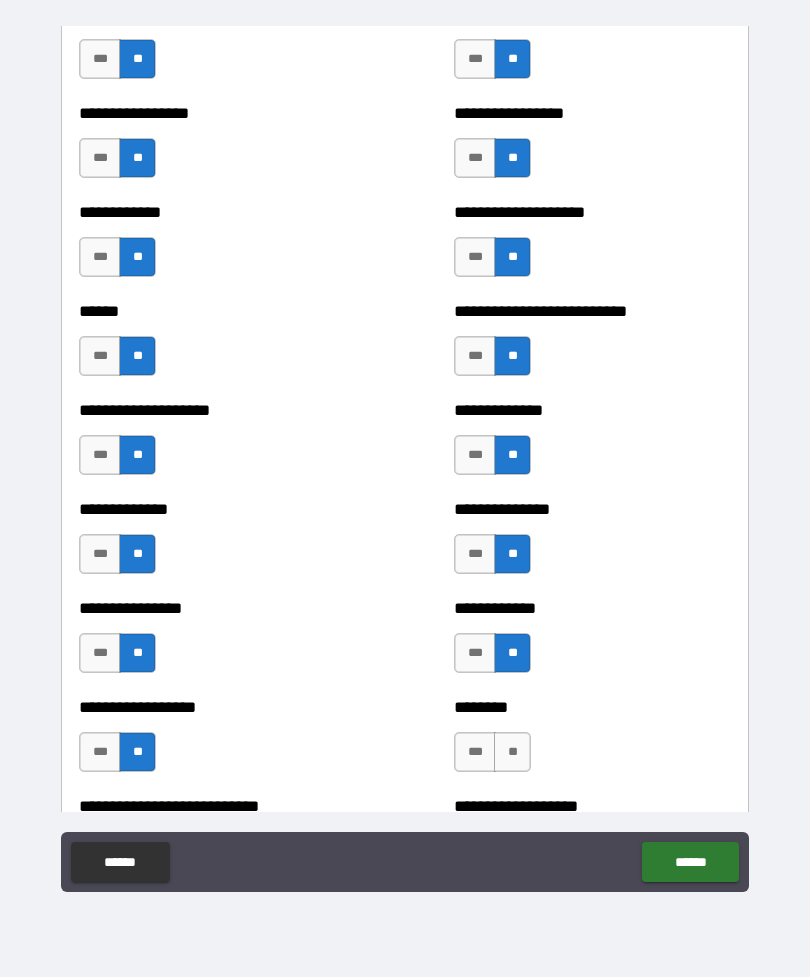 click on "**" at bounding box center [512, 752] 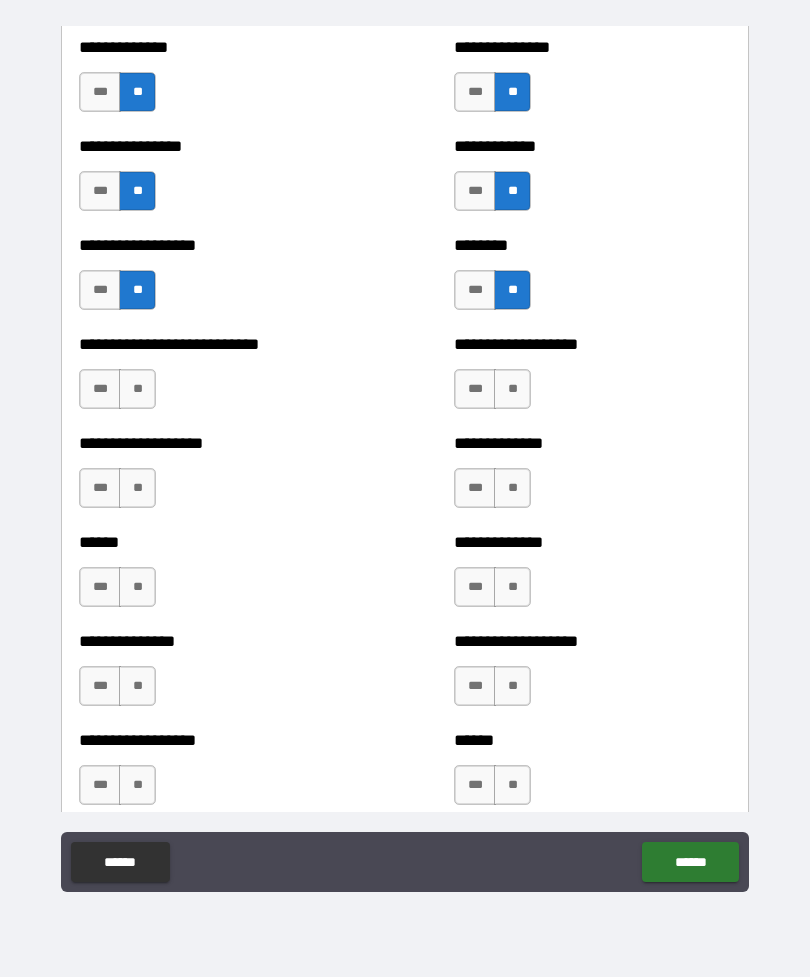 scroll, scrollTop: 6875, scrollLeft: 0, axis: vertical 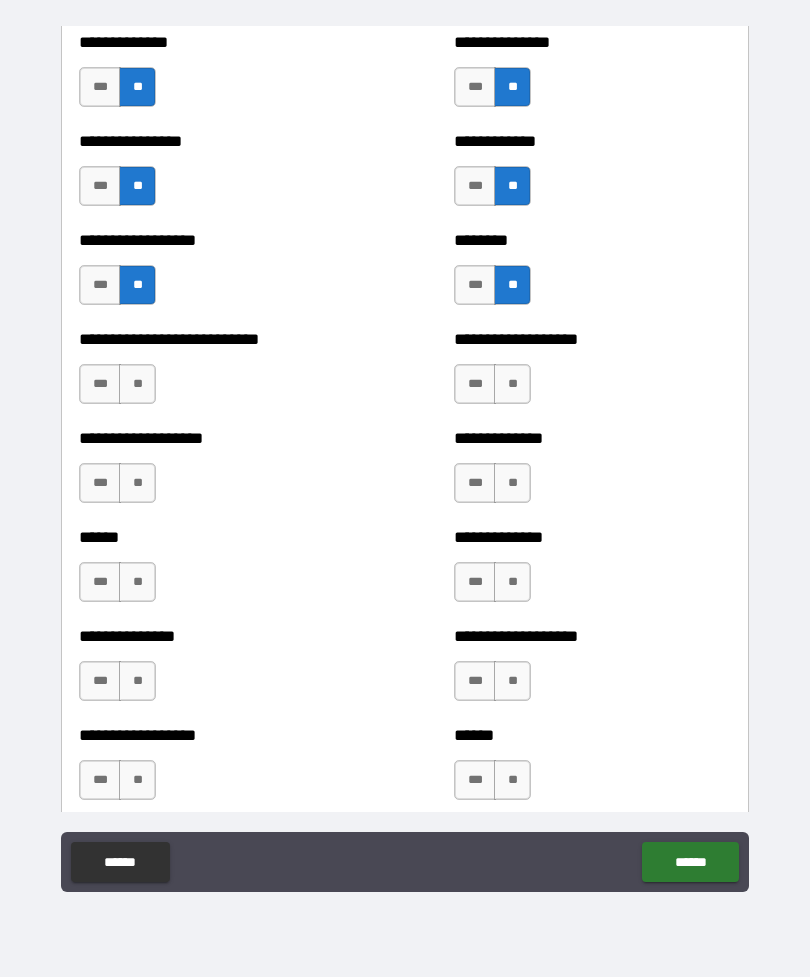 click on "**" at bounding box center (137, 384) 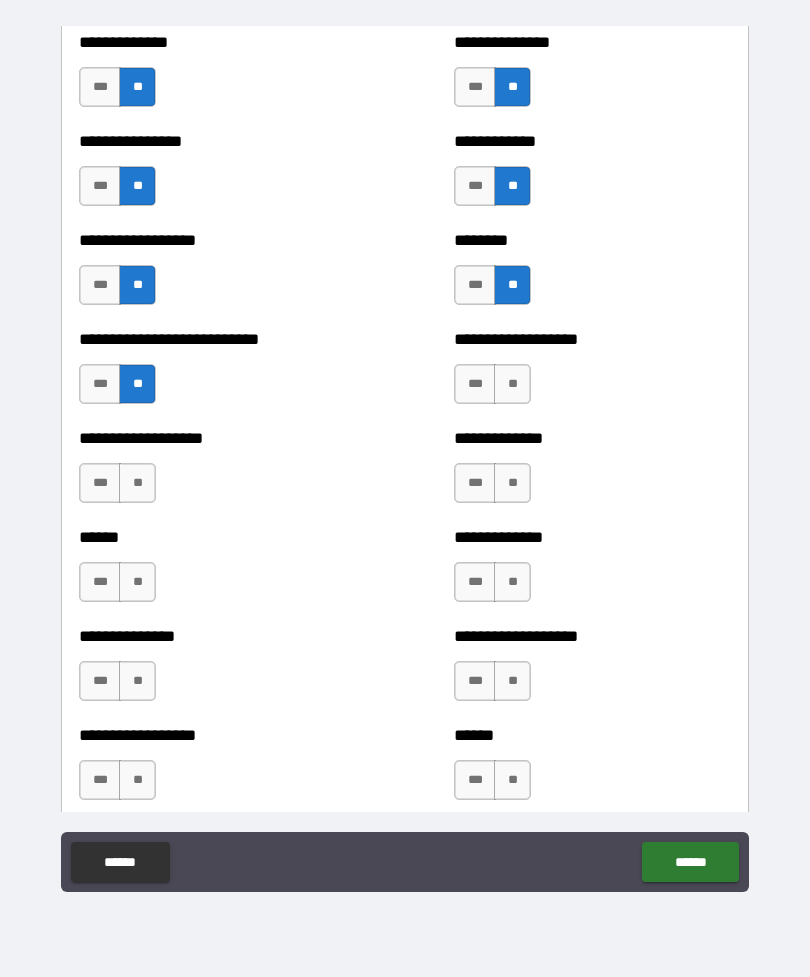 click on "**" at bounding box center (137, 483) 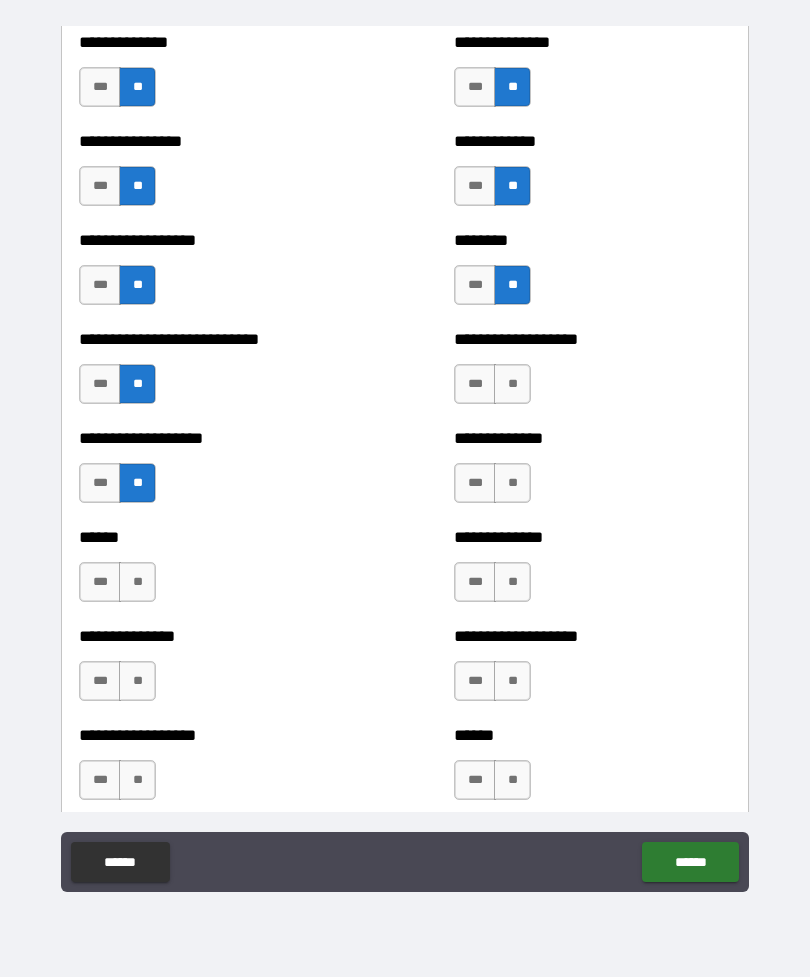 click on "**" at bounding box center [137, 582] 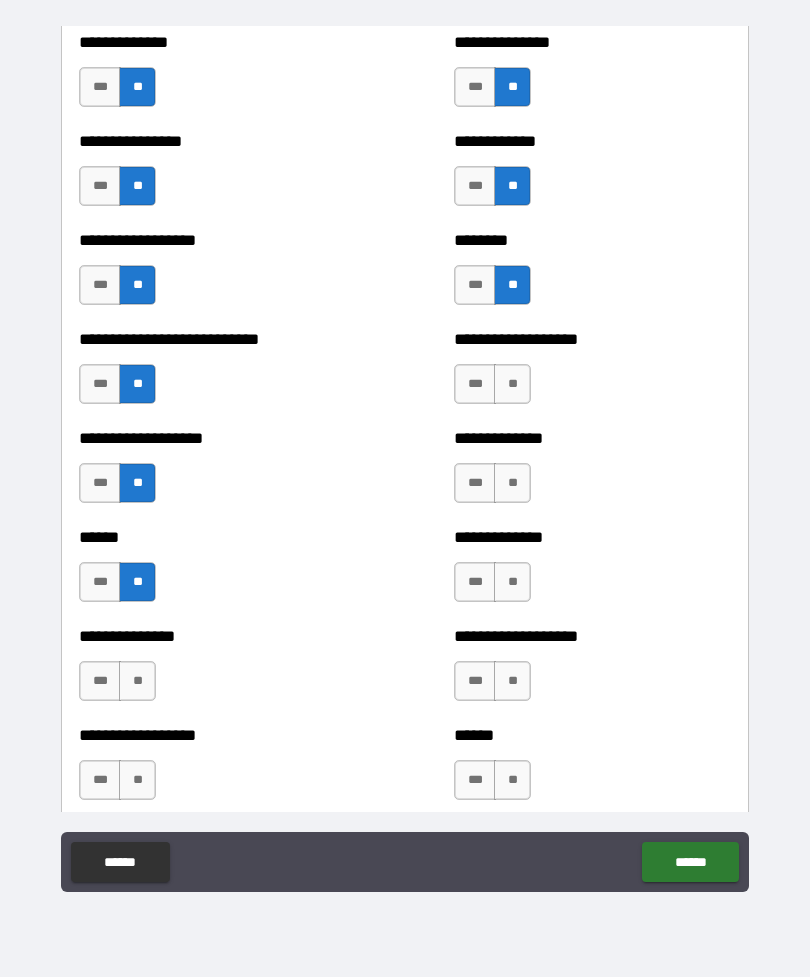 click on "**" at bounding box center [137, 681] 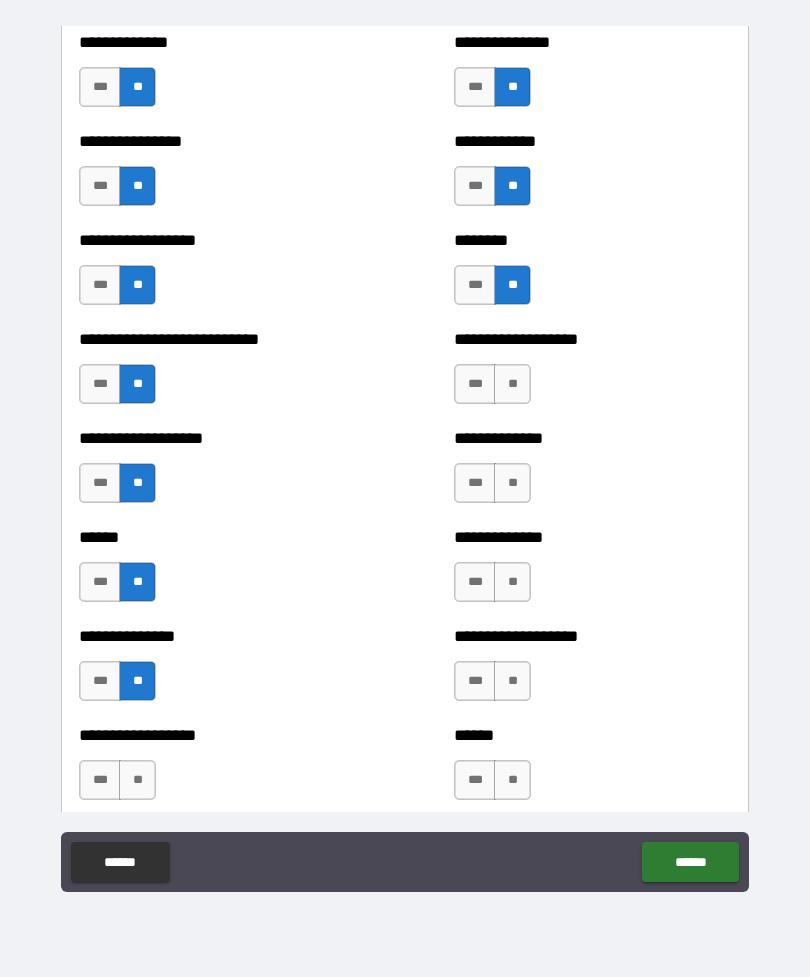 click on "**" at bounding box center [137, 780] 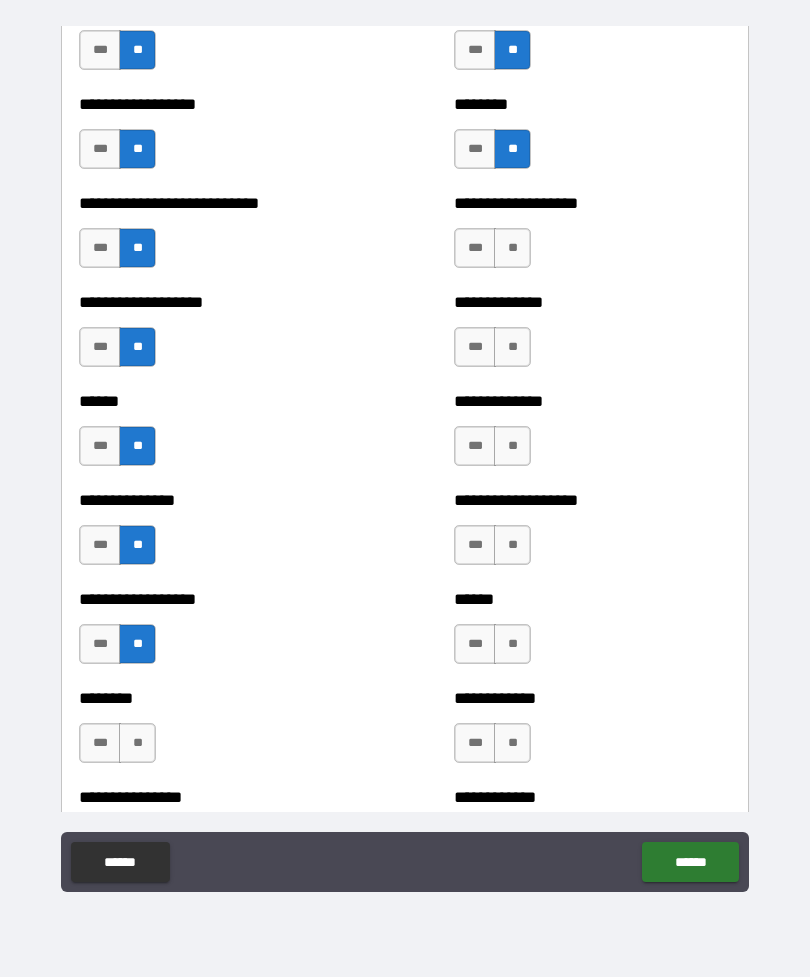 scroll, scrollTop: 7014, scrollLeft: 0, axis: vertical 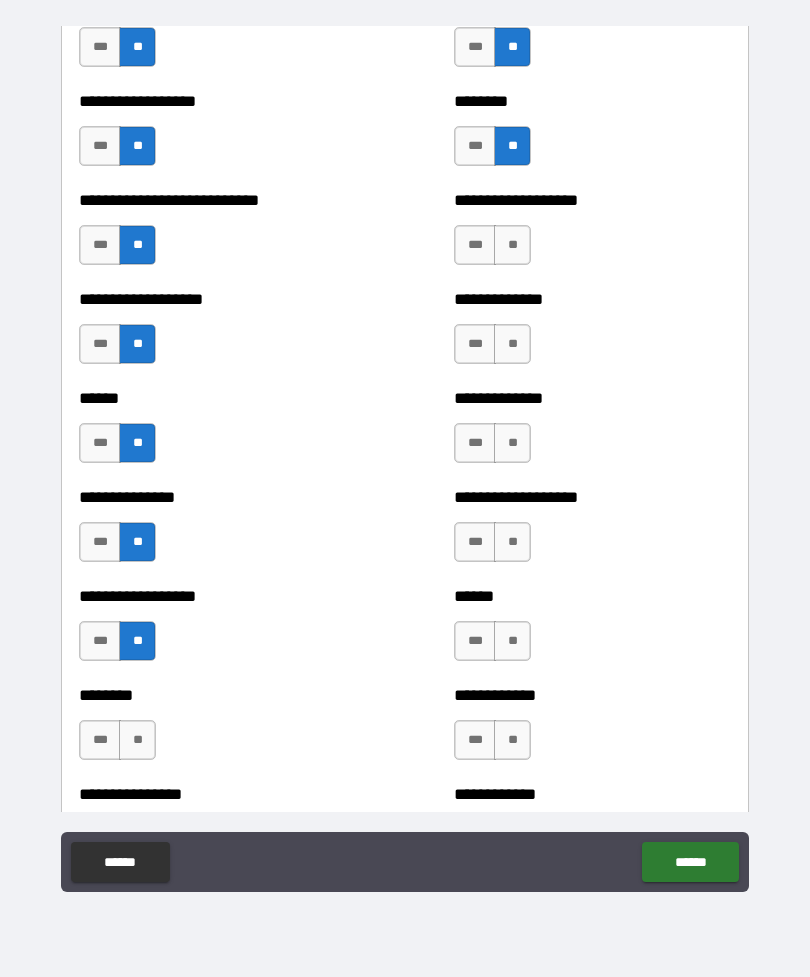 click on "**" at bounding box center [512, 245] 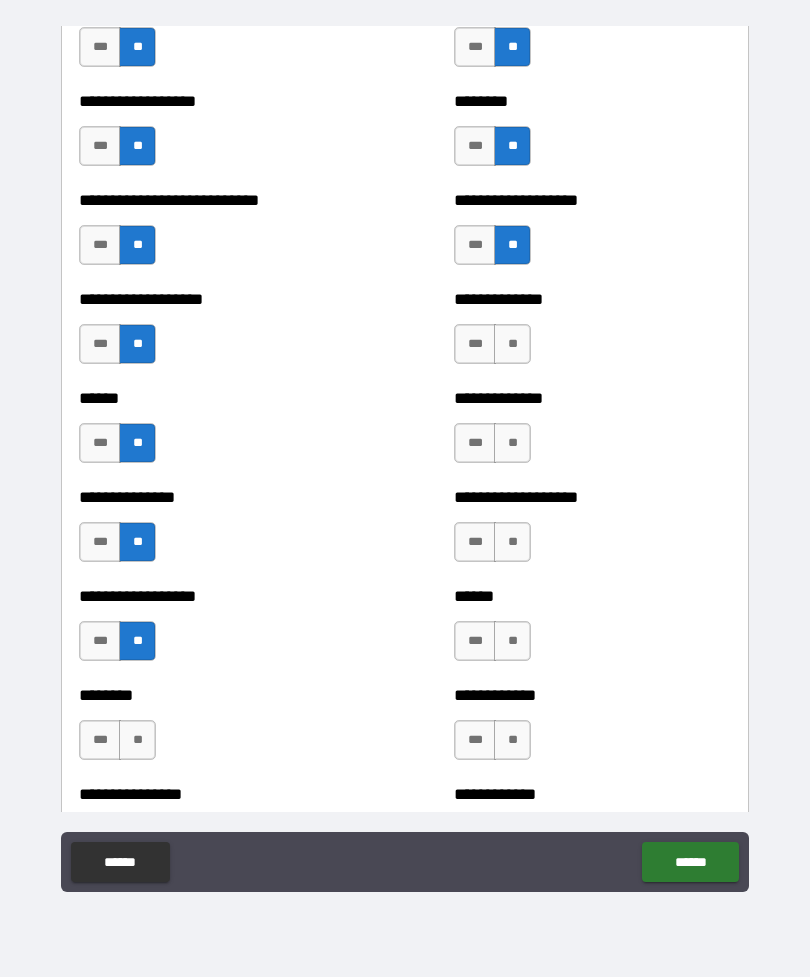 click on "**" at bounding box center [512, 344] 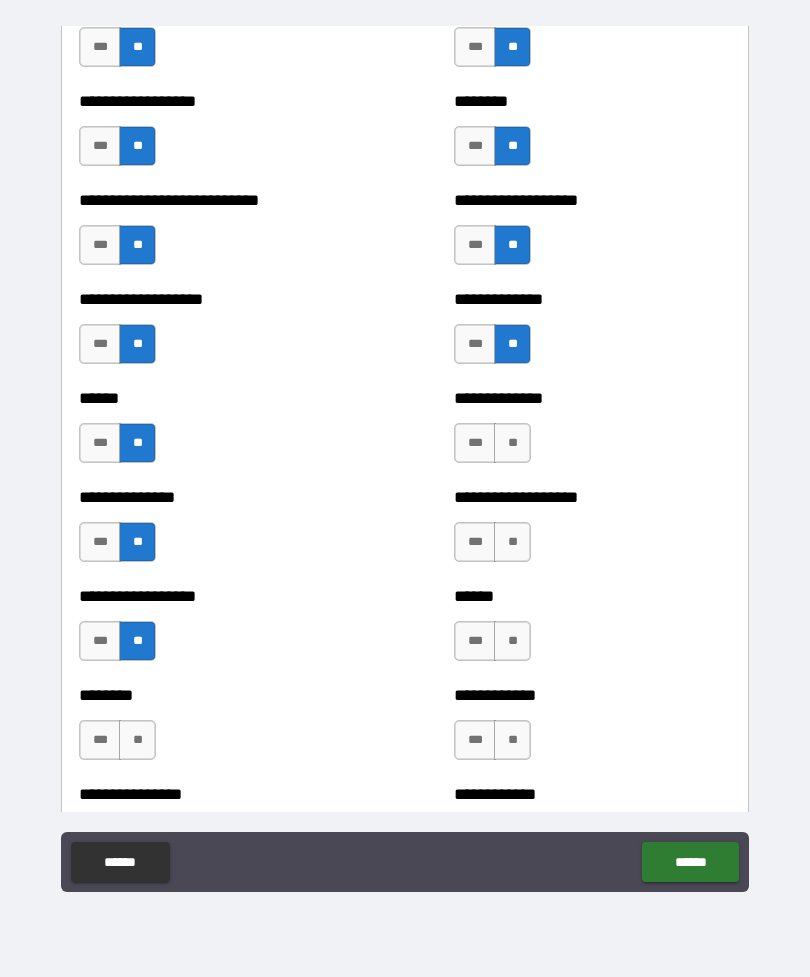 click on "**" at bounding box center [512, 443] 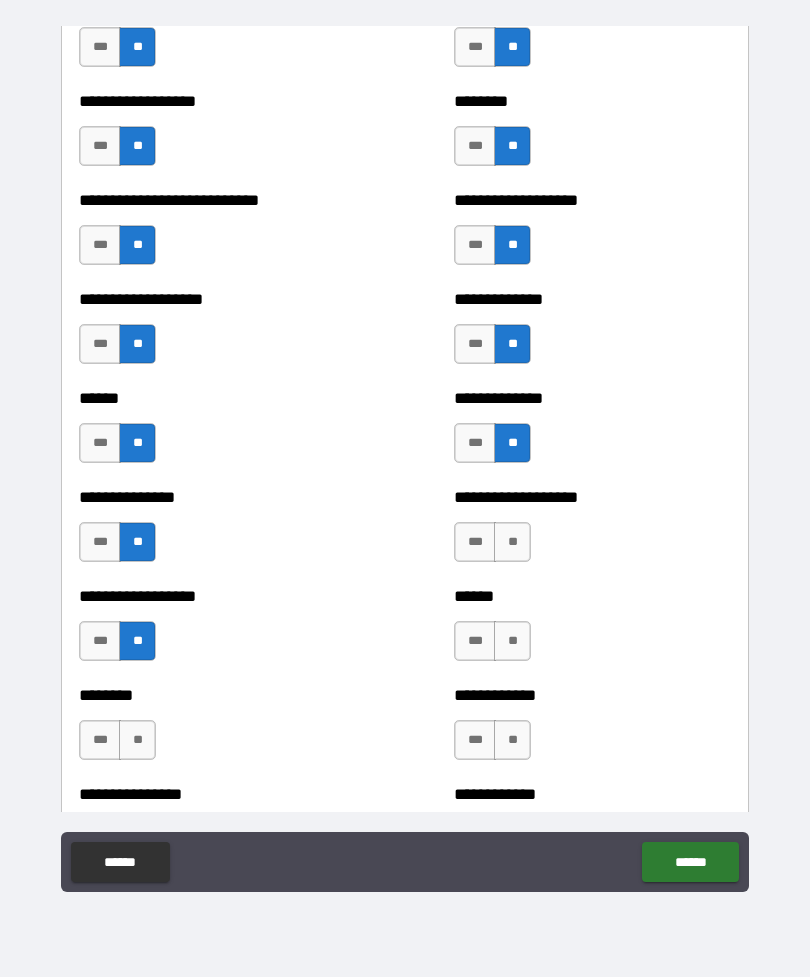 click on "**" at bounding box center [512, 542] 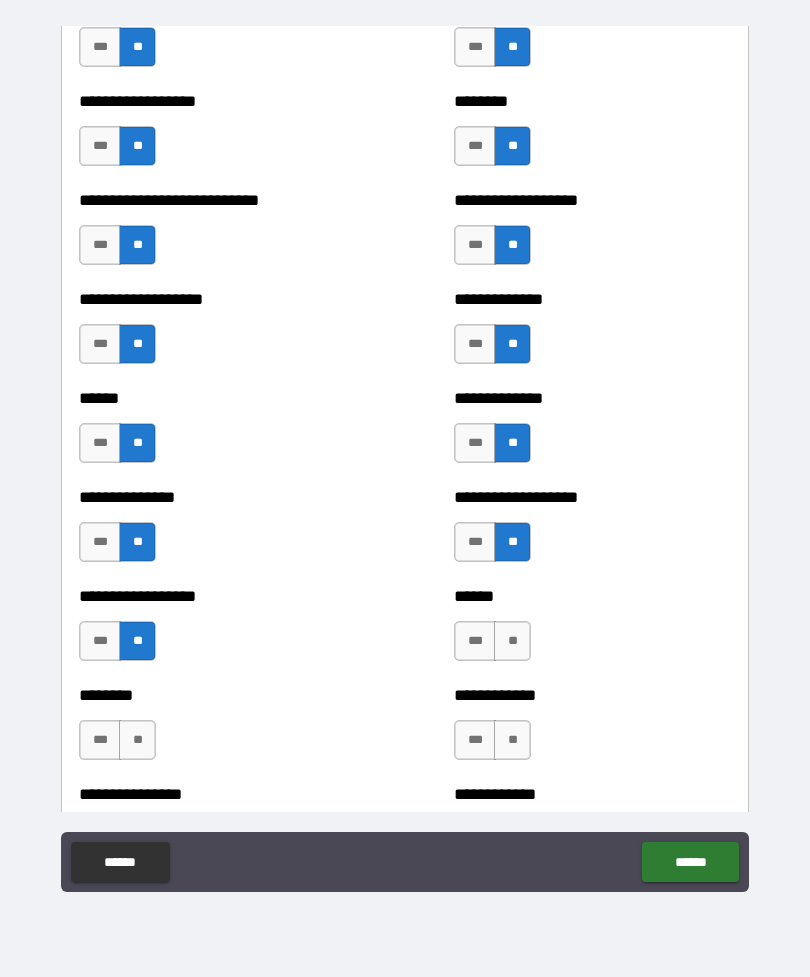 click on "**" at bounding box center (512, 641) 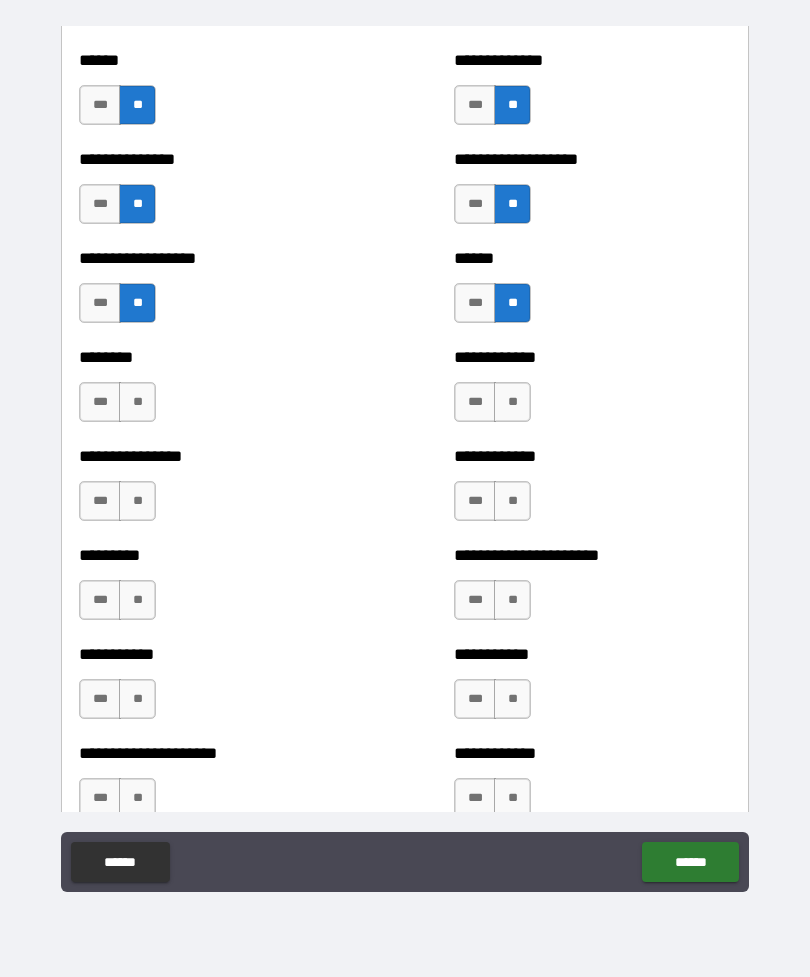 scroll, scrollTop: 7388, scrollLeft: 0, axis: vertical 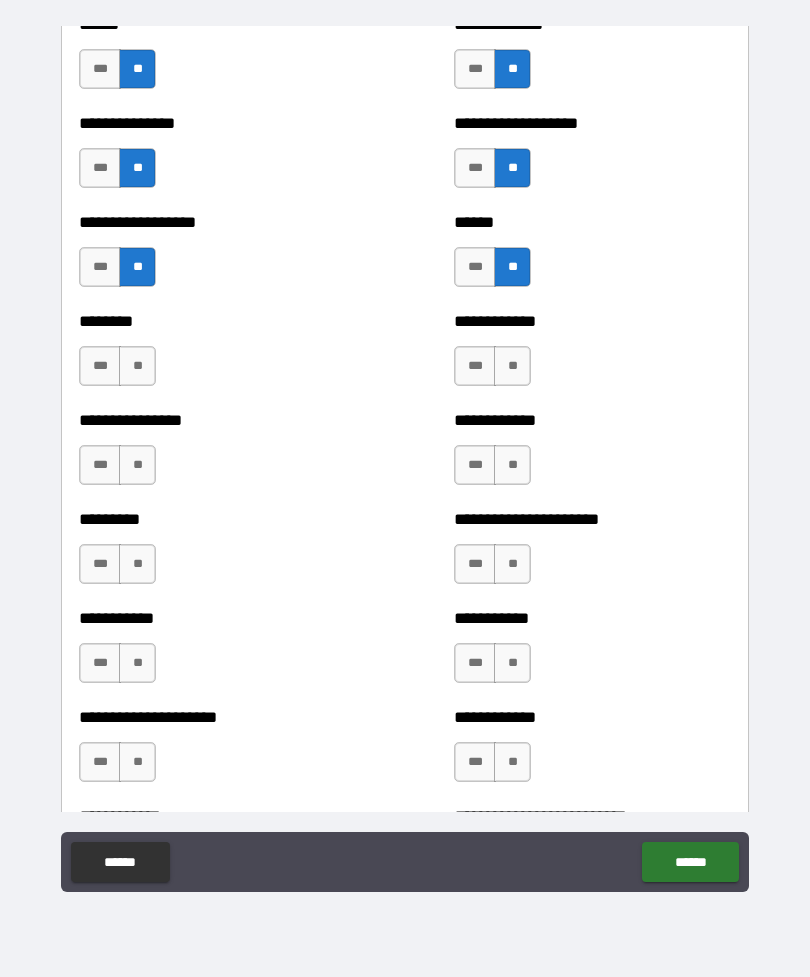 click on "**" at bounding box center [137, 366] 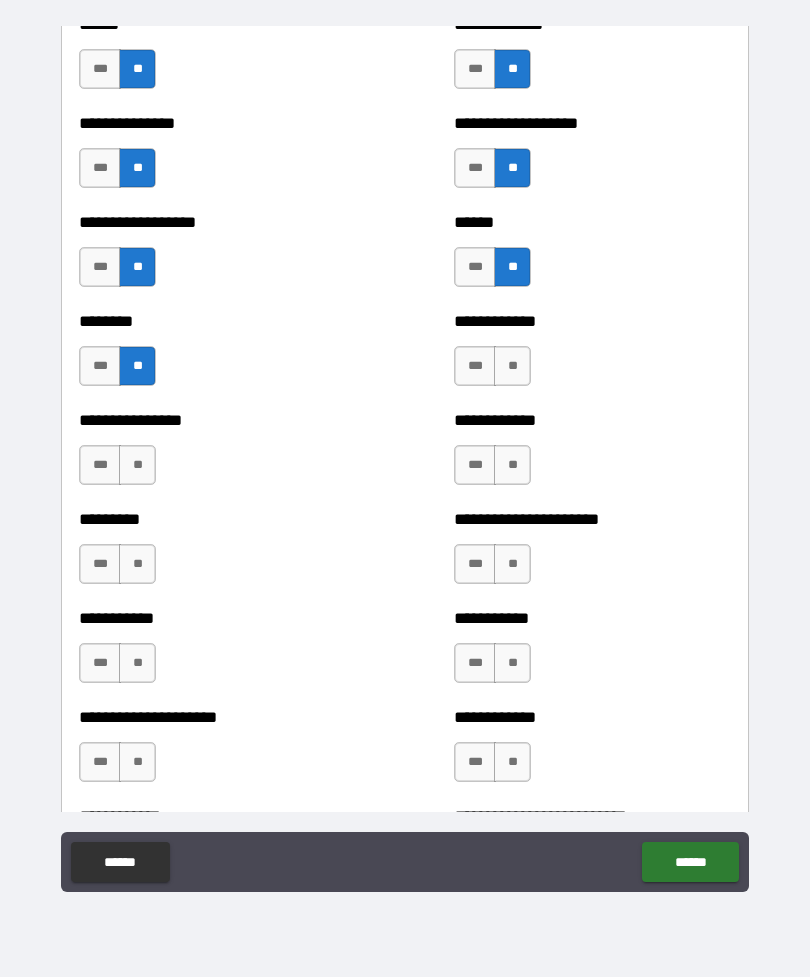click on "**" at bounding box center [137, 465] 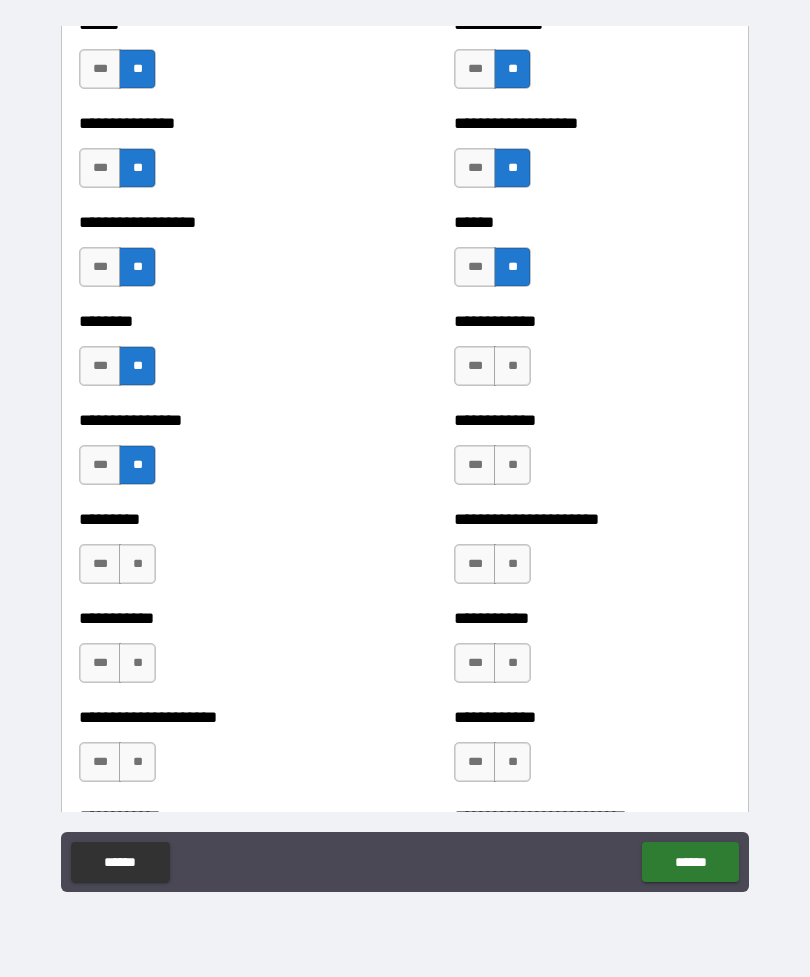 click on "**" at bounding box center [137, 564] 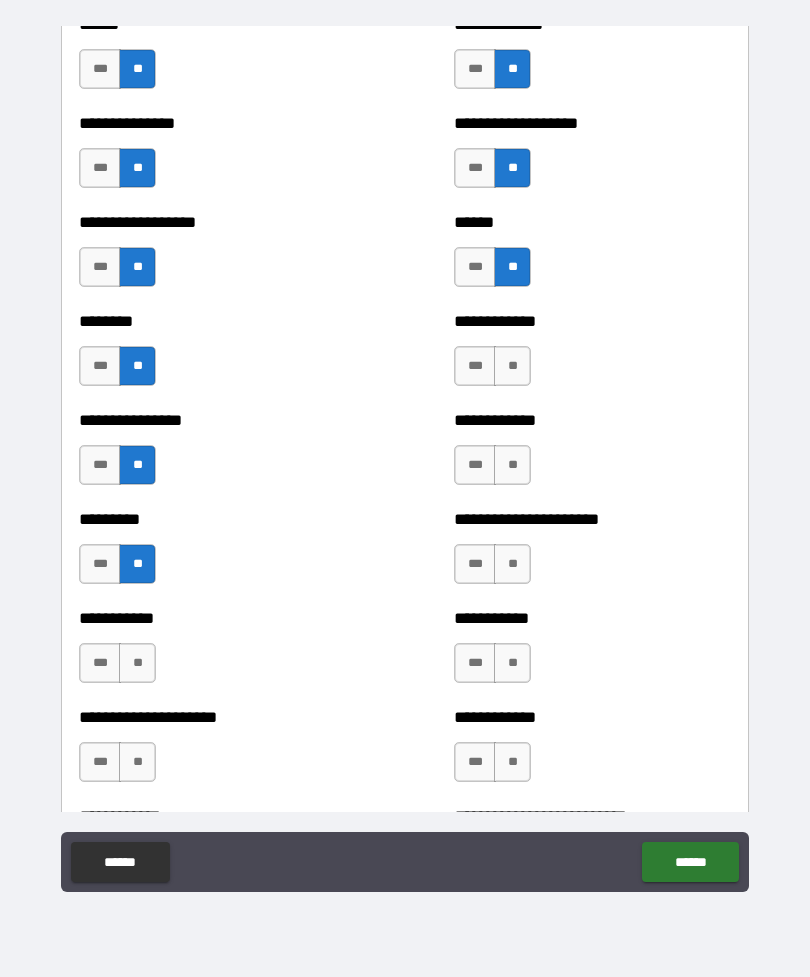 click on "**" at bounding box center (137, 663) 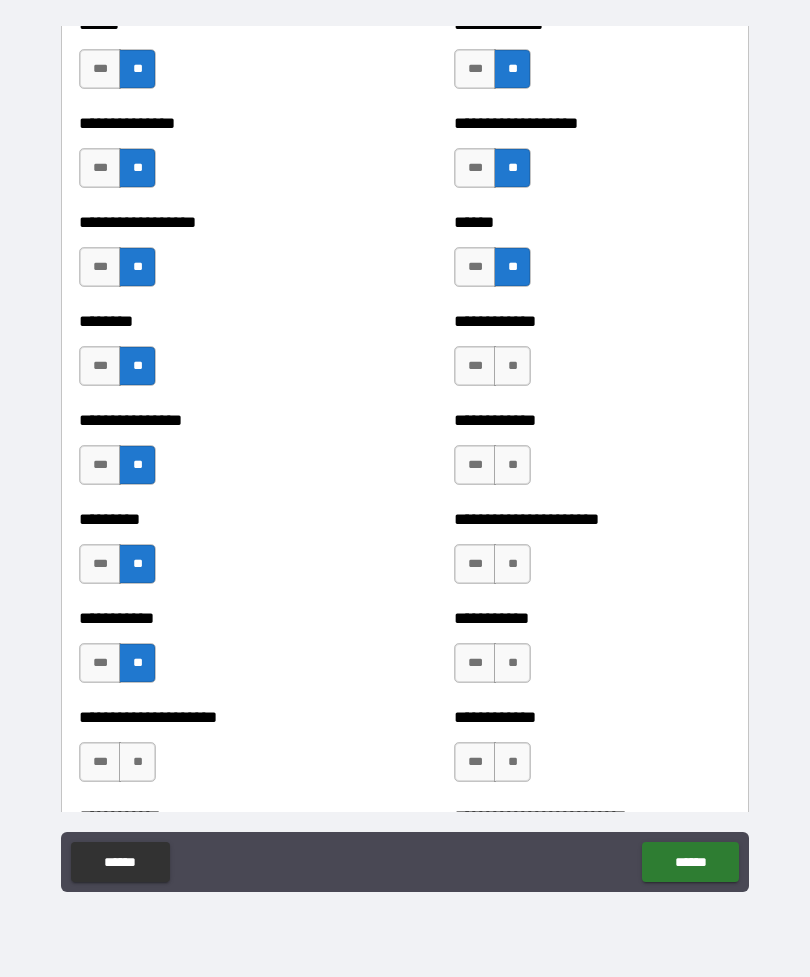 click on "**" at bounding box center [137, 762] 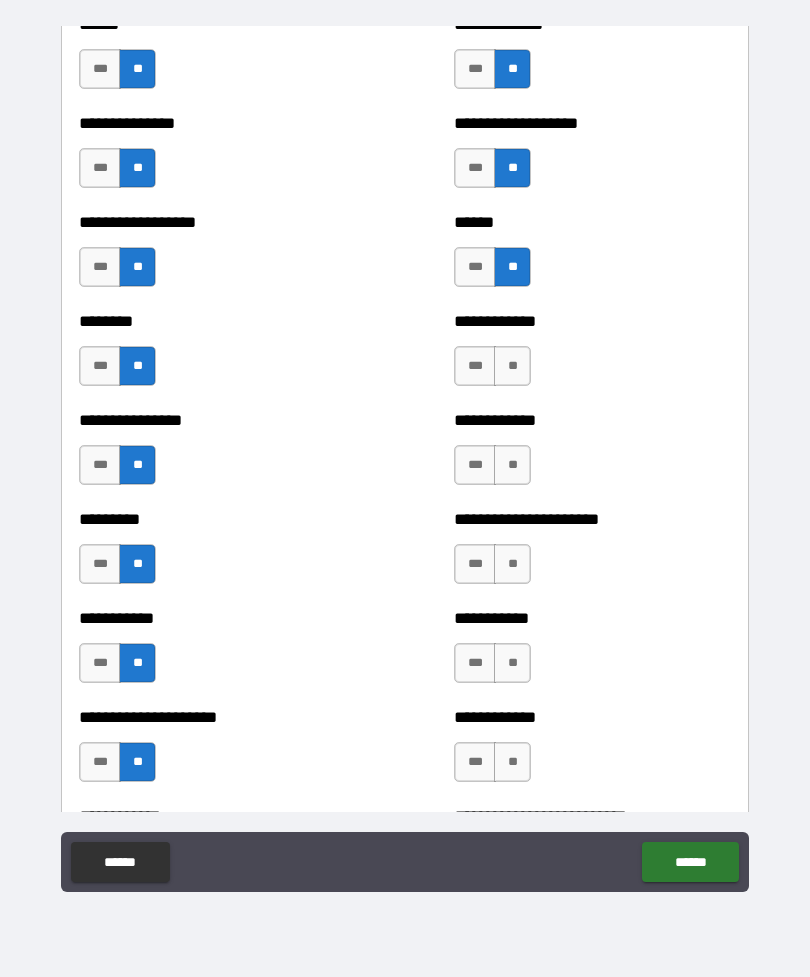 click on "**" at bounding box center [512, 465] 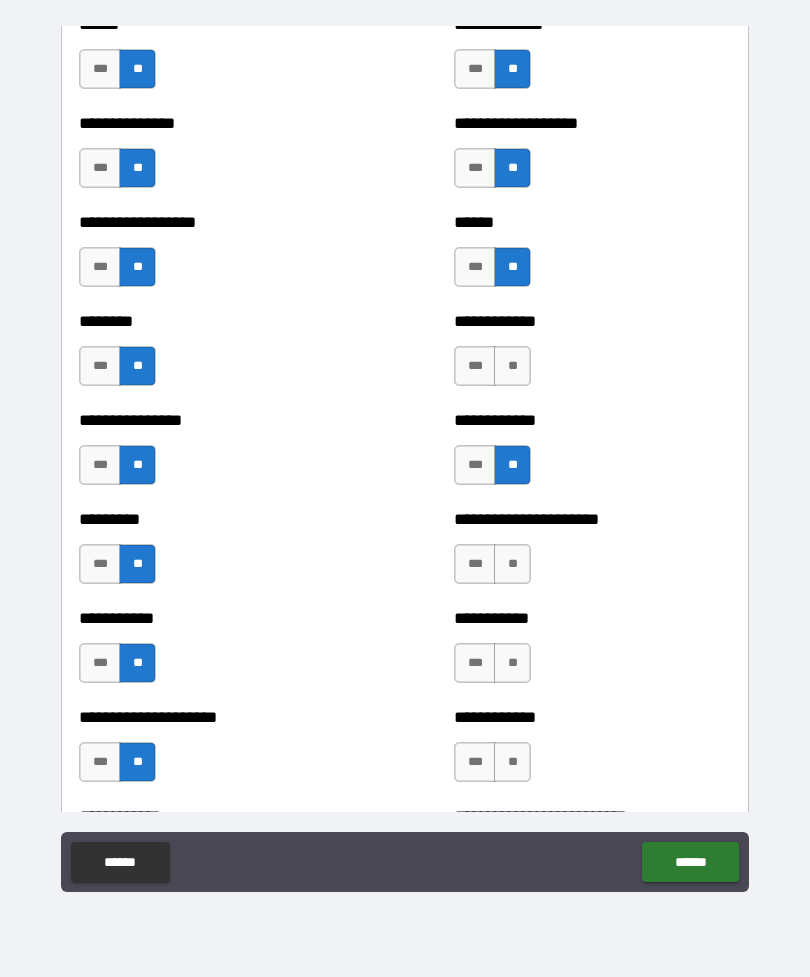 click on "**" at bounding box center (512, 366) 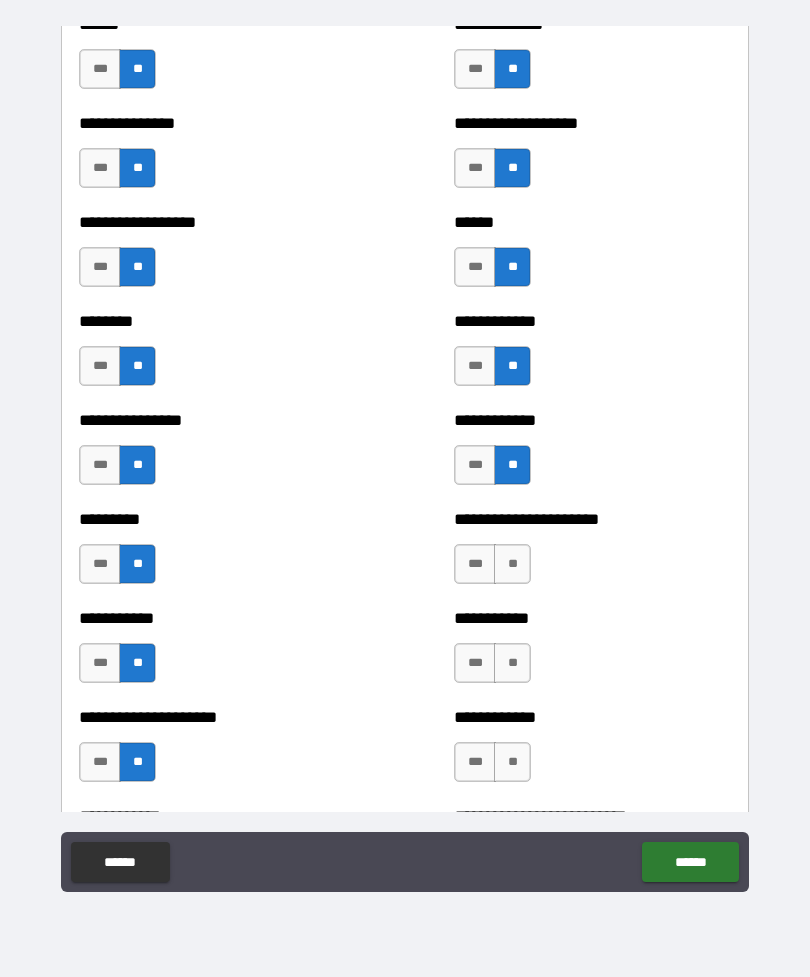click on "**" at bounding box center [512, 564] 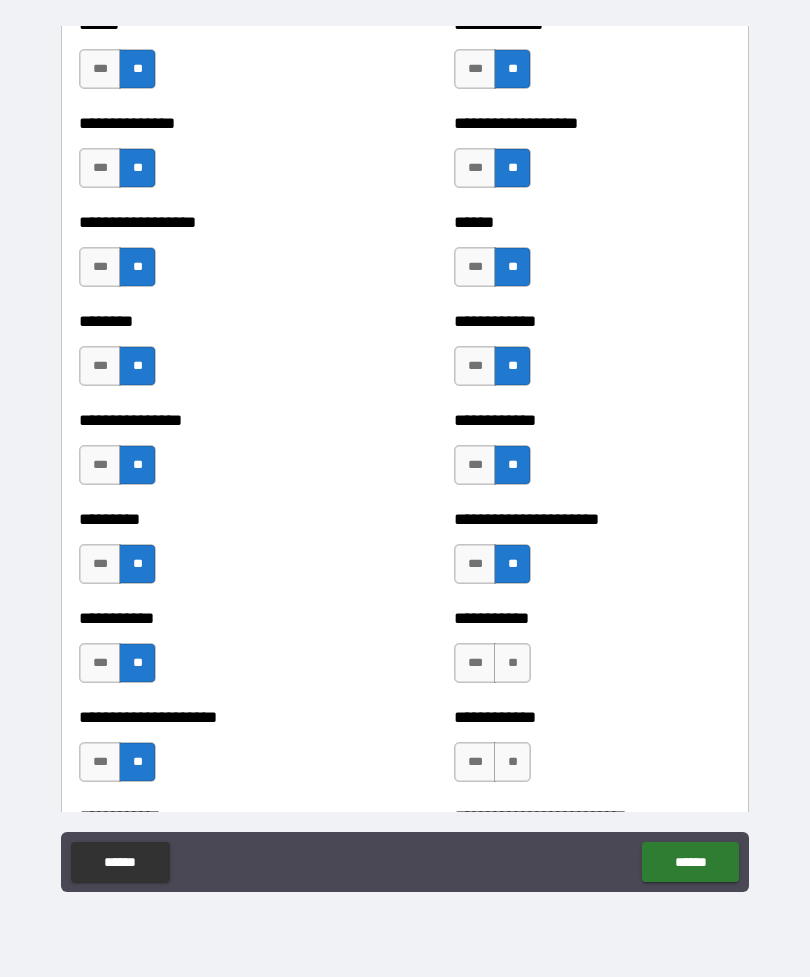 click on "**" at bounding box center (512, 663) 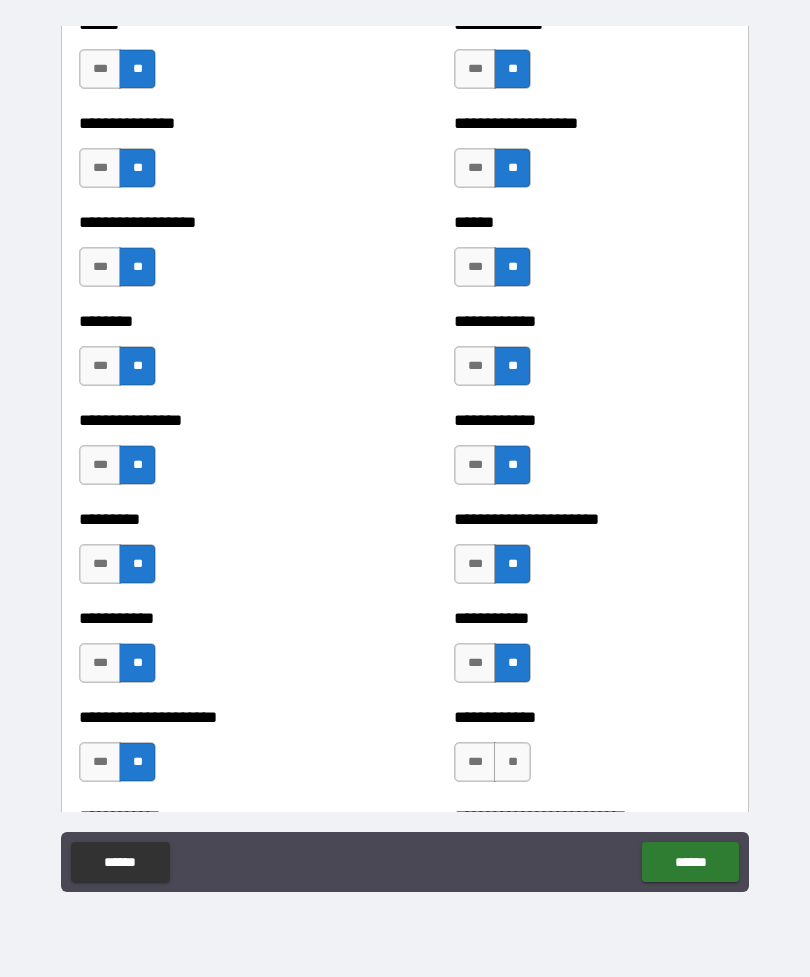 click on "**" at bounding box center (512, 762) 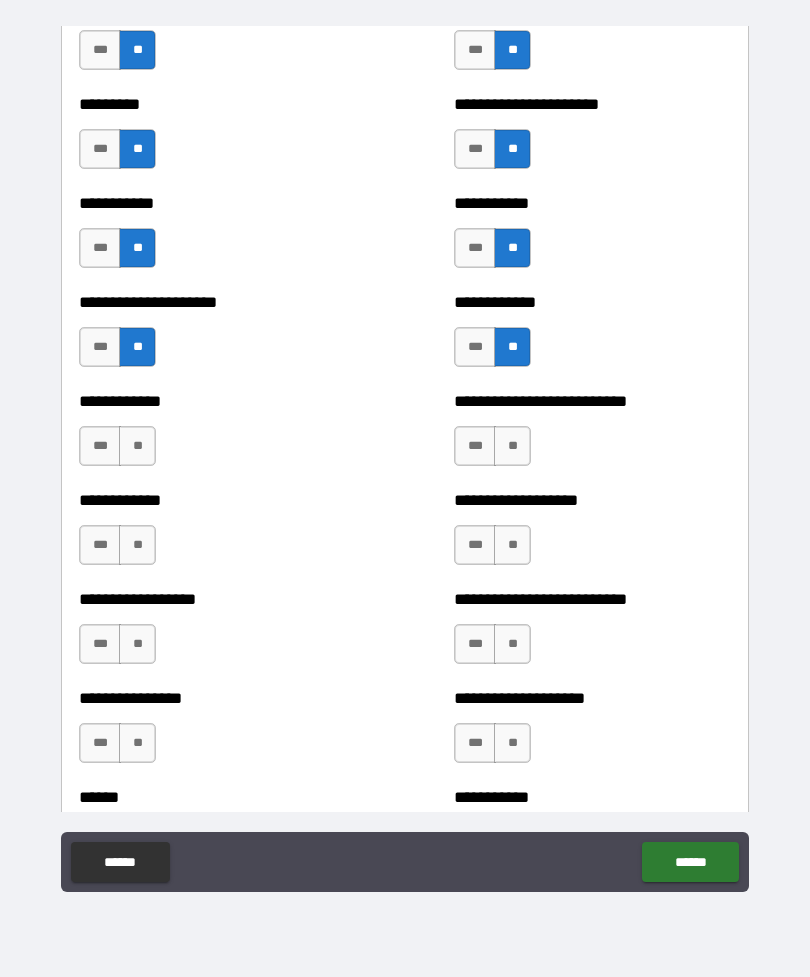 scroll, scrollTop: 7801, scrollLeft: 0, axis: vertical 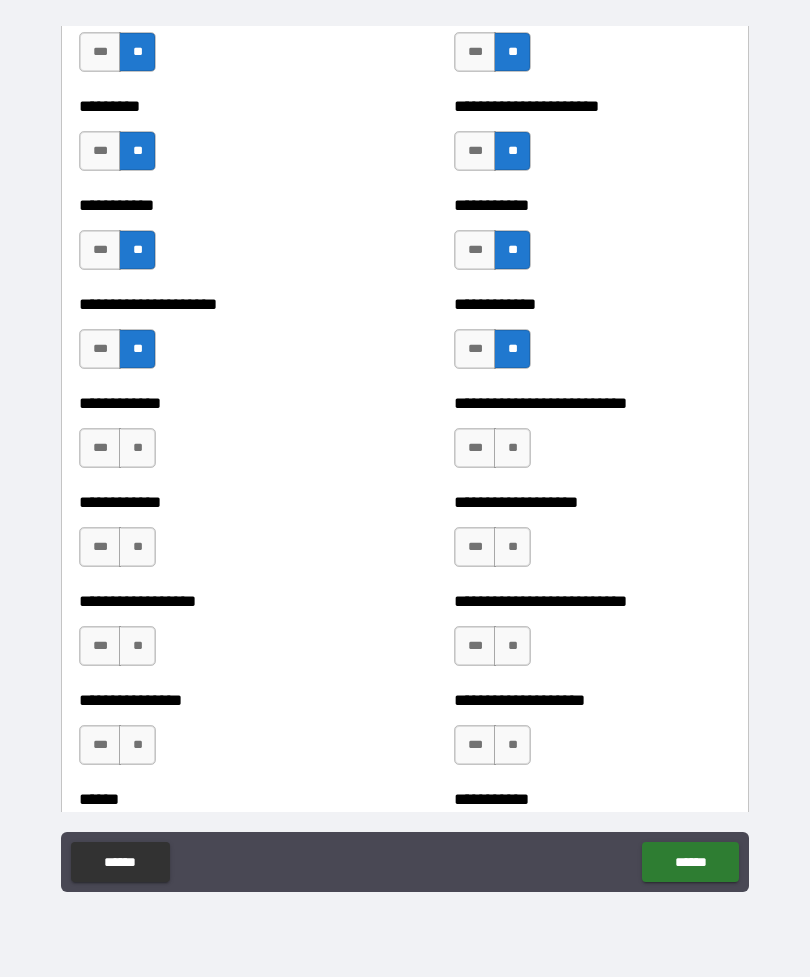 click on "**" at bounding box center [137, 448] 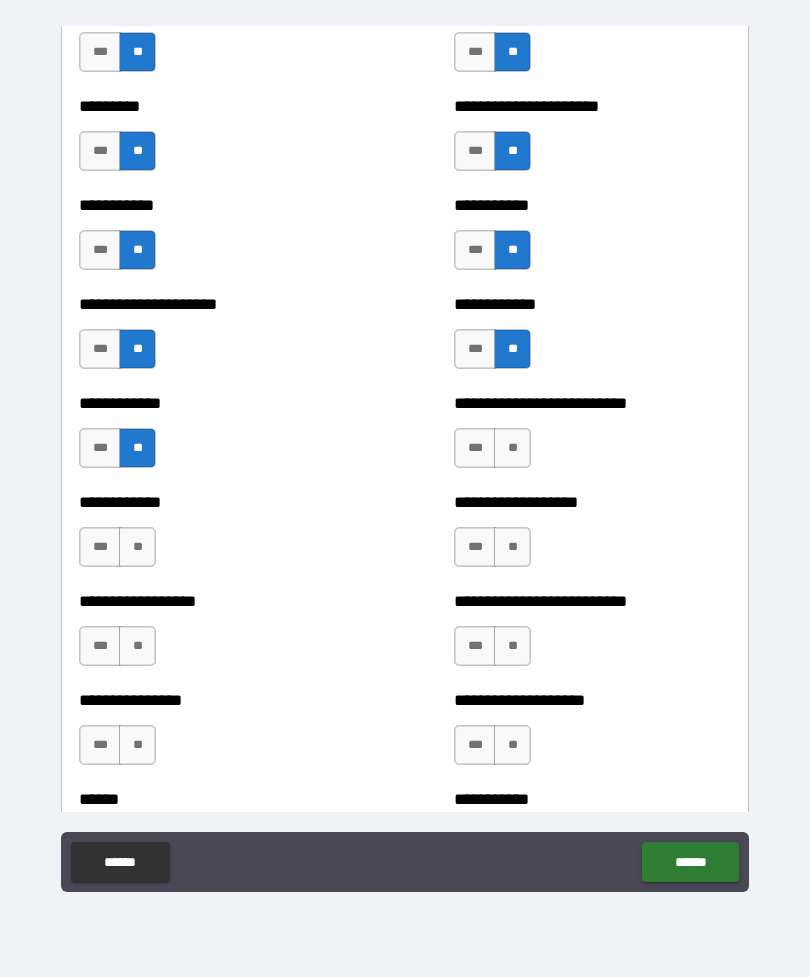 click on "**" at bounding box center [137, 547] 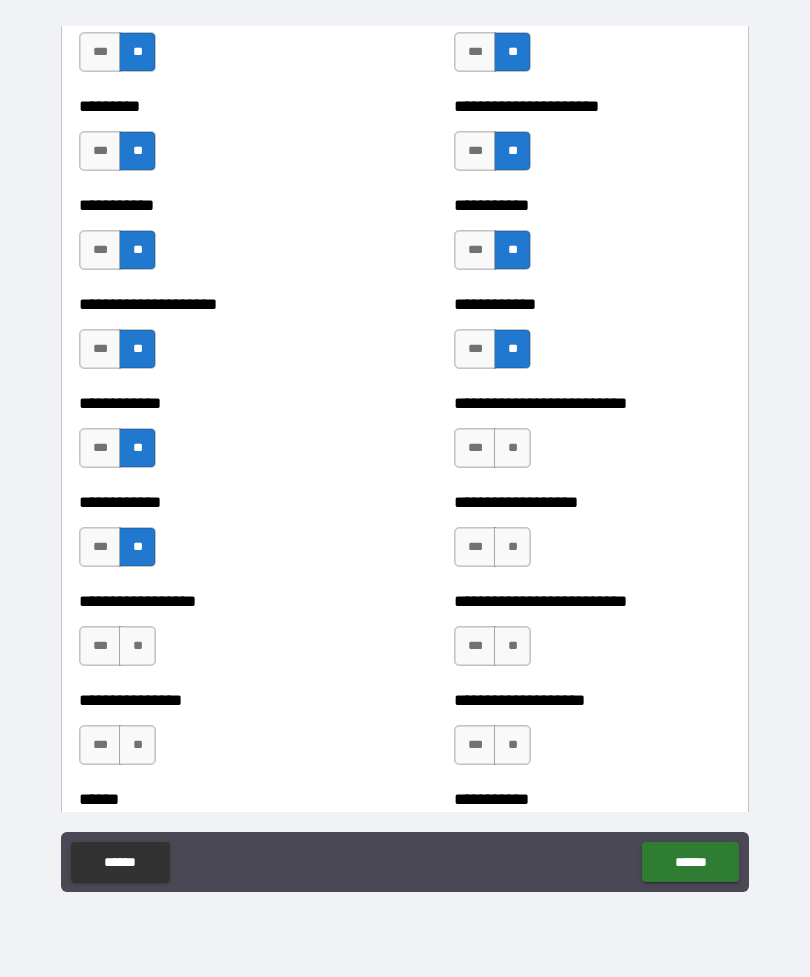 click on "**" at bounding box center (137, 646) 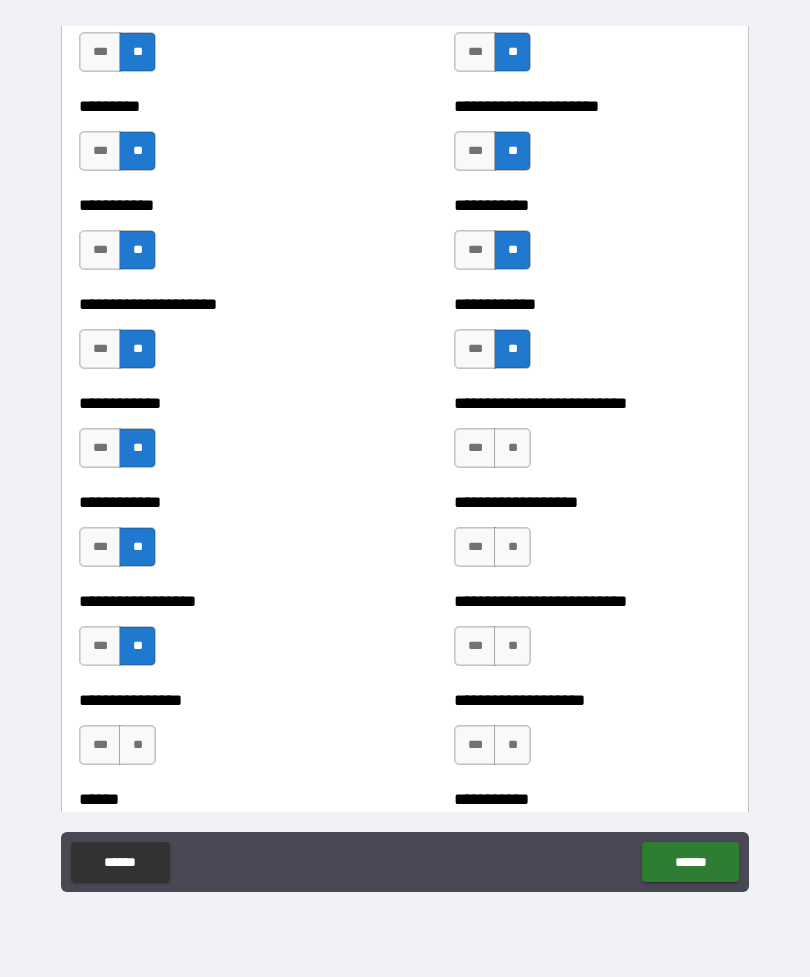 click on "**" at bounding box center (137, 745) 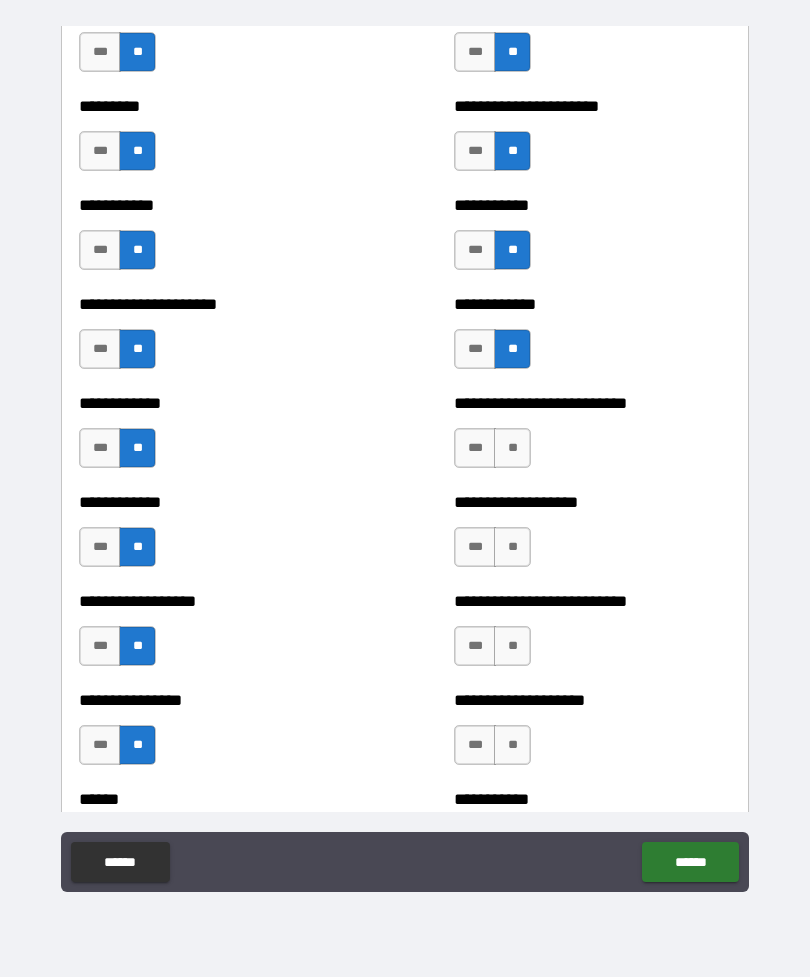 click on "**********" at bounding box center (592, 438) 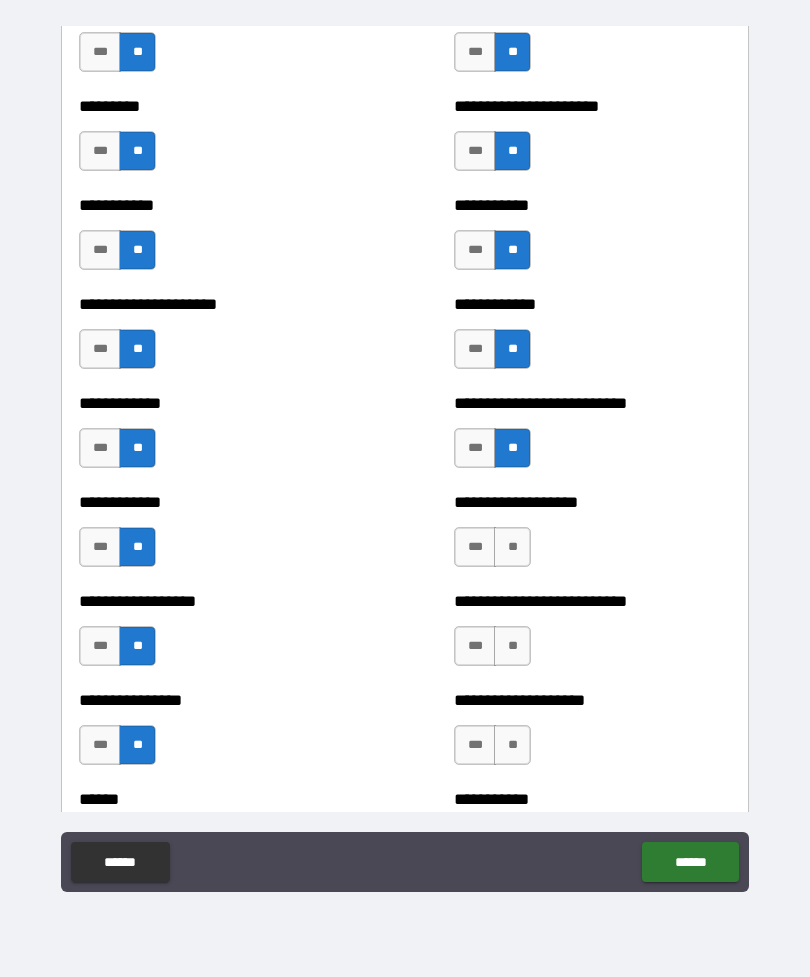 click on "**" at bounding box center (512, 547) 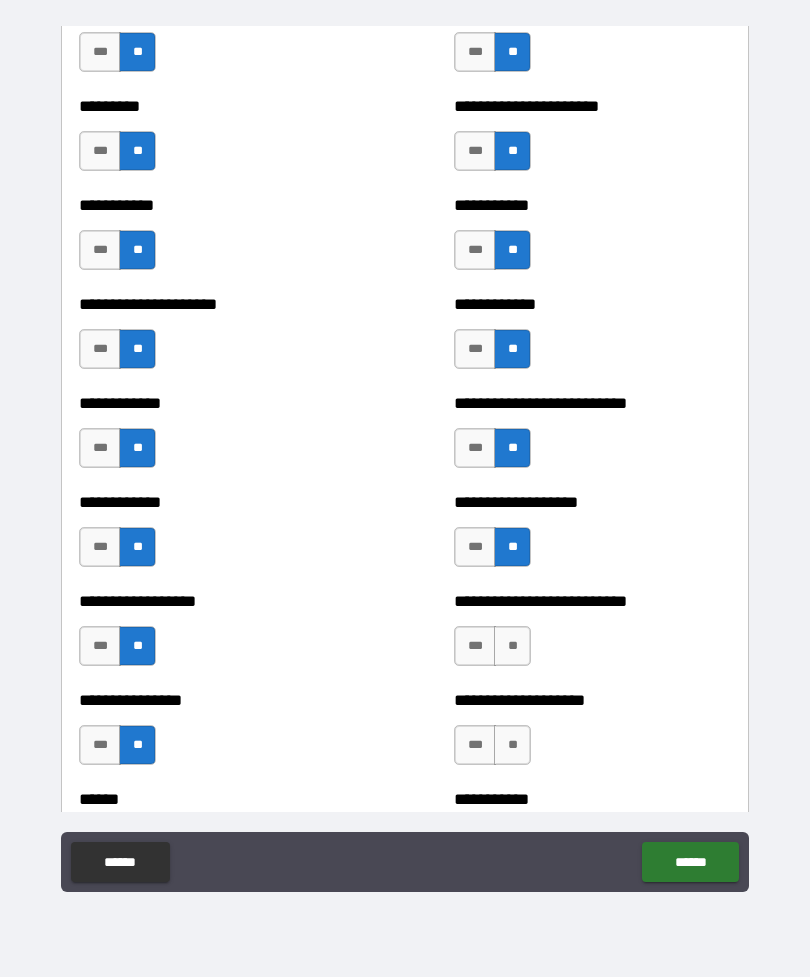 click on "**" at bounding box center (512, 646) 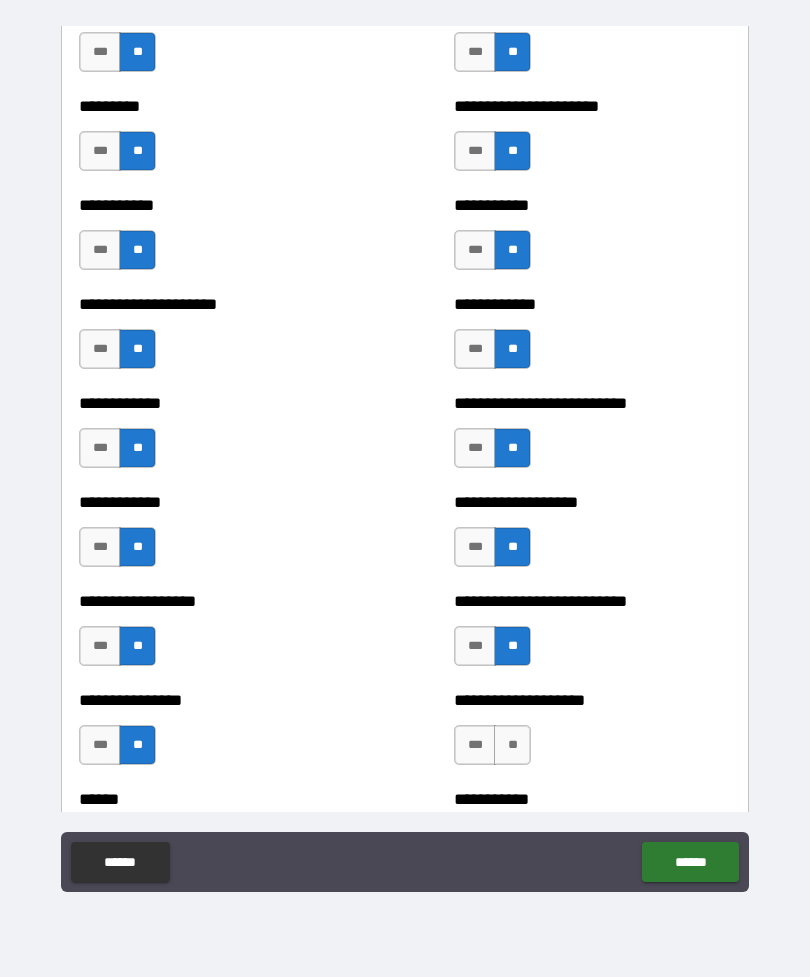 click on "**" at bounding box center [512, 745] 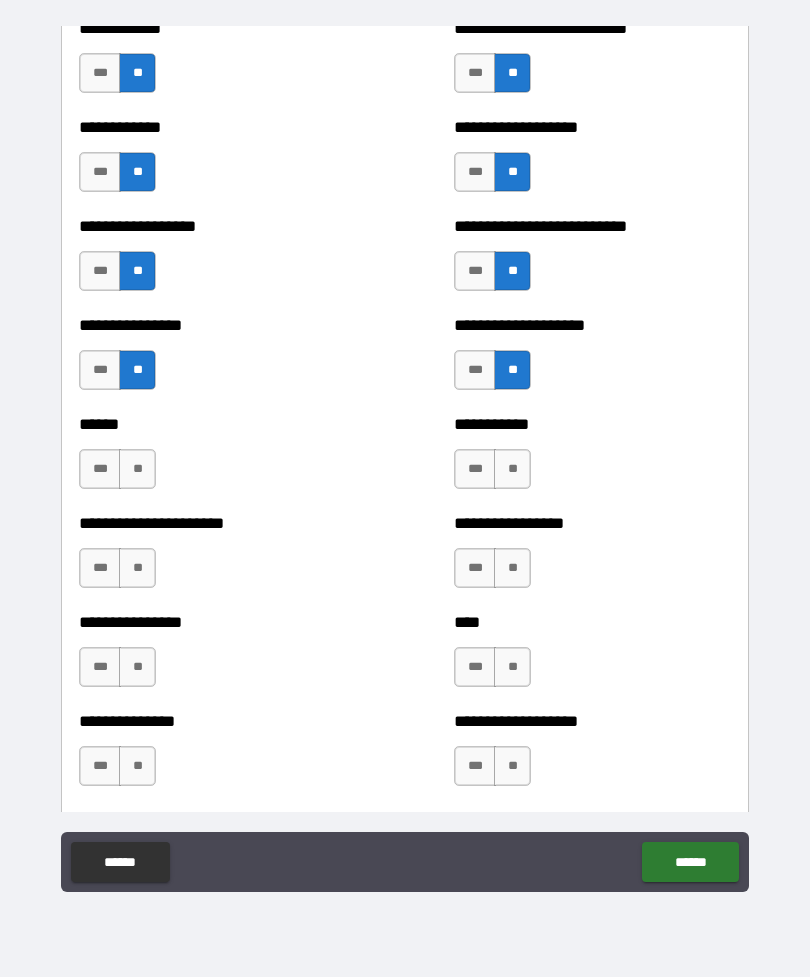 scroll, scrollTop: 8199, scrollLeft: 0, axis: vertical 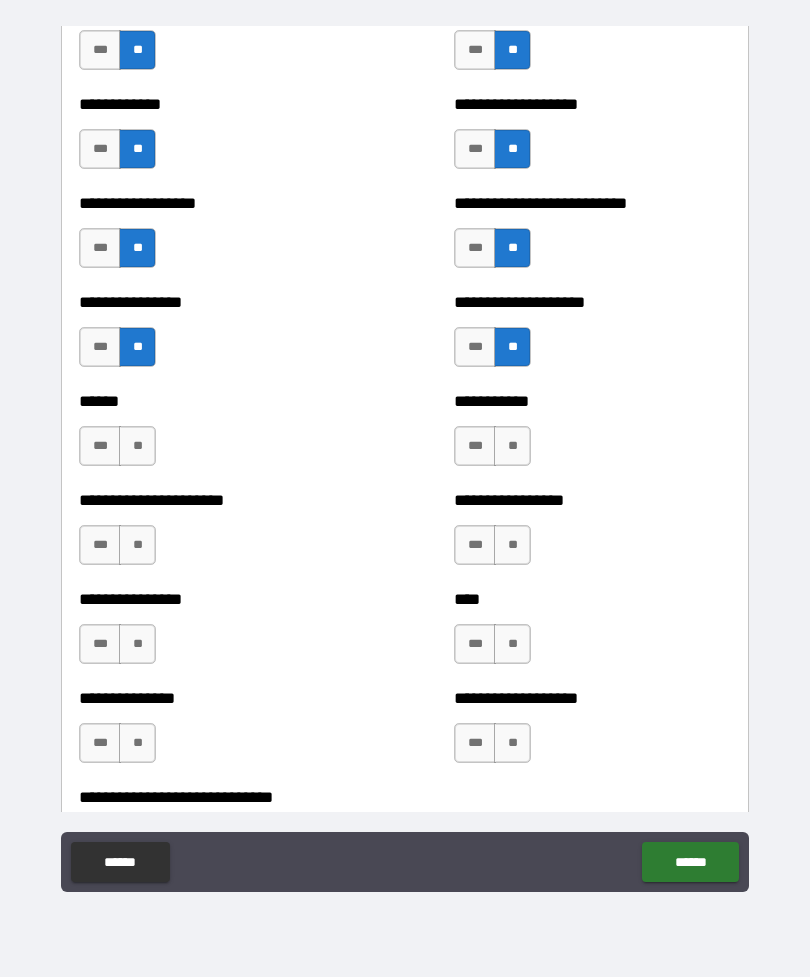 click on "**" at bounding box center (137, 446) 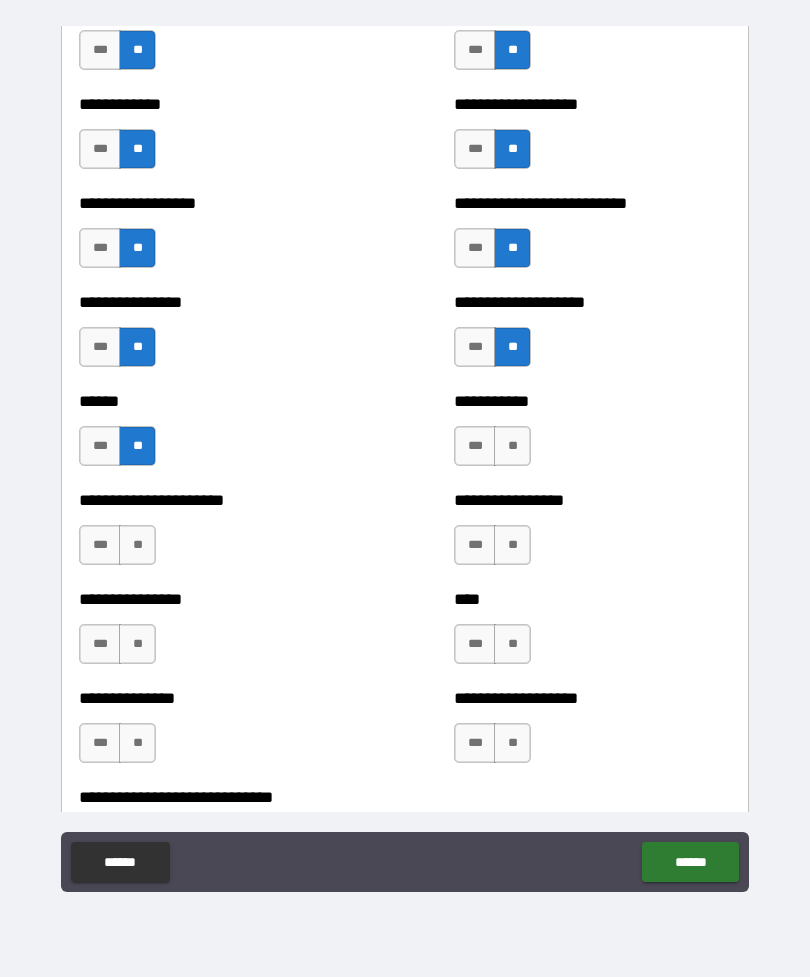 click on "**" at bounding box center (137, 545) 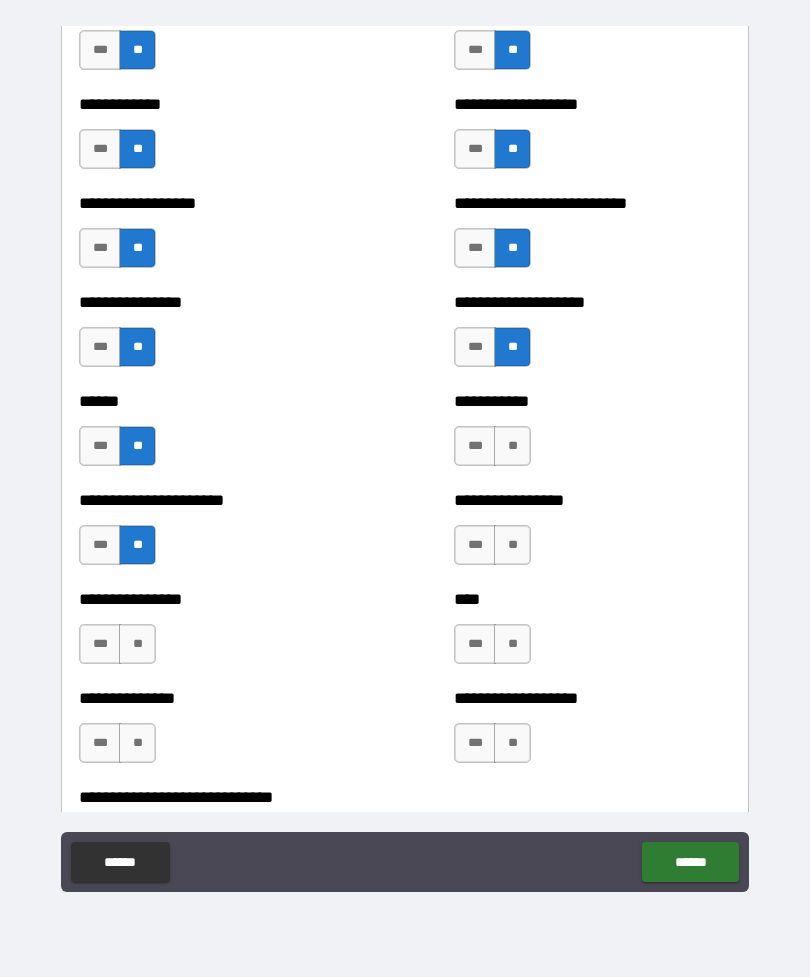click on "**" at bounding box center [137, 644] 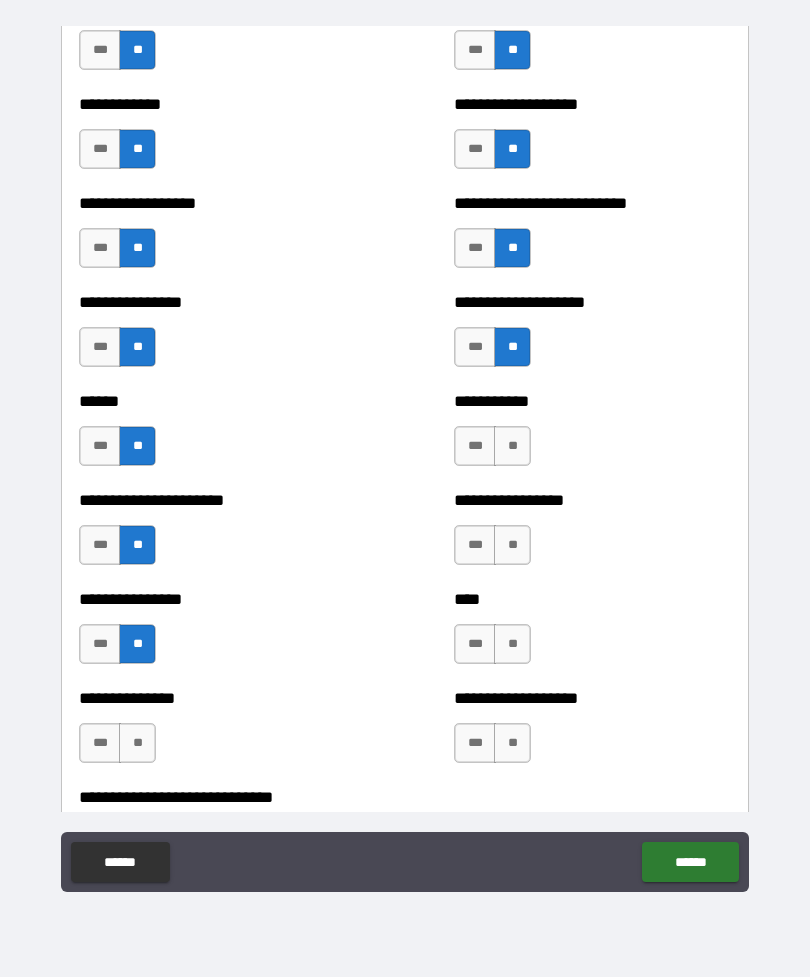 click on "**" at bounding box center [137, 743] 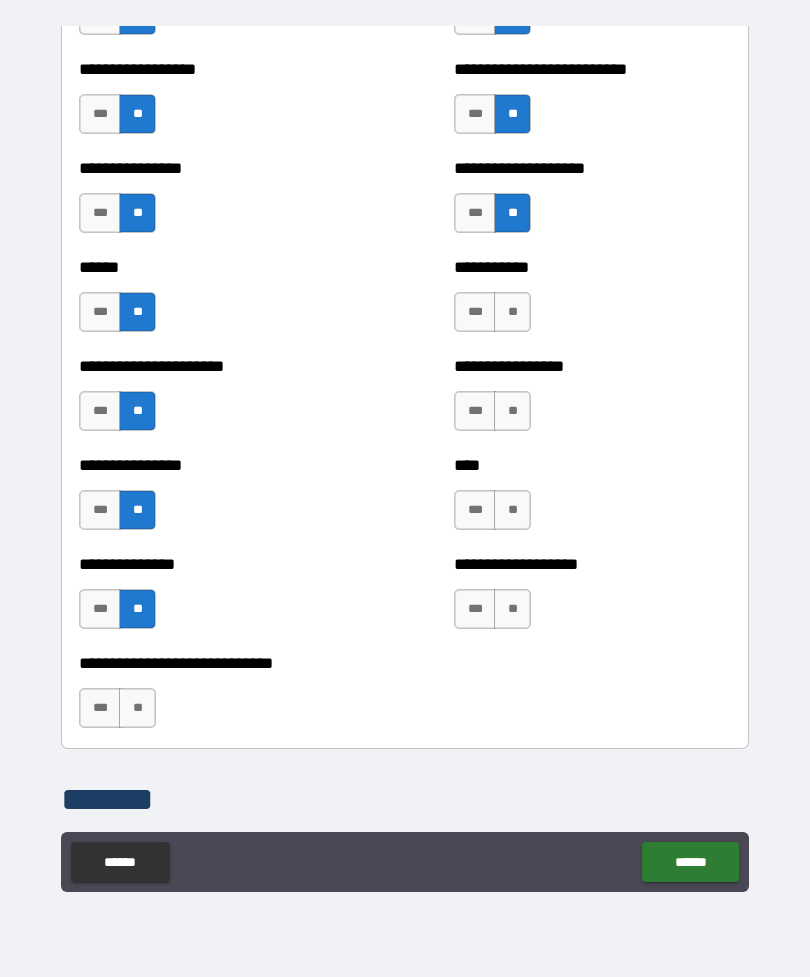 scroll, scrollTop: 8364, scrollLeft: 0, axis: vertical 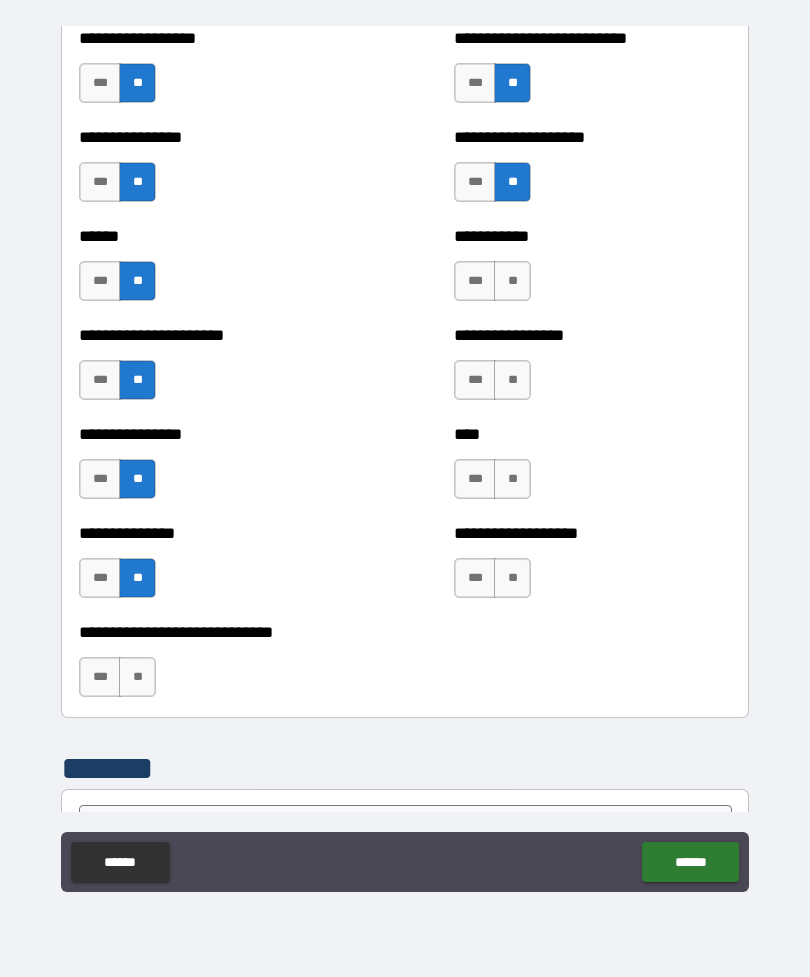 click on "**" at bounding box center (512, 281) 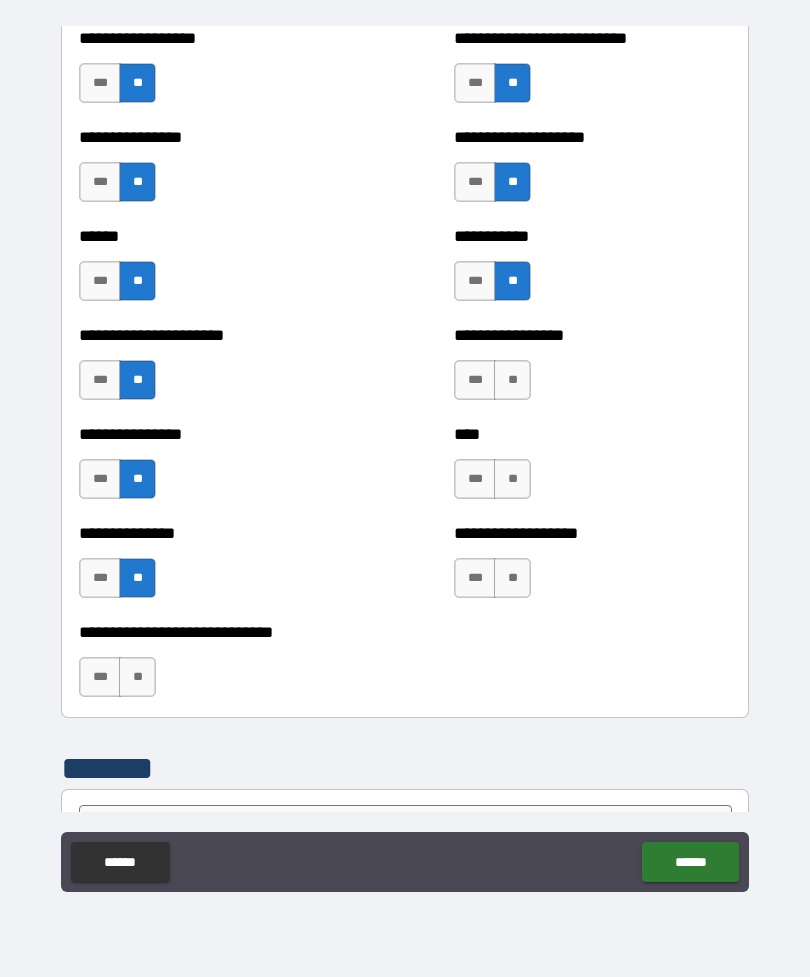 click on "**" at bounding box center (512, 380) 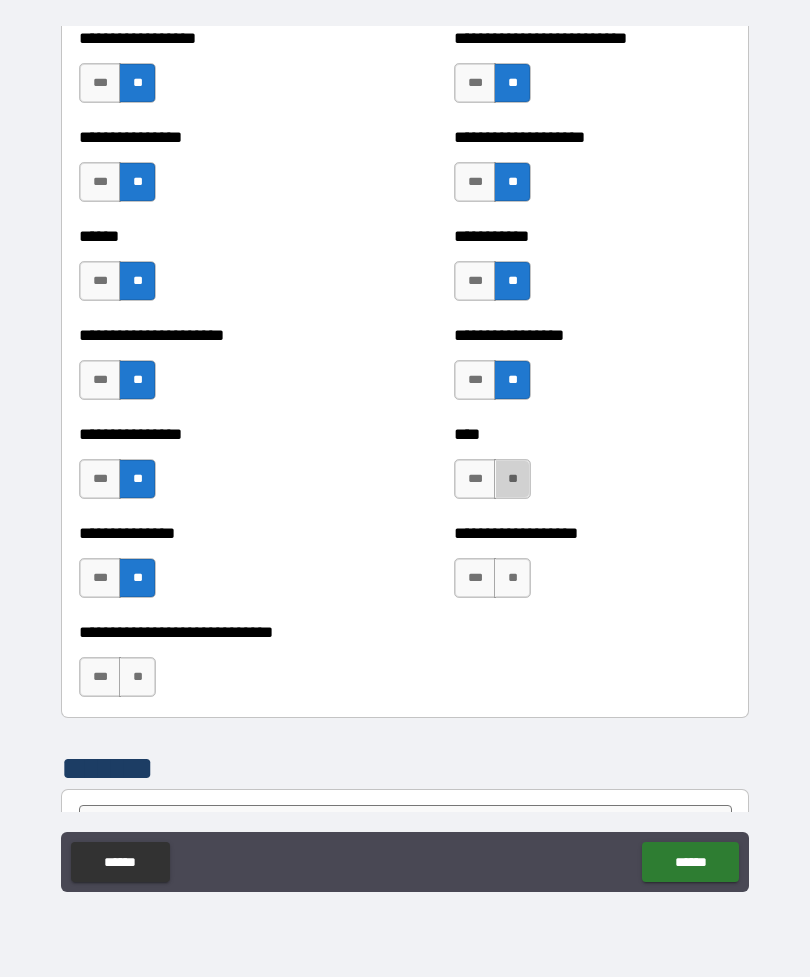 click on "**" at bounding box center [512, 479] 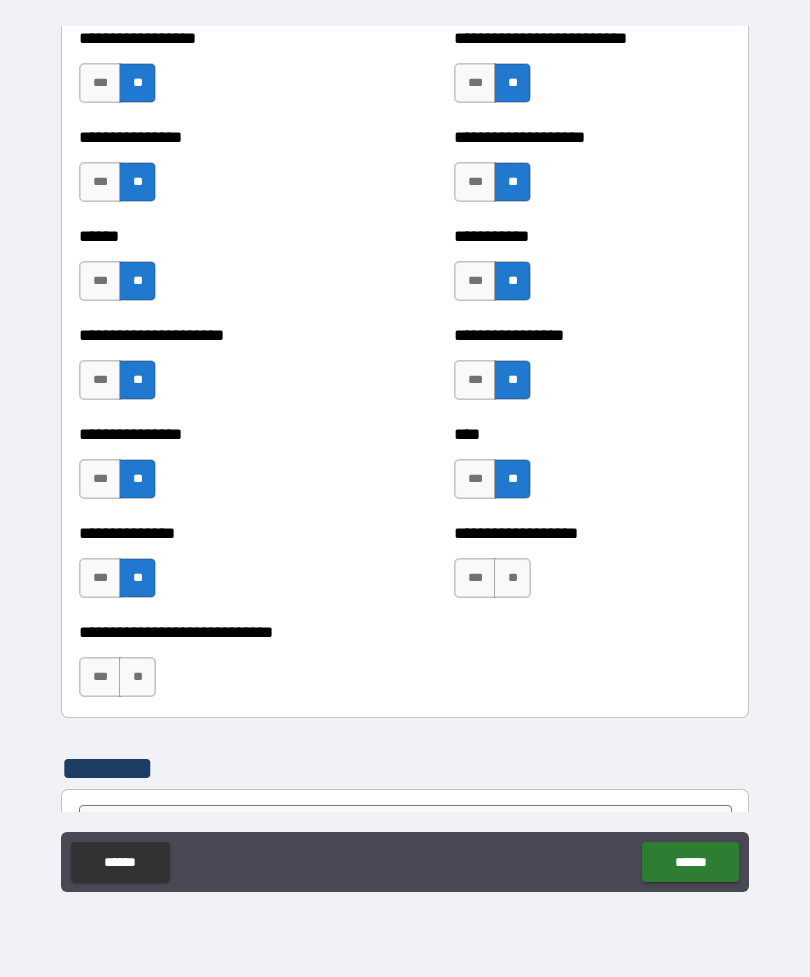 click on "**" at bounding box center [512, 578] 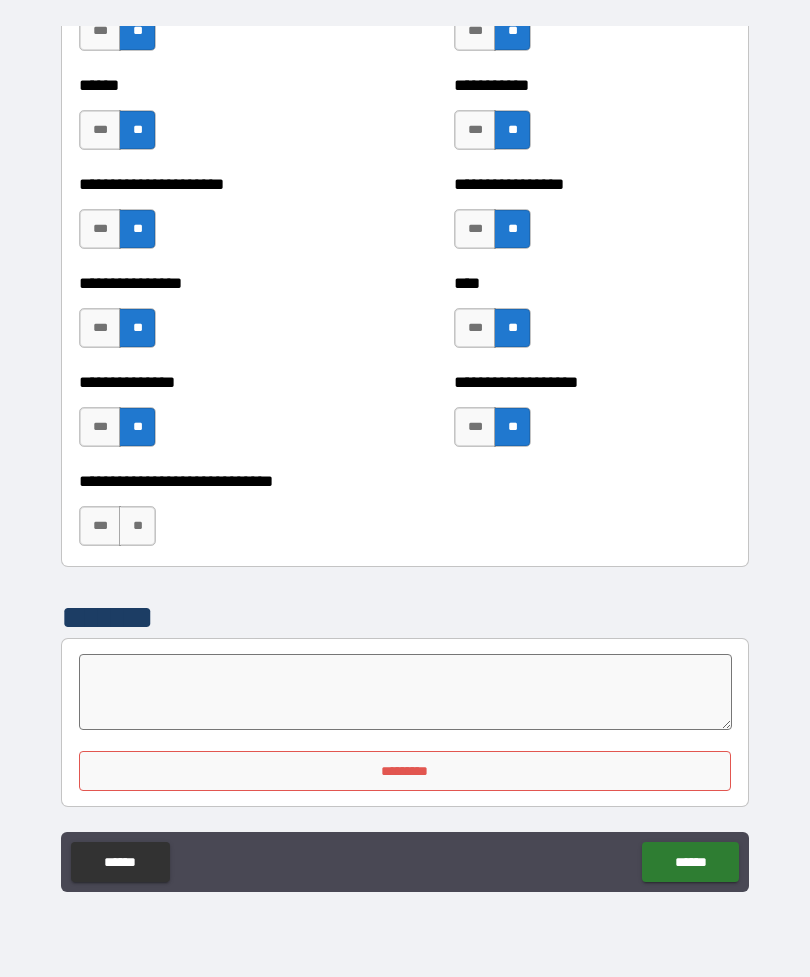 click on "**" at bounding box center [137, 526] 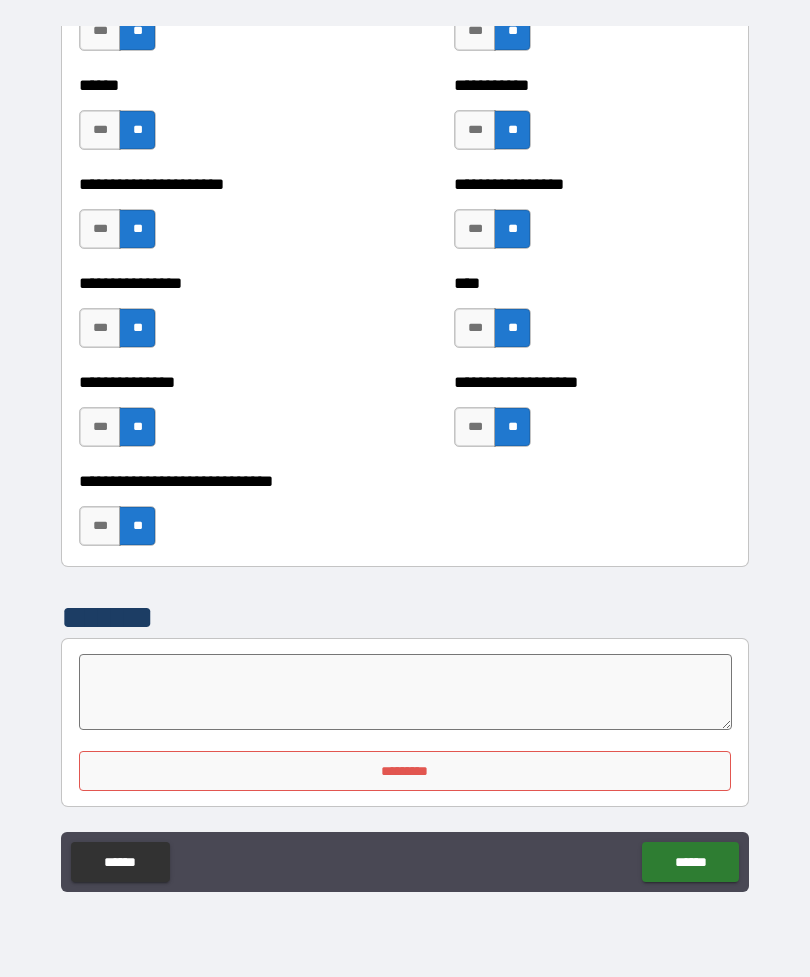 scroll, scrollTop: 8515, scrollLeft: 0, axis: vertical 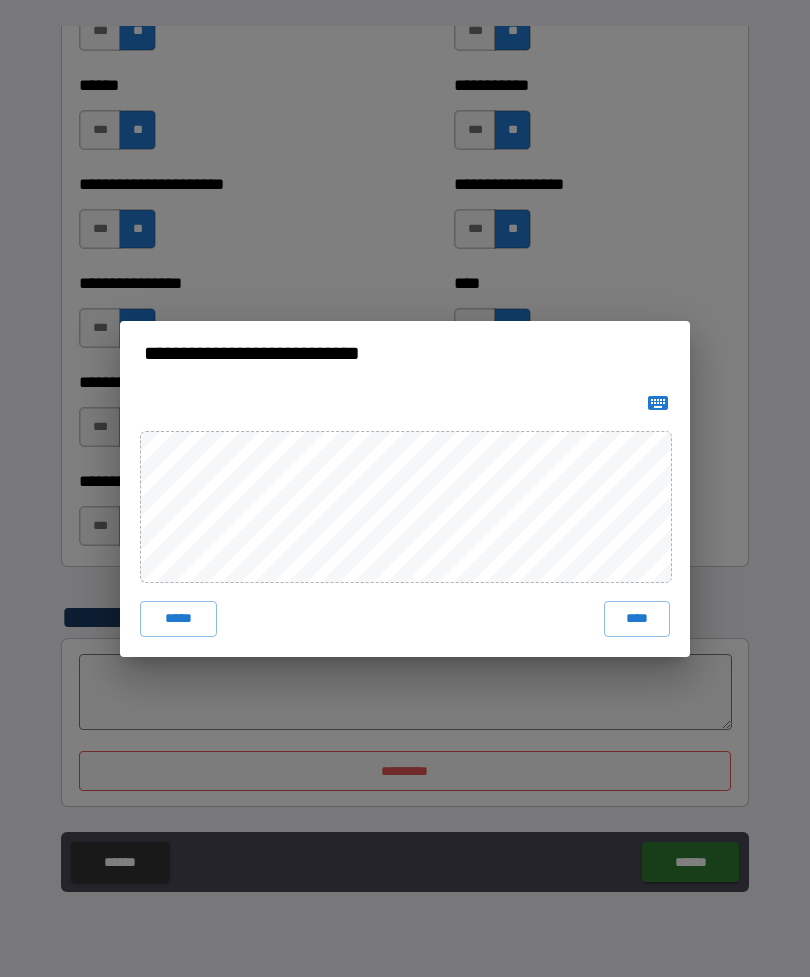 click on "****" at bounding box center (637, 619) 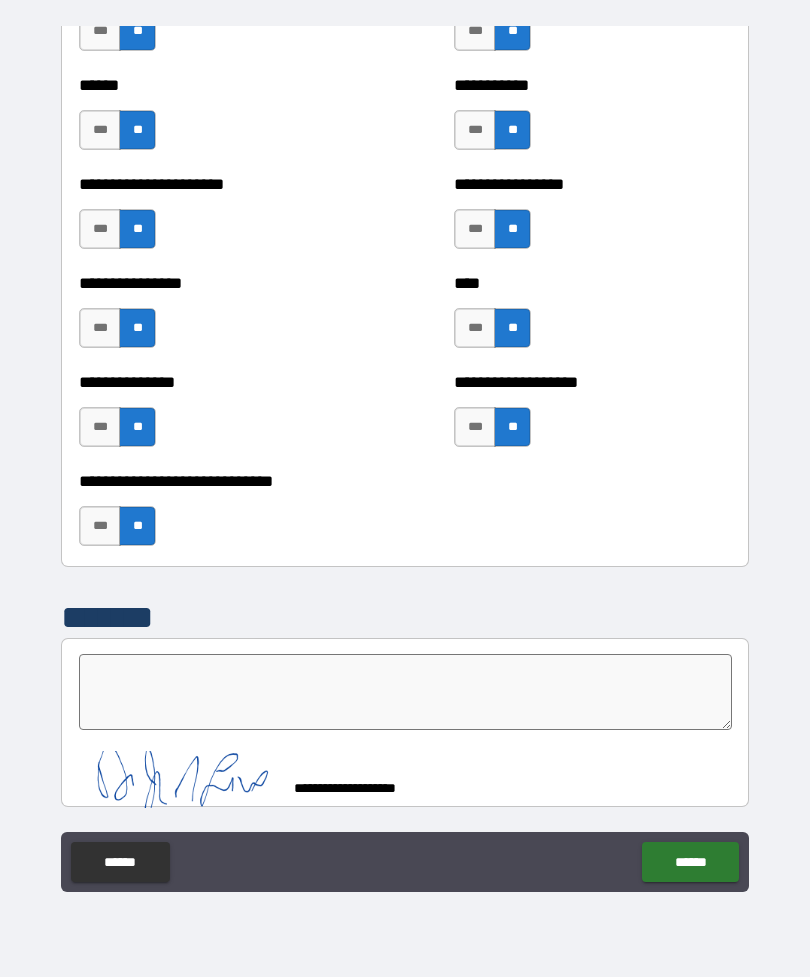 scroll, scrollTop: 8505, scrollLeft: 0, axis: vertical 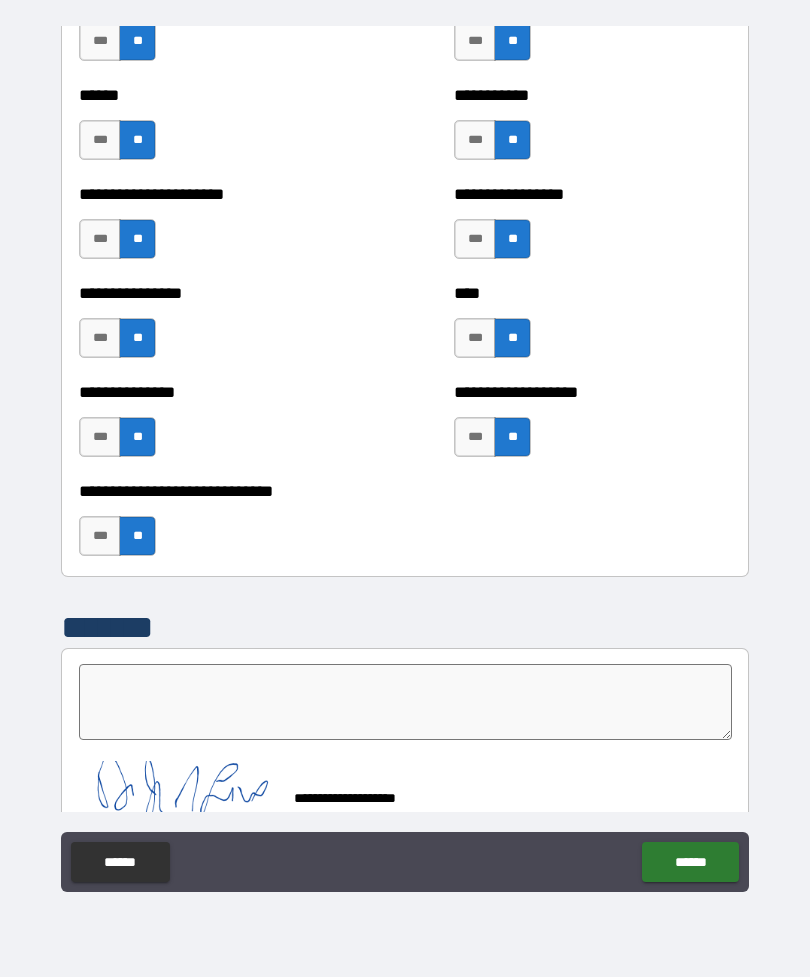 click on "******" at bounding box center [690, 862] 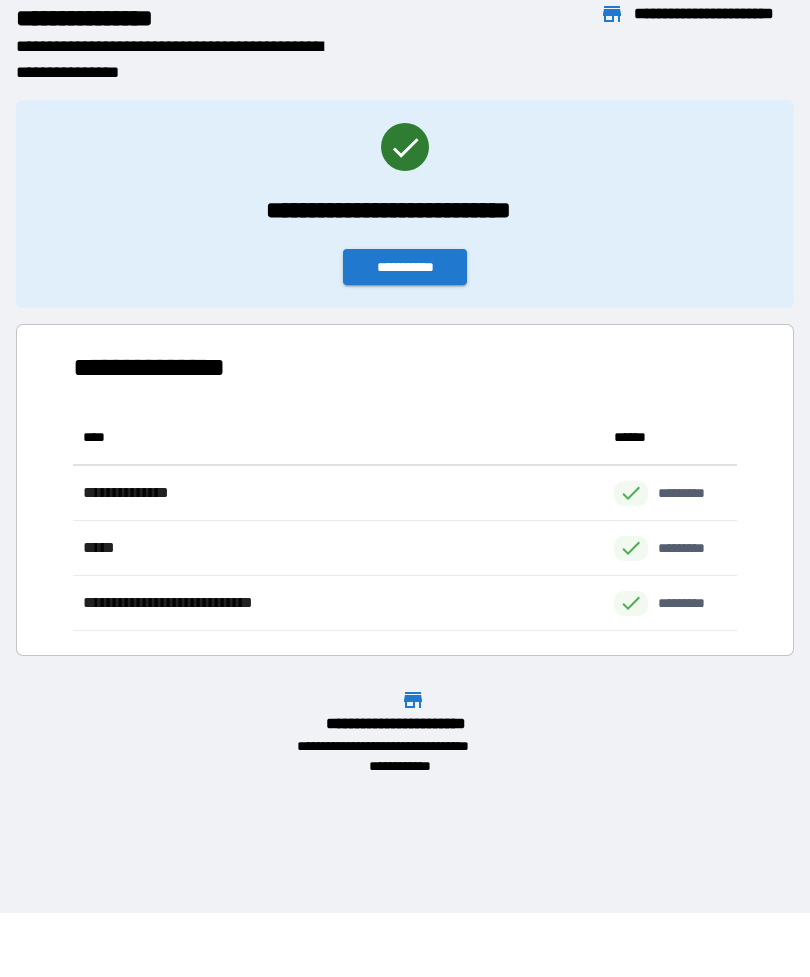 scroll, scrollTop: 221, scrollLeft: 664, axis: both 